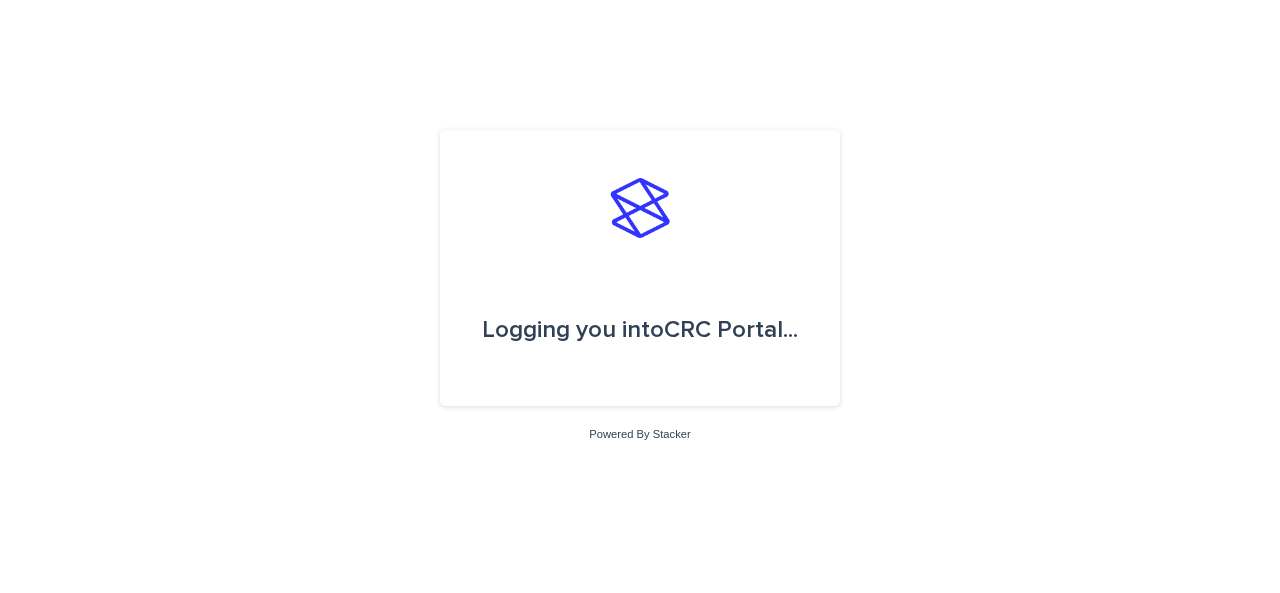scroll, scrollTop: 0, scrollLeft: 0, axis: both 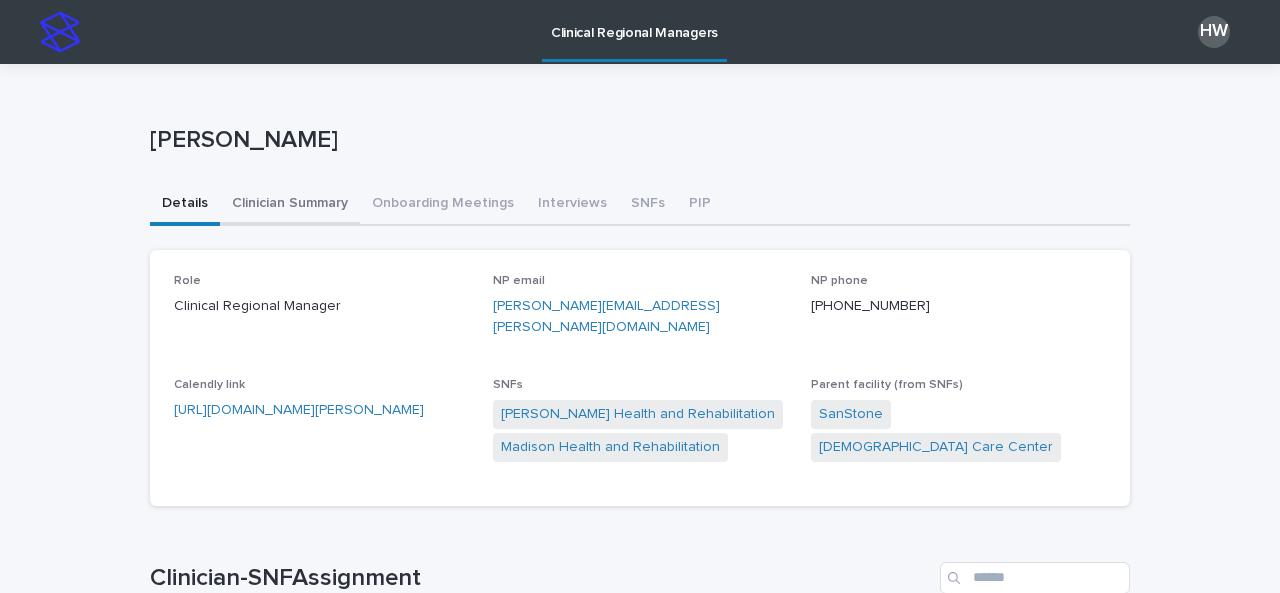 click on "Clinician Summary" at bounding box center [290, 205] 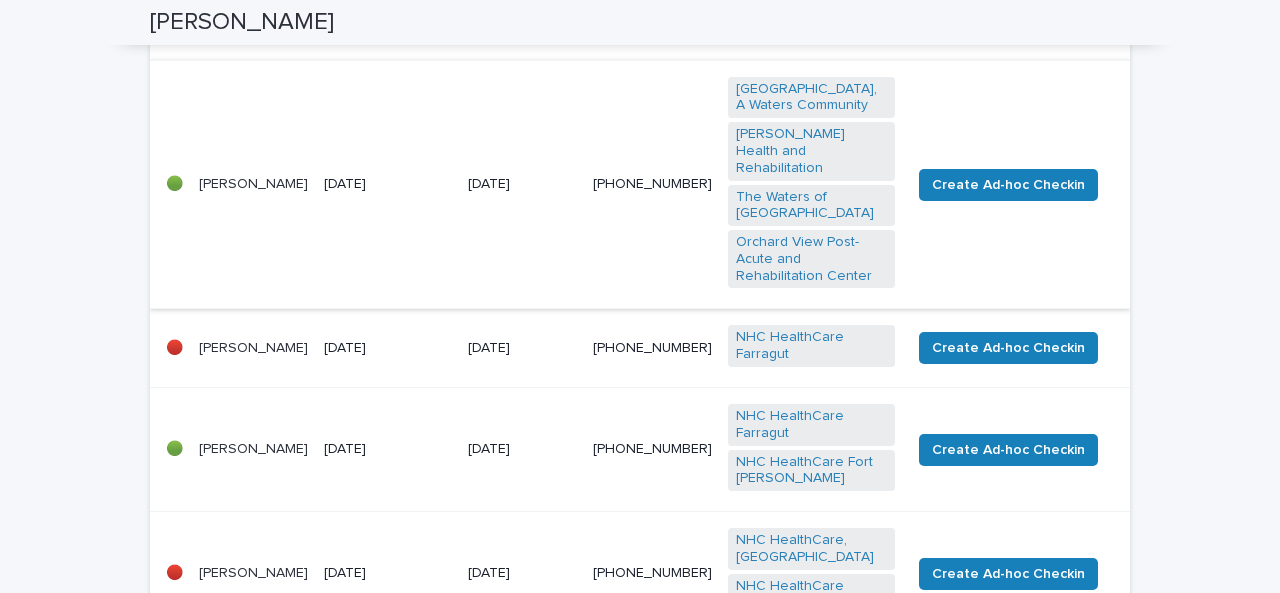 scroll, scrollTop: 989, scrollLeft: 0, axis: vertical 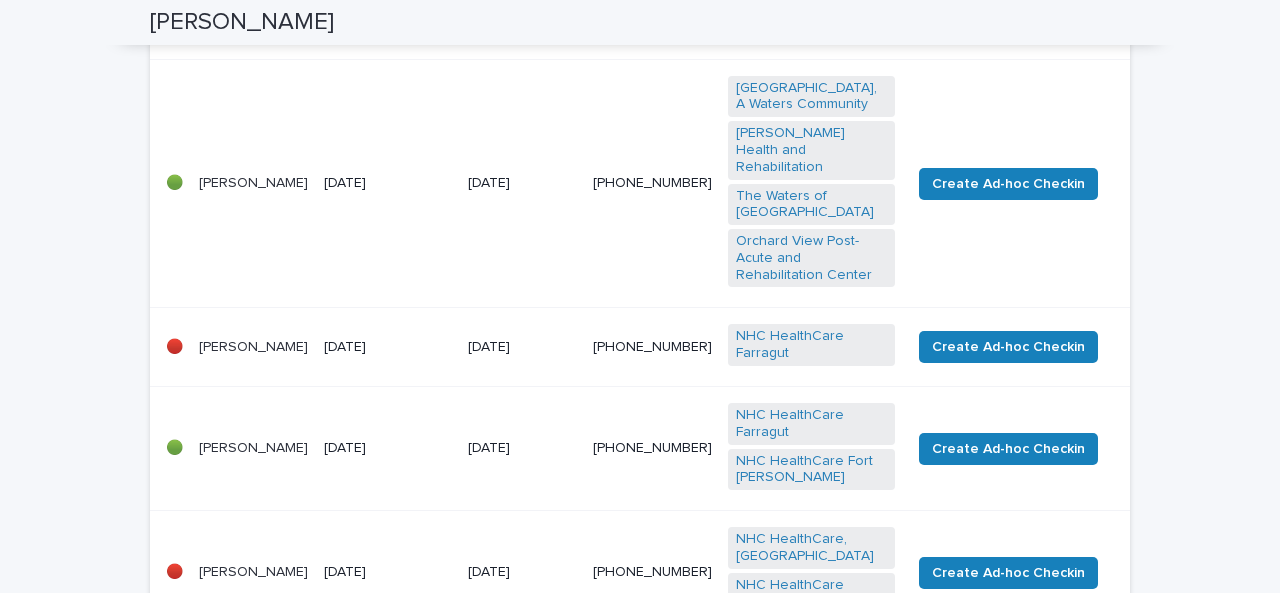 click on "[DATE]" at bounding box center (388, 183) 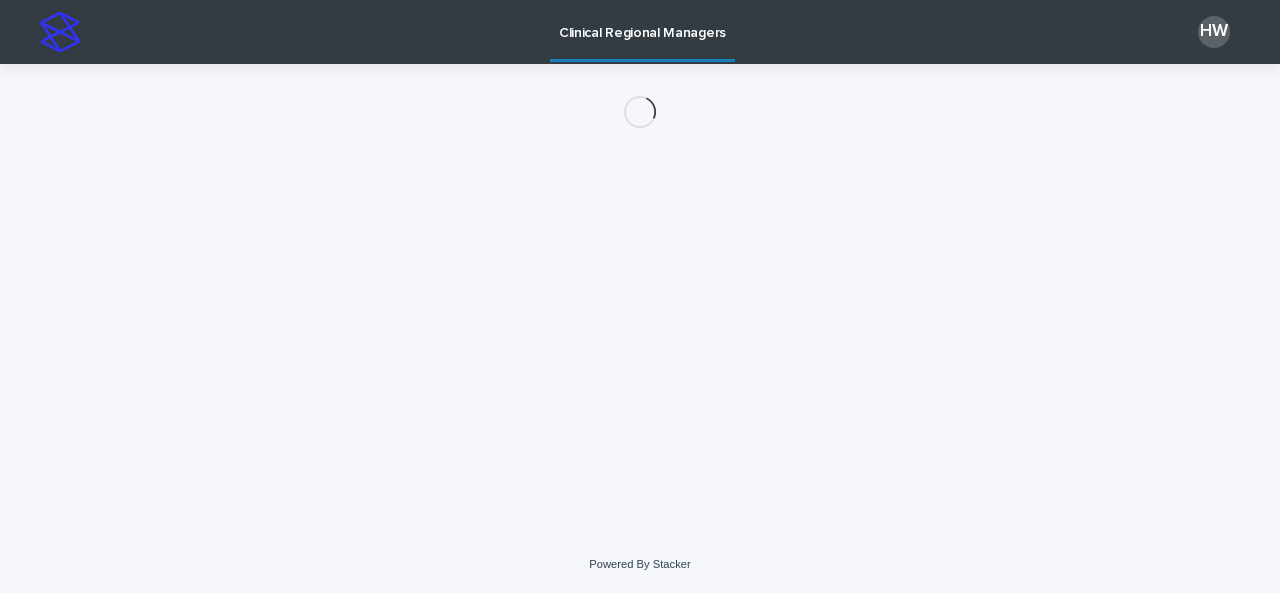 scroll, scrollTop: 0, scrollLeft: 0, axis: both 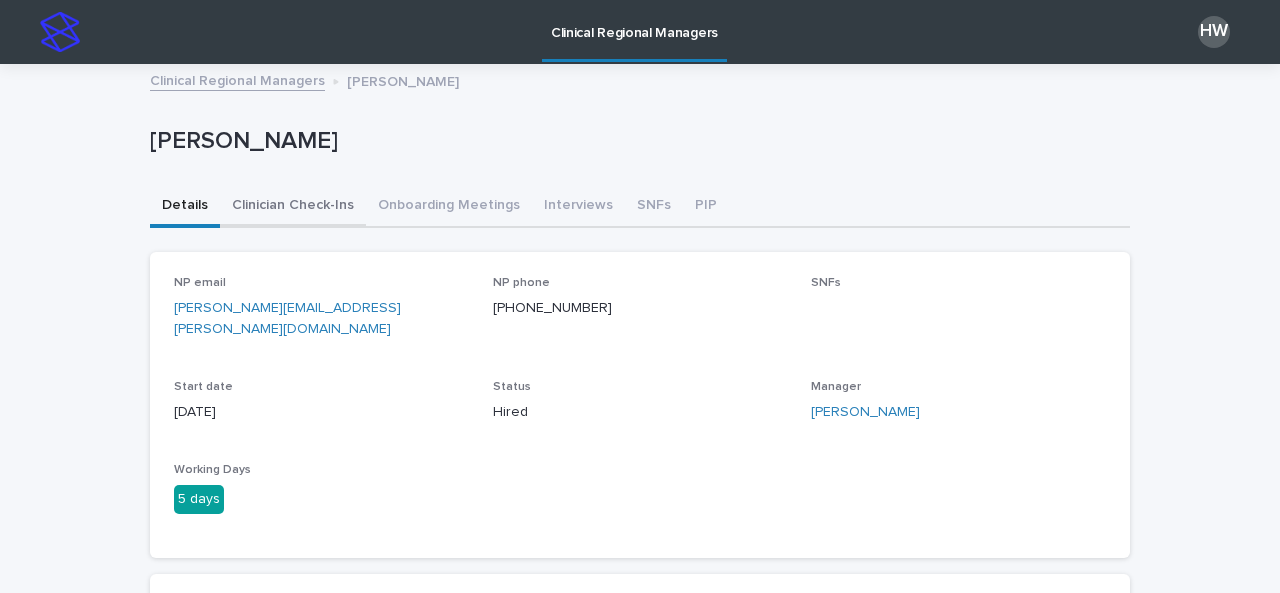 click on "Clinician Check-Ins" at bounding box center (293, 207) 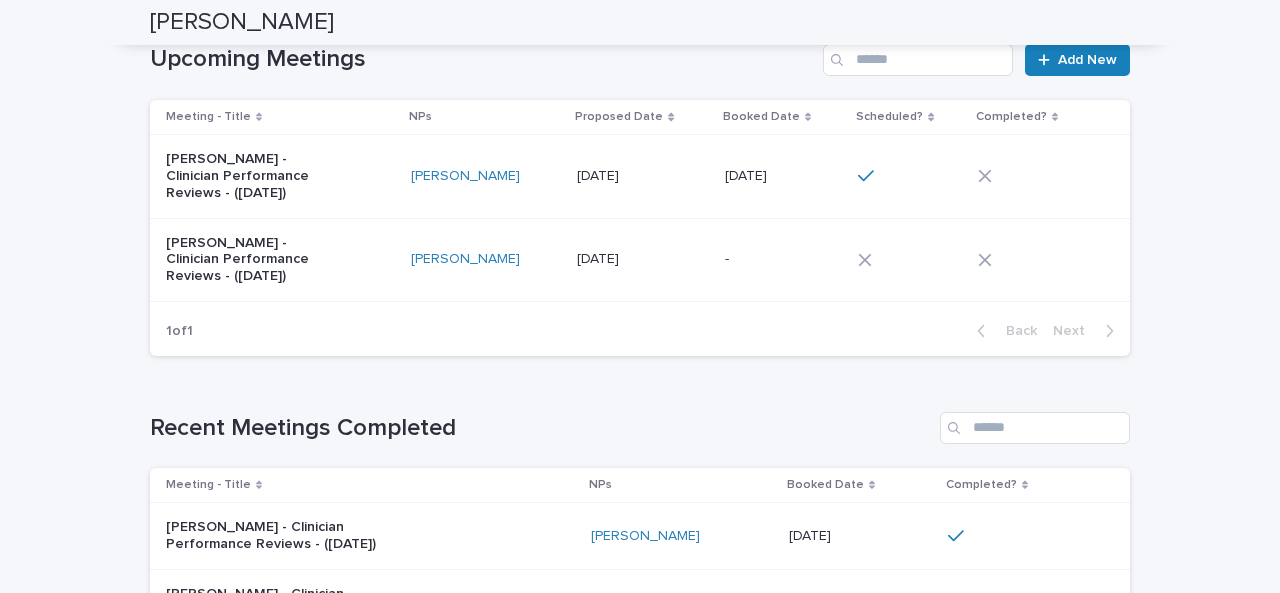 scroll, scrollTop: 238, scrollLeft: 0, axis: vertical 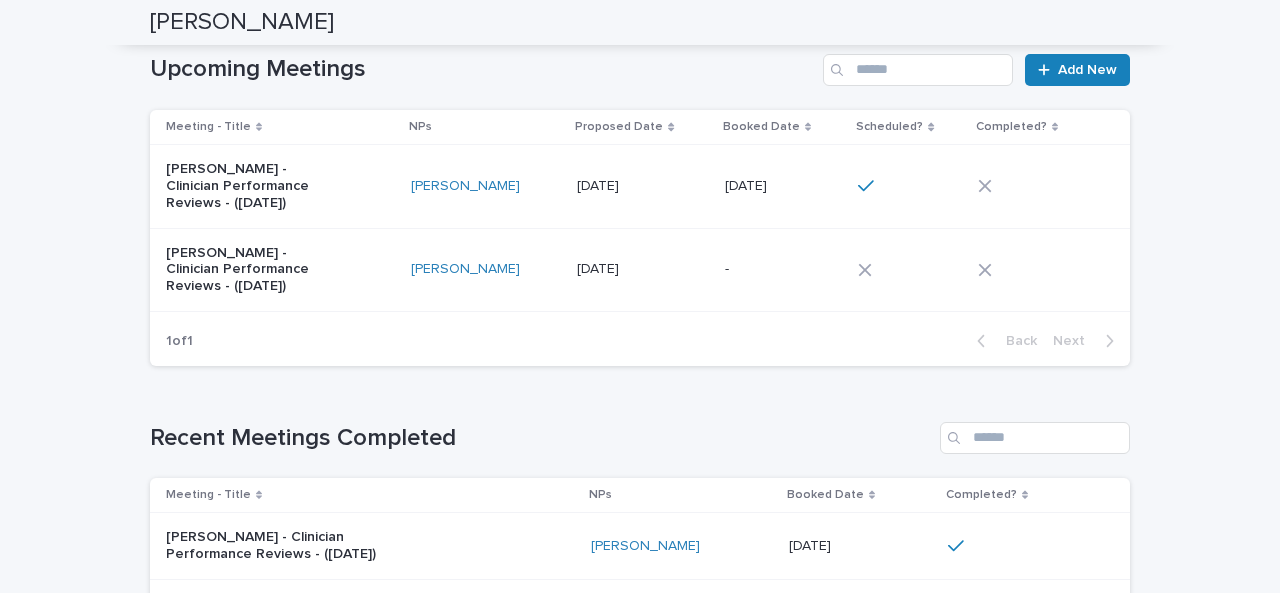 click on "[PERSON_NAME] - Clinician Performance Reviews - ([DATE])" at bounding box center [280, 186] 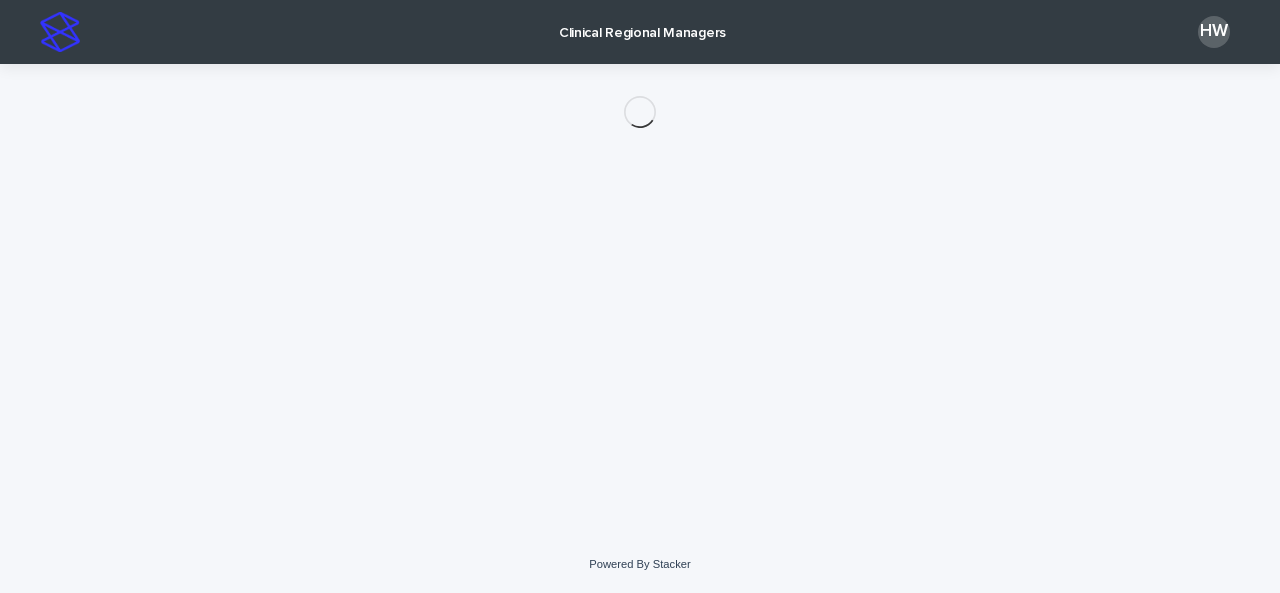 scroll, scrollTop: 0, scrollLeft: 0, axis: both 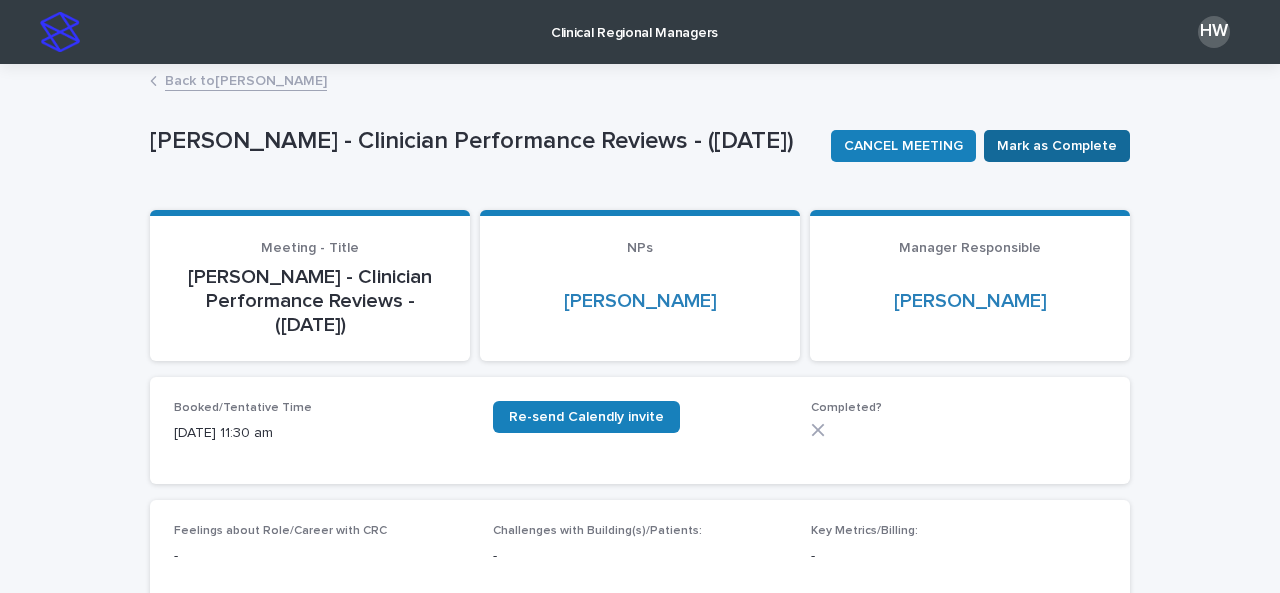 click on "Mark as Complete" at bounding box center [1057, 146] 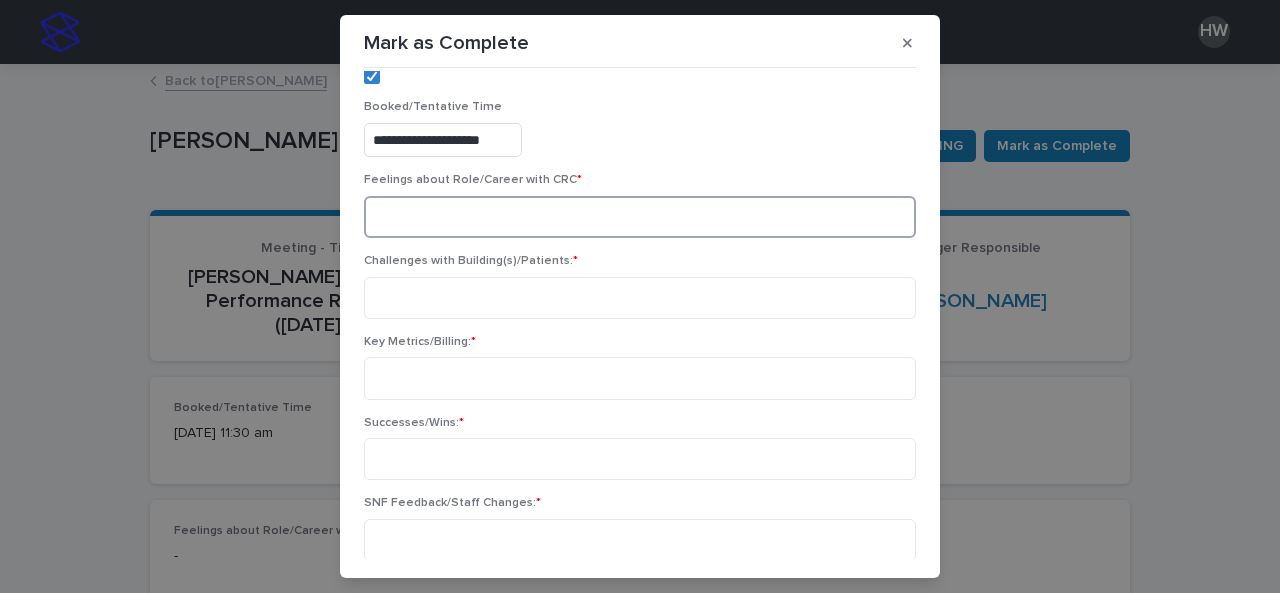 click at bounding box center [640, 217] 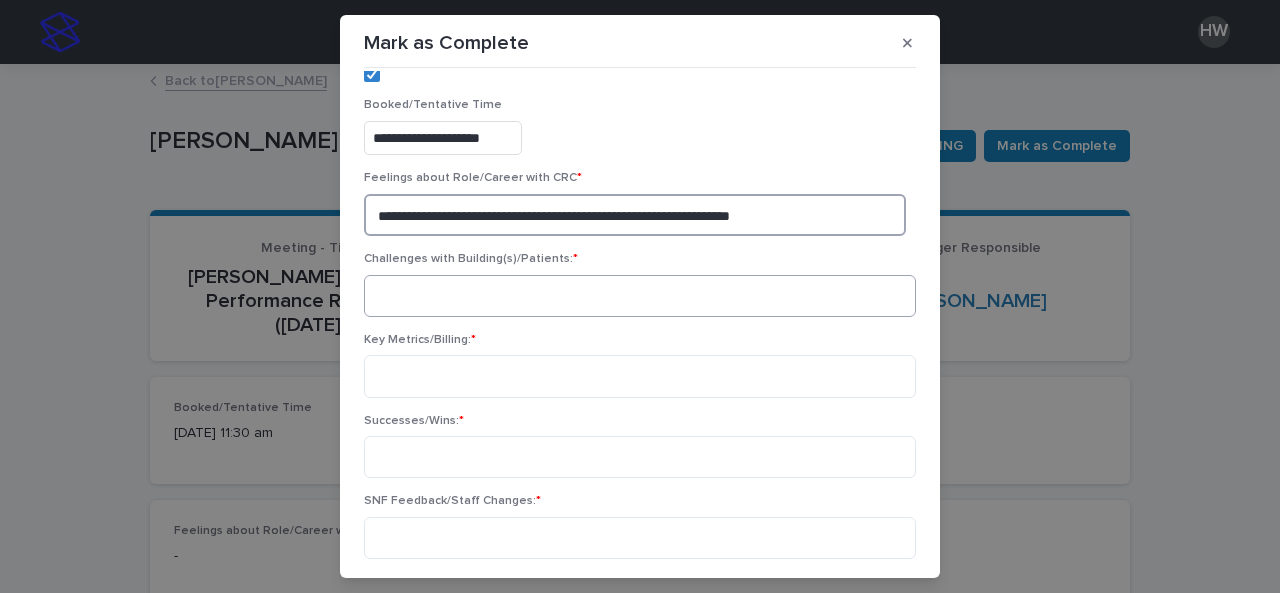 type on "**********" 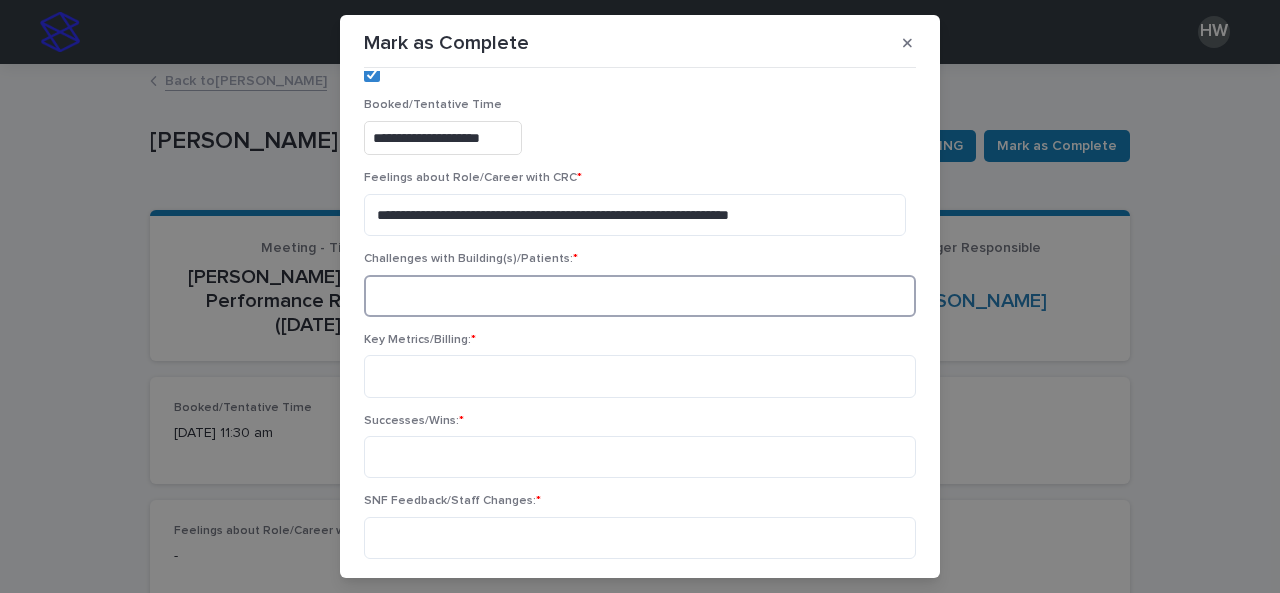 click at bounding box center (640, 296) 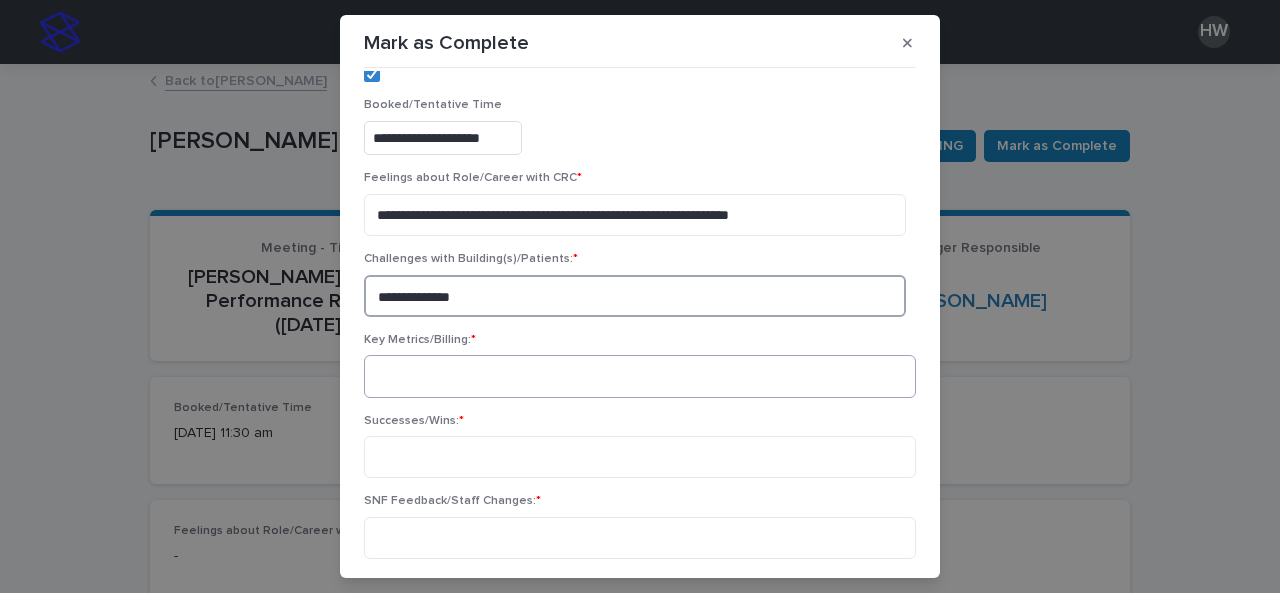 type on "**********" 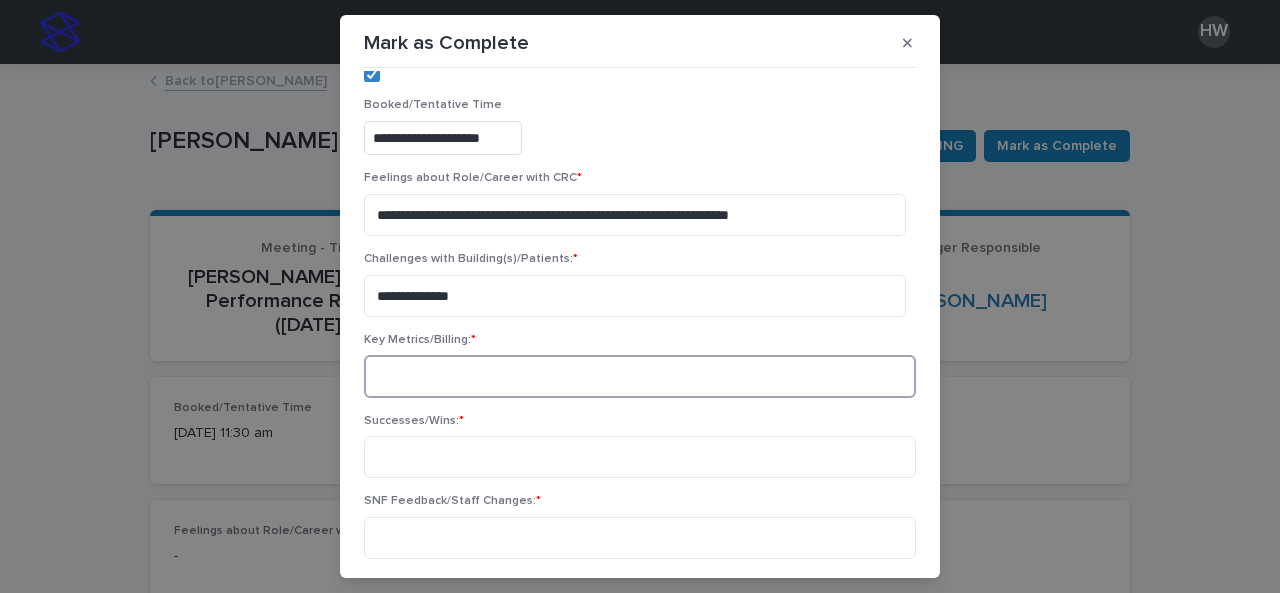 click at bounding box center (640, 376) 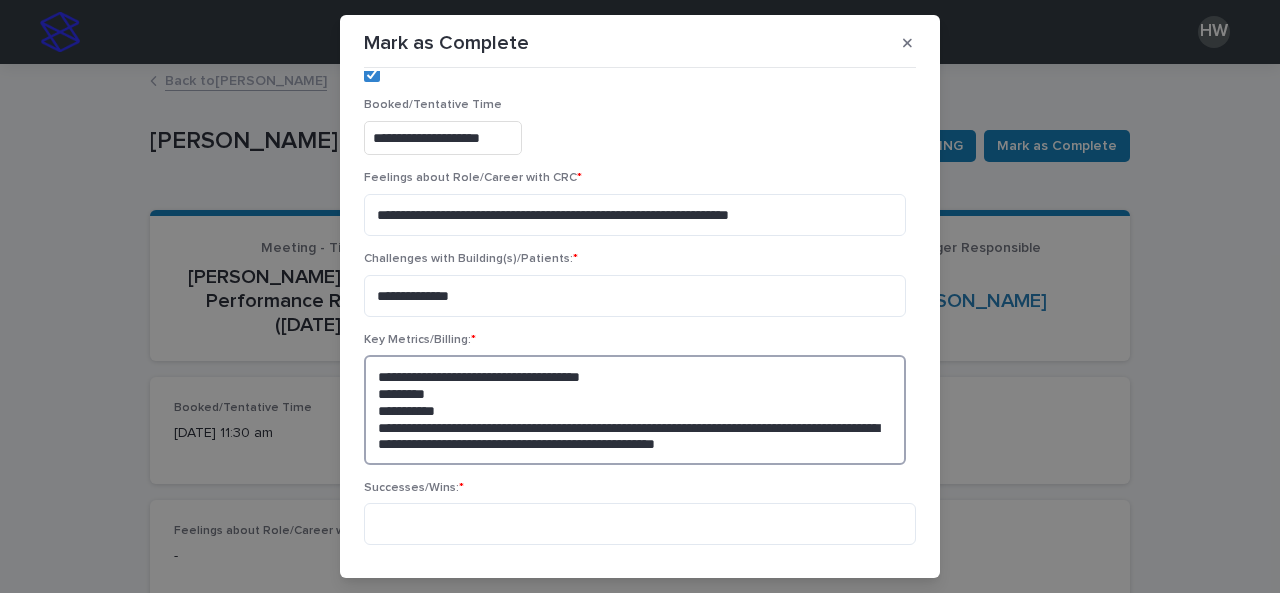 scroll, scrollTop: 155, scrollLeft: 0, axis: vertical 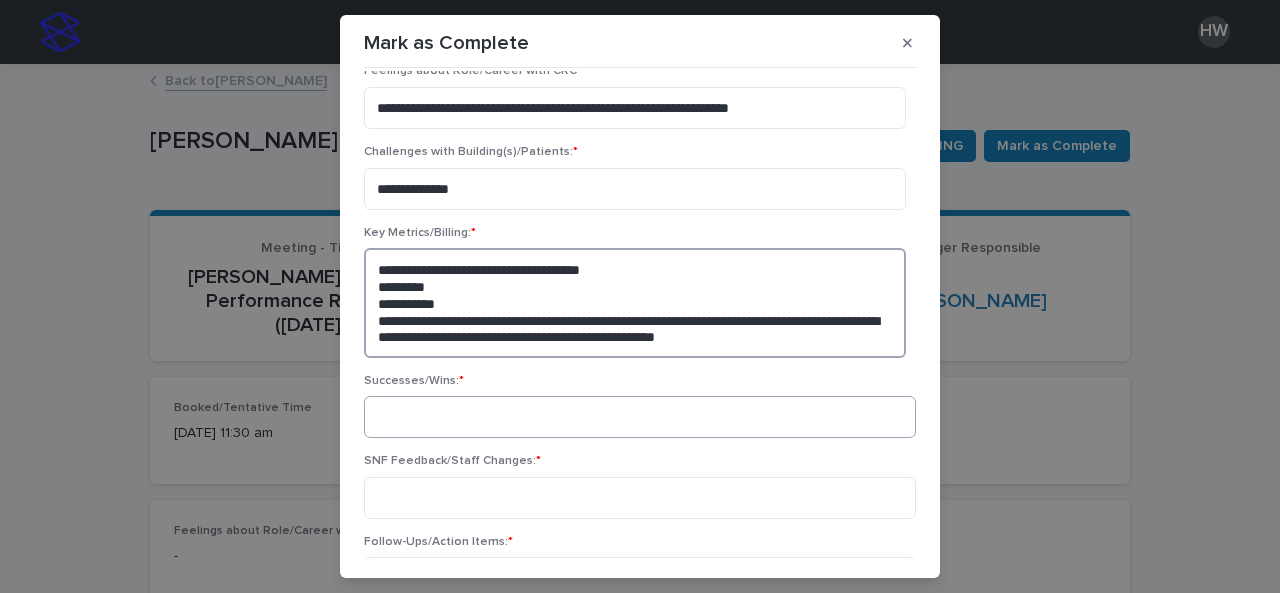 type on "**********" 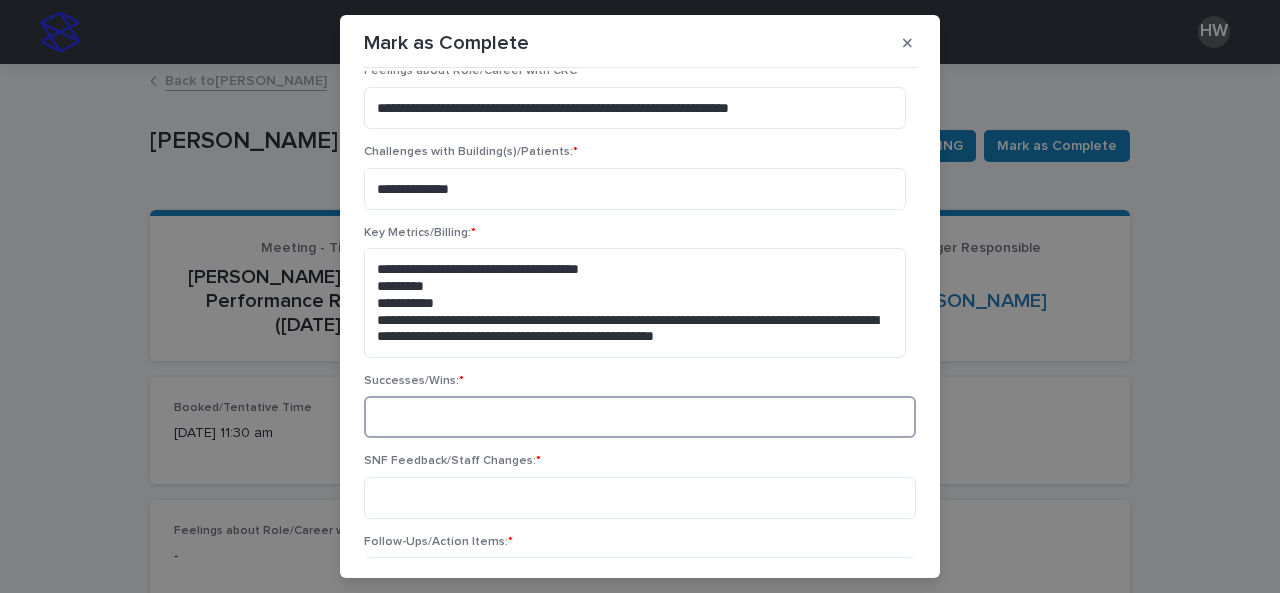 click at bounding box center [640, 417] 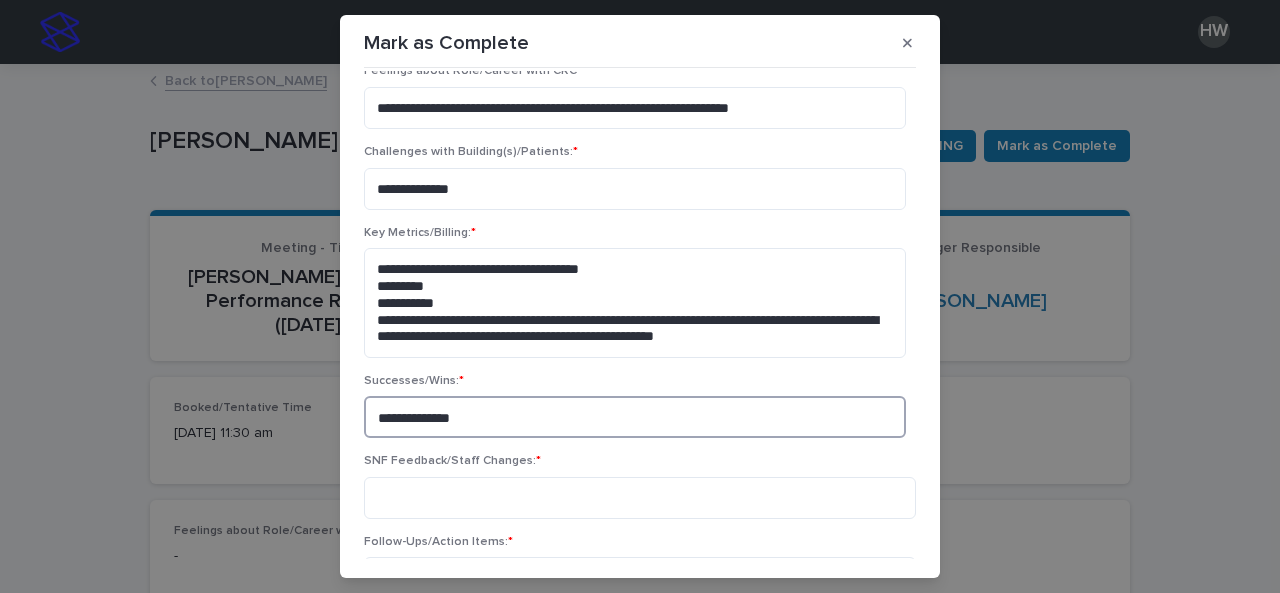 type on "**********" 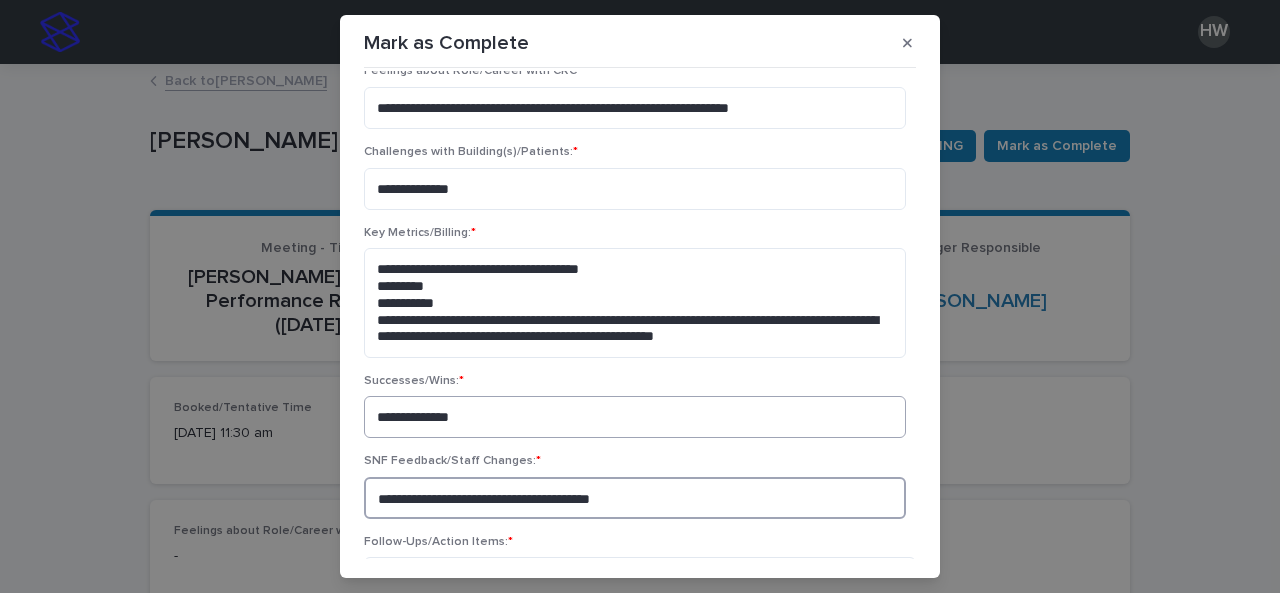 type on "**********" 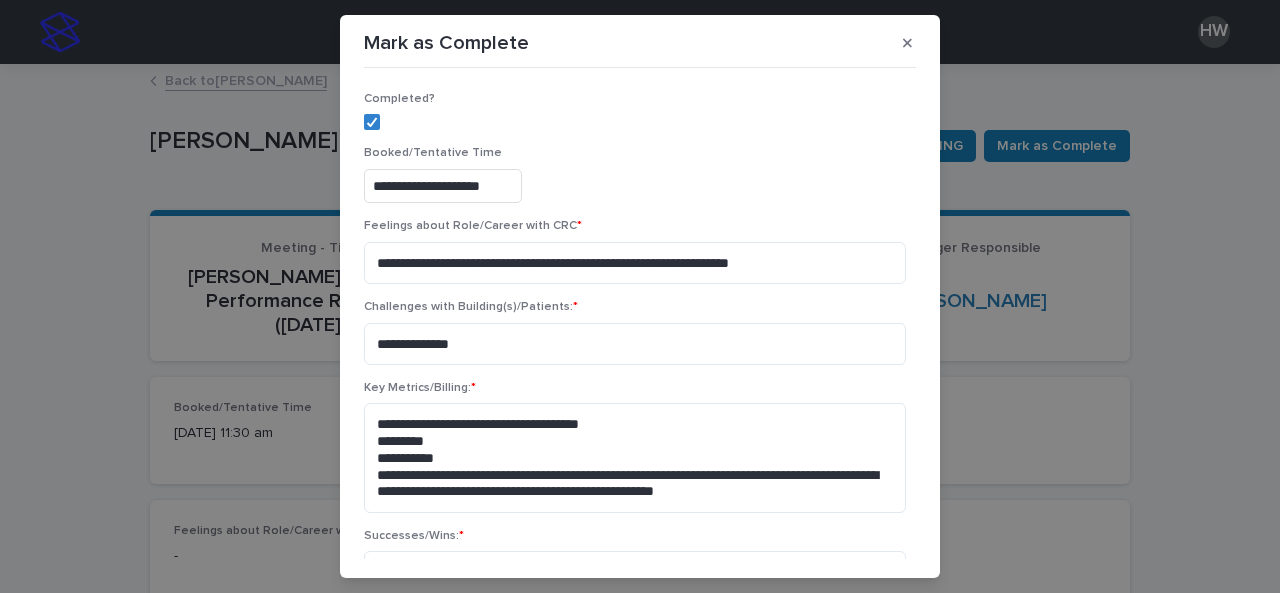 scroll, scrollTop: 1, scrollLeft: 0, axis: vertical 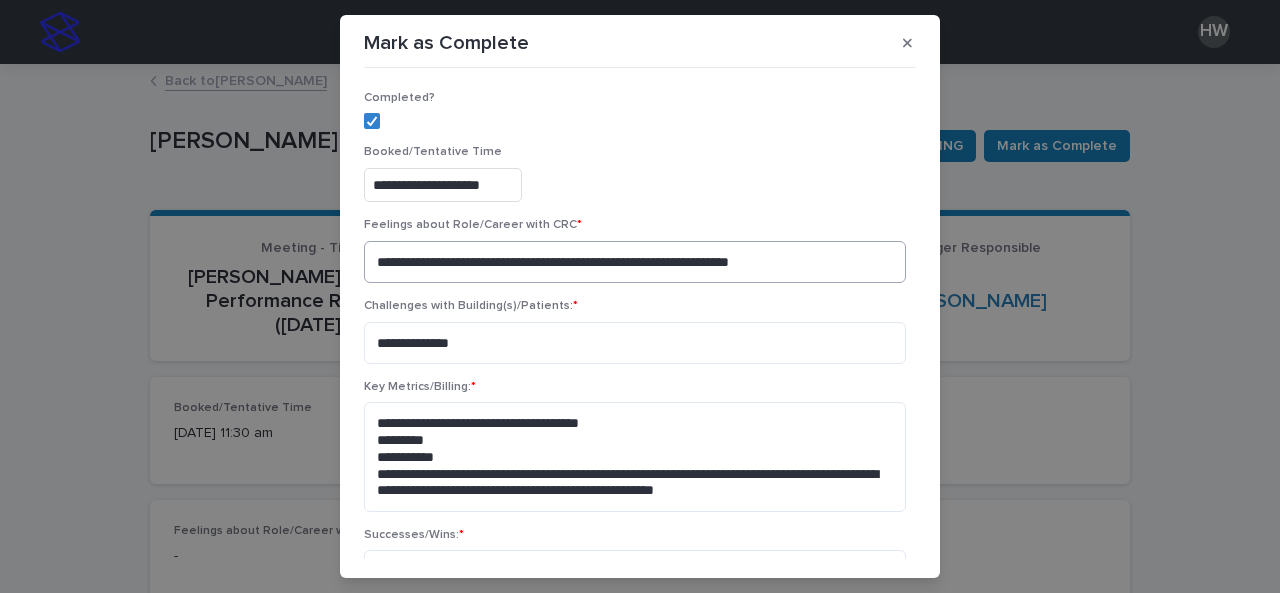 type on "**********" 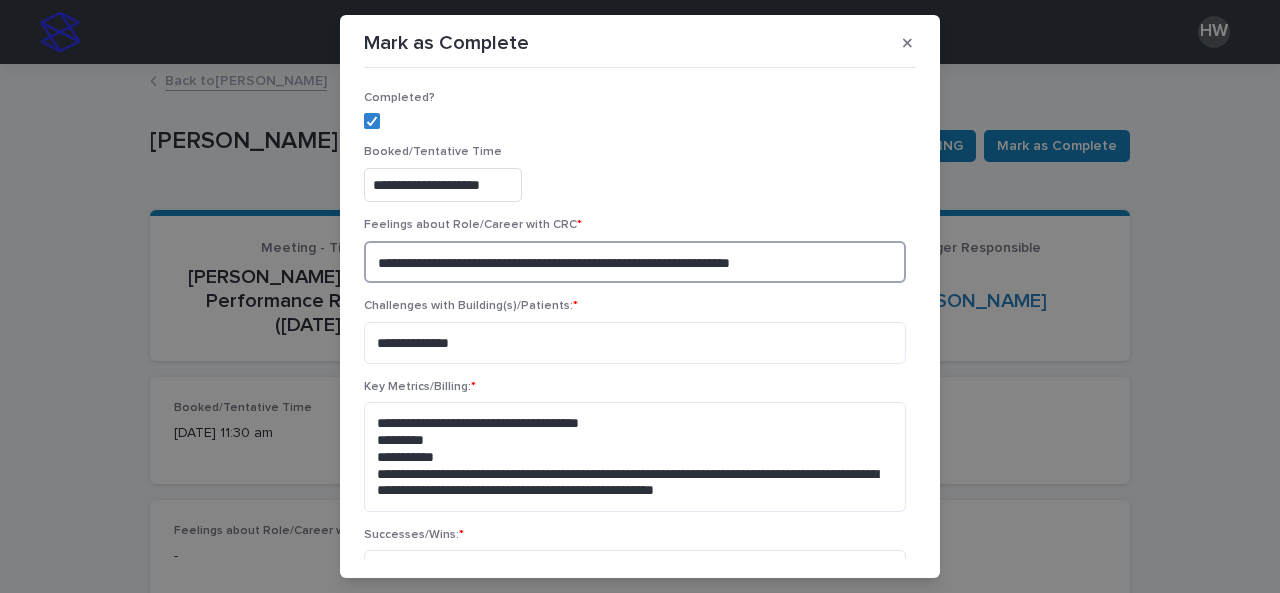 click on "**********" at bounding box center [635, 262] 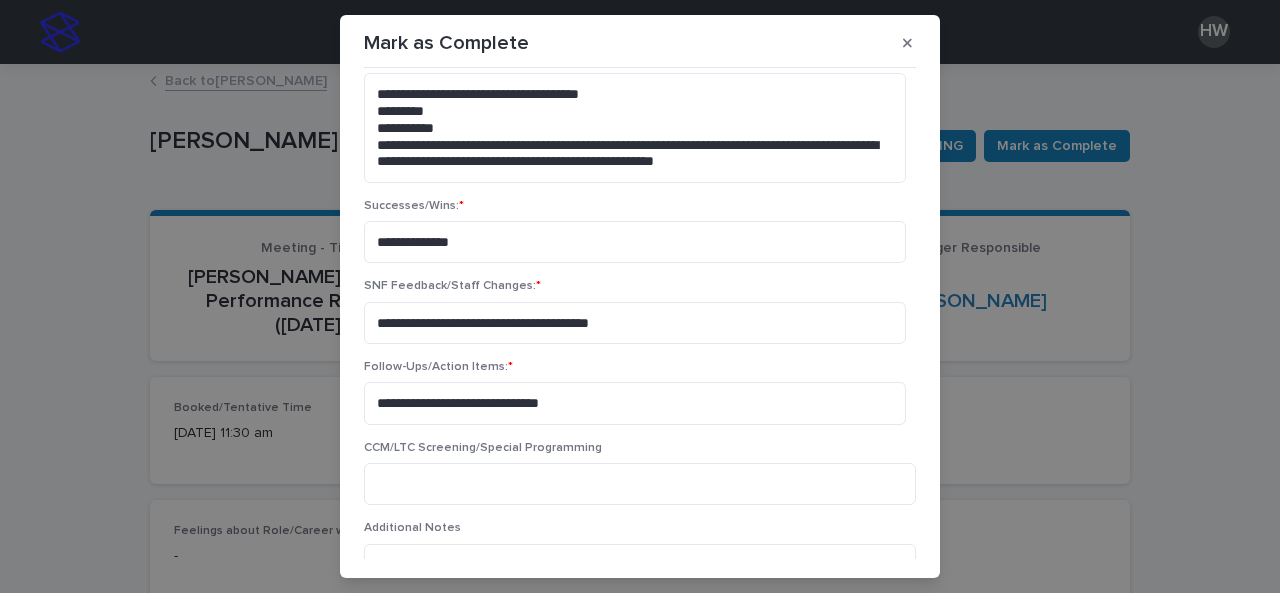 scroll, scrollTop: 470, scrollLeft: 0, axis: vertical 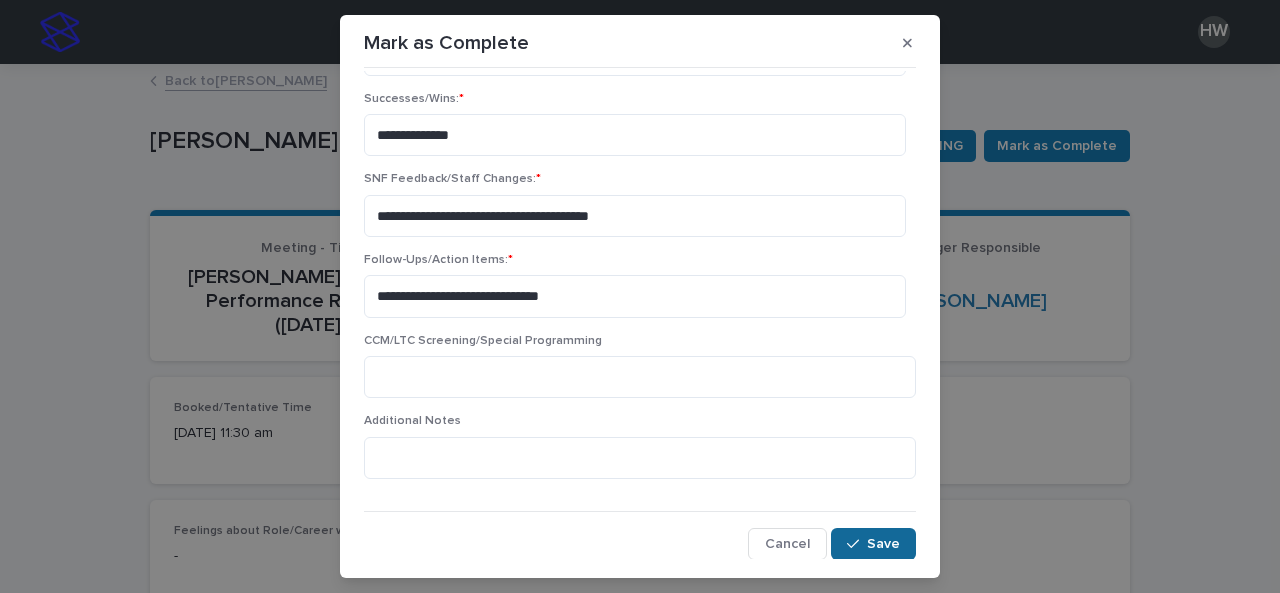 type on "**********" 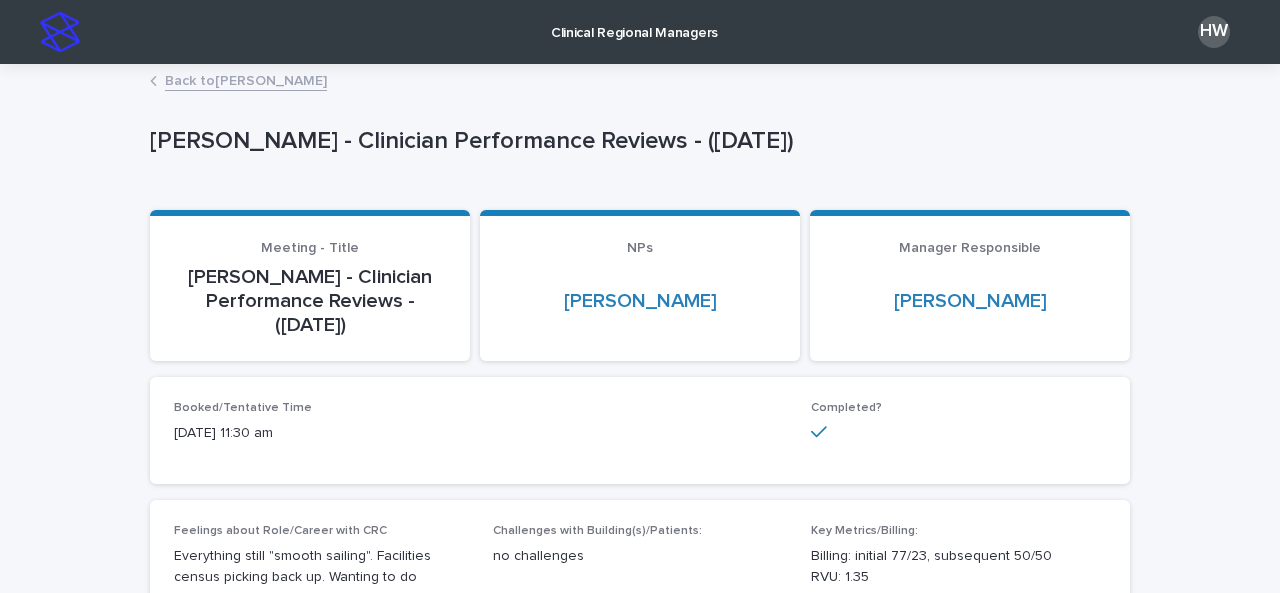 click on "Clinical Regional Managers" at bounding box center (634, 21) 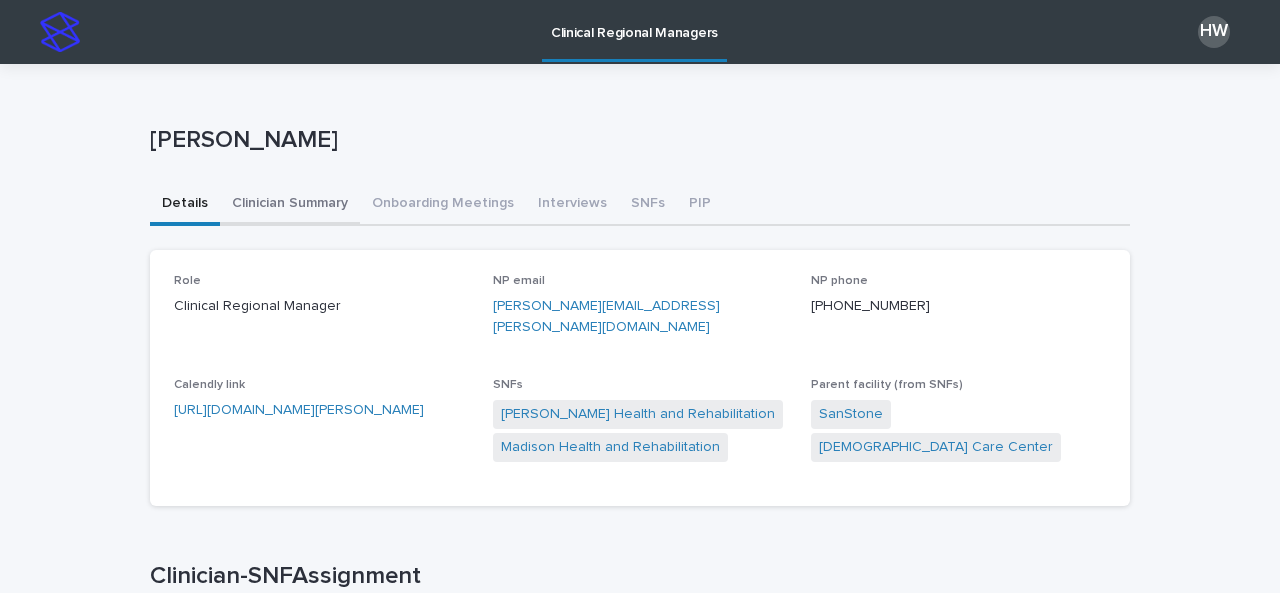 click on "Clinician Summary" at bounding box center (290, 205) 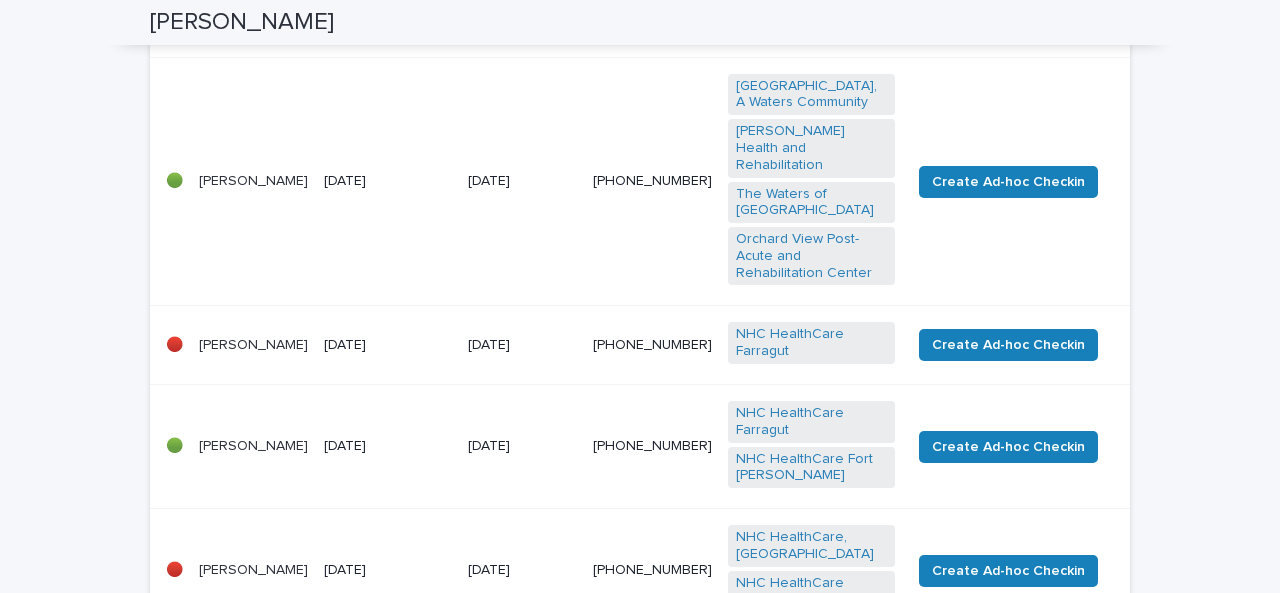 scroll, scrollTop: 1139, scrollLeft: 0, axis: vertical 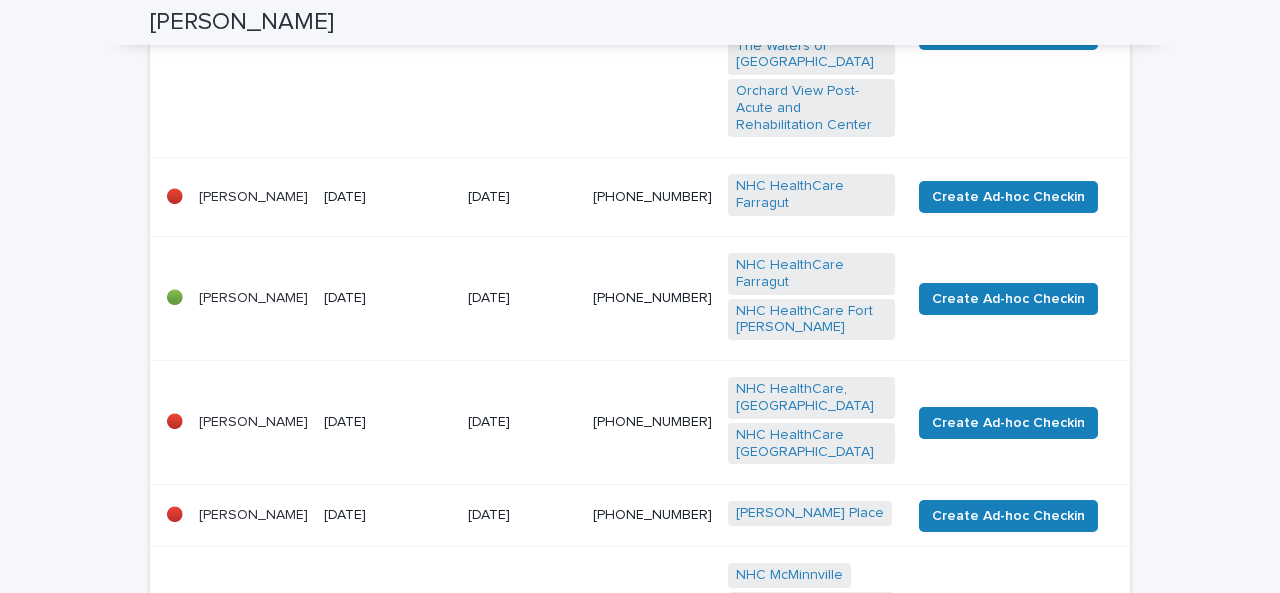 click on "[PERSON_NAME]" at bounding box center [253, 197] 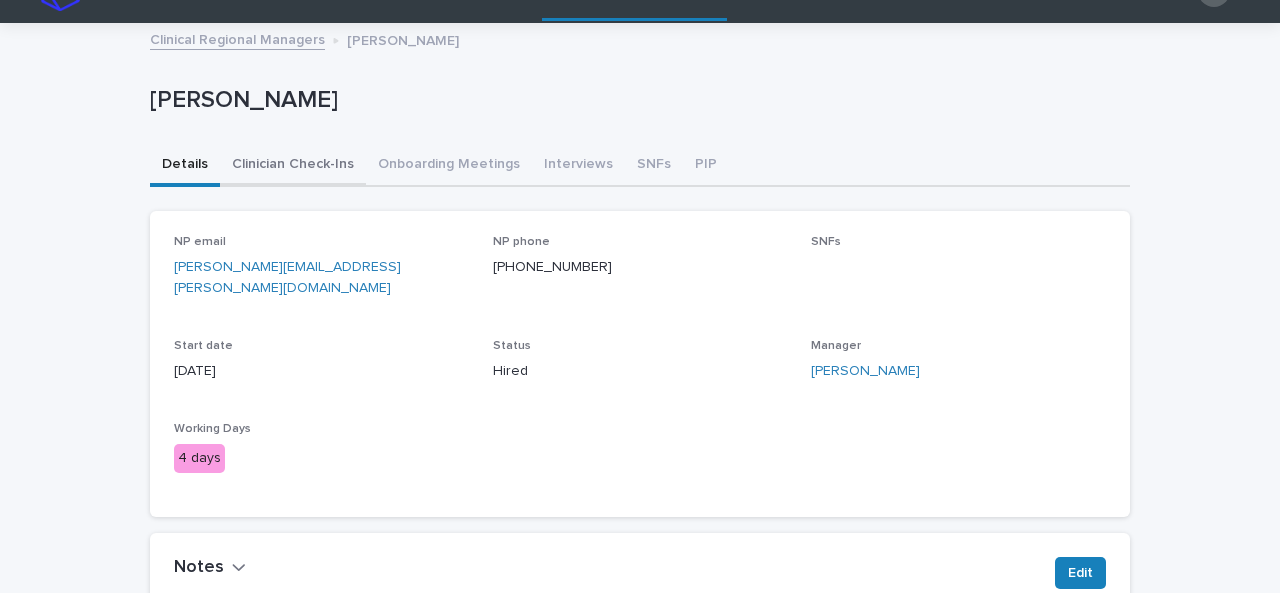 scroll, scrollTop: 42, scrollLeft: 0, axis: vertical 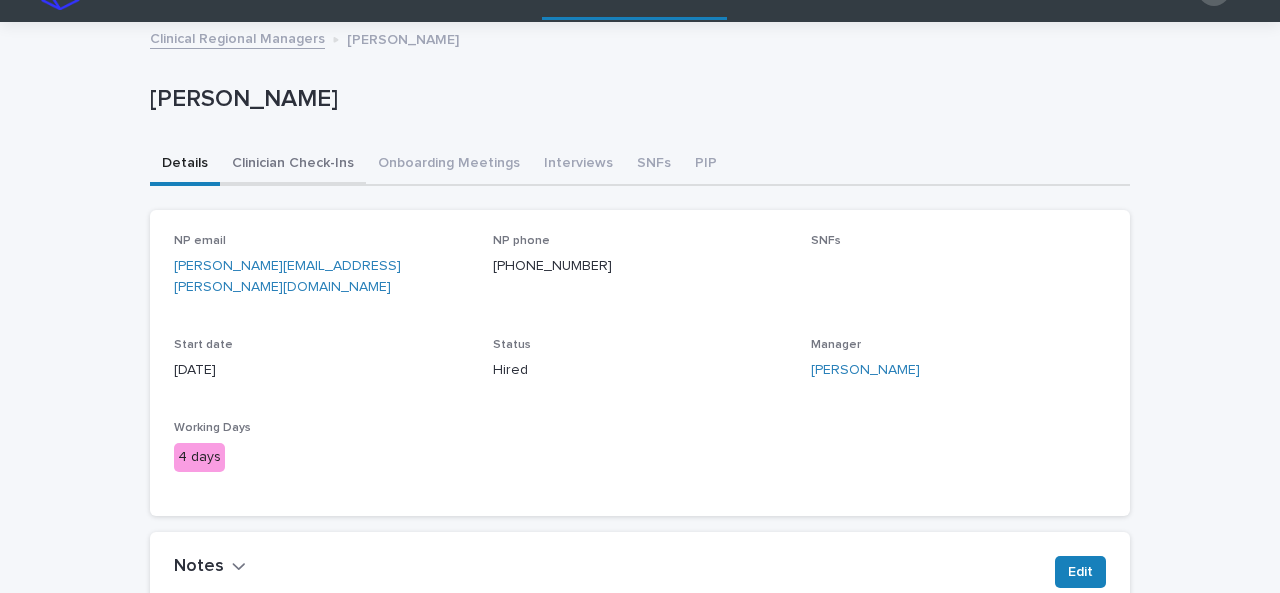click on "Clinician Check-Ins" at bounding box center [293, 165] 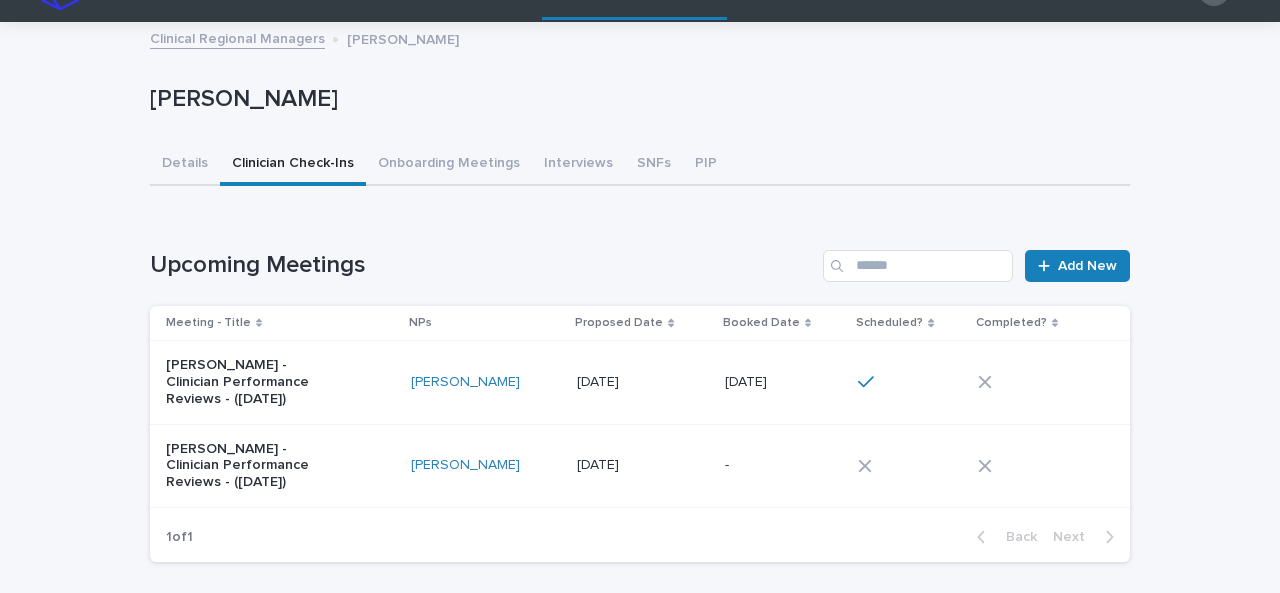 scroll, scrollTop: 74, scrollLeft: 0, axis: vertical 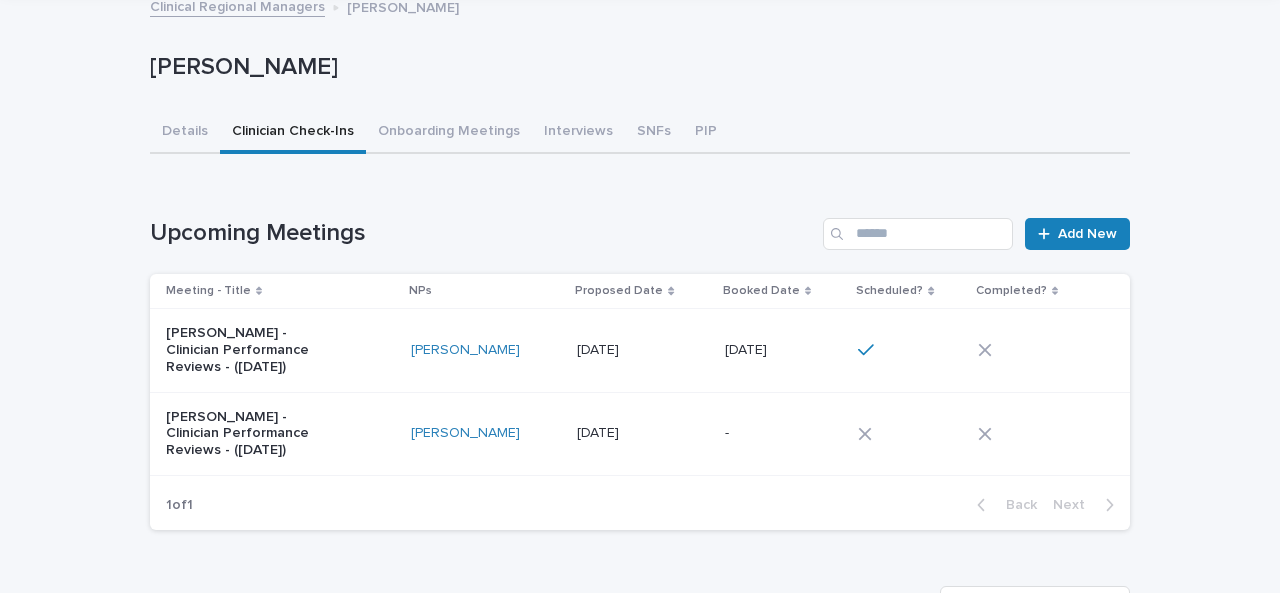 click on "[PERSON_NAME] - Clinician Performance Reviews - ([DATE])" at bounding box center [280, 350] 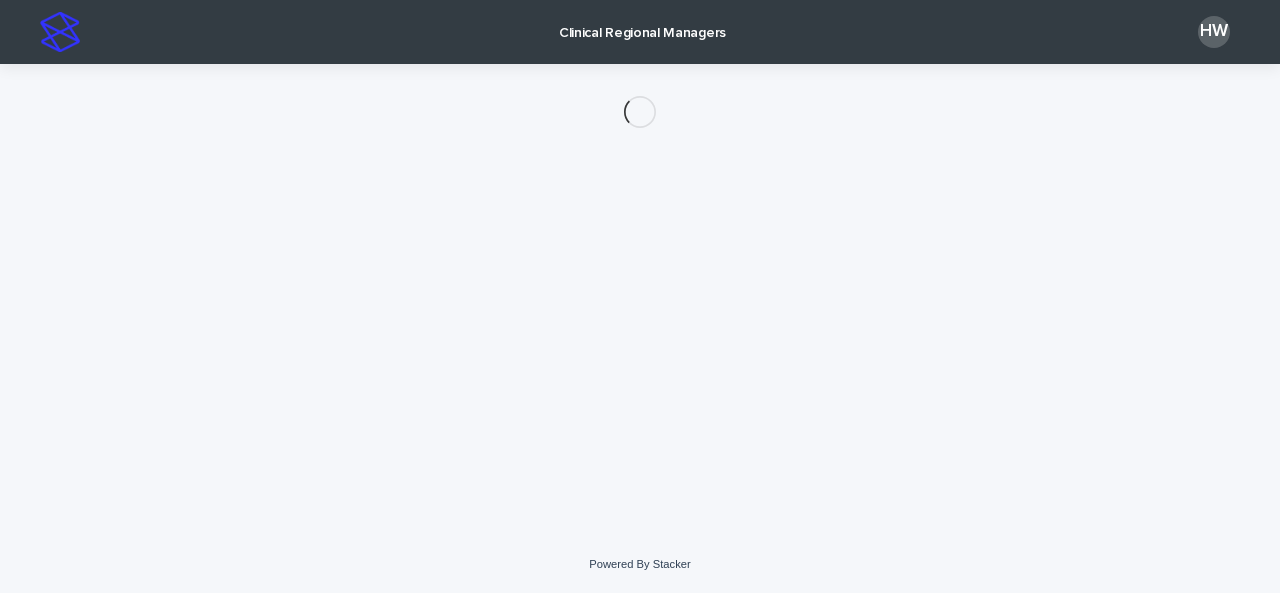 scroll, scrollTop: 0, scrollLeft: 0, axis: both 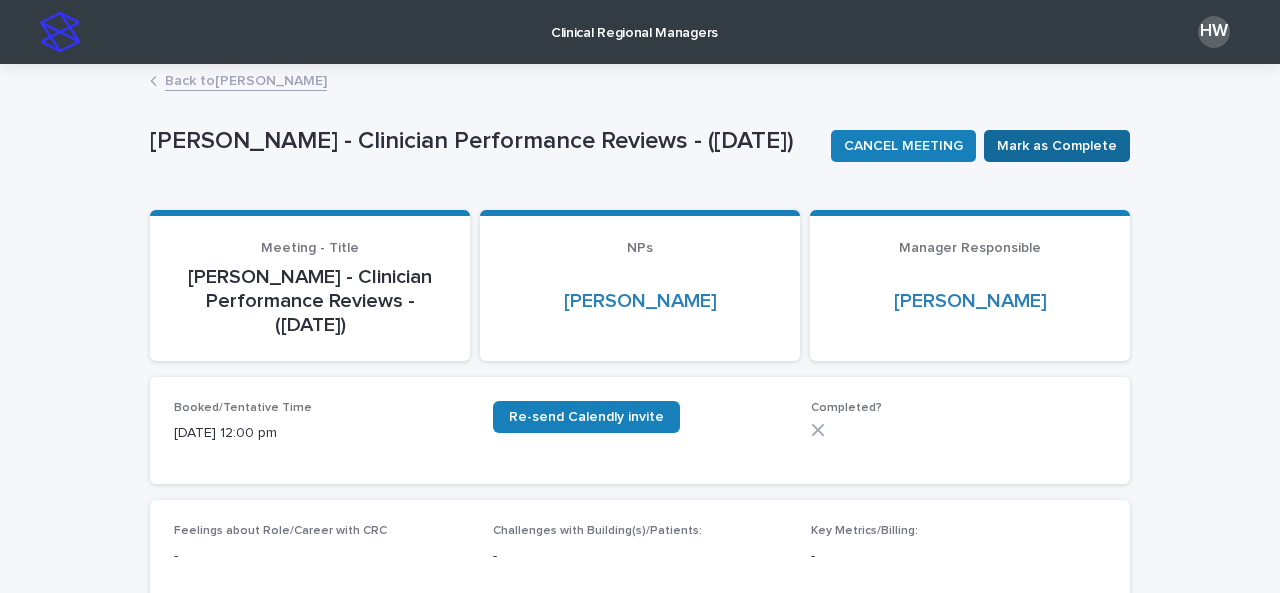 click on "Mark as Complete" at bounding box center (1057, 146) 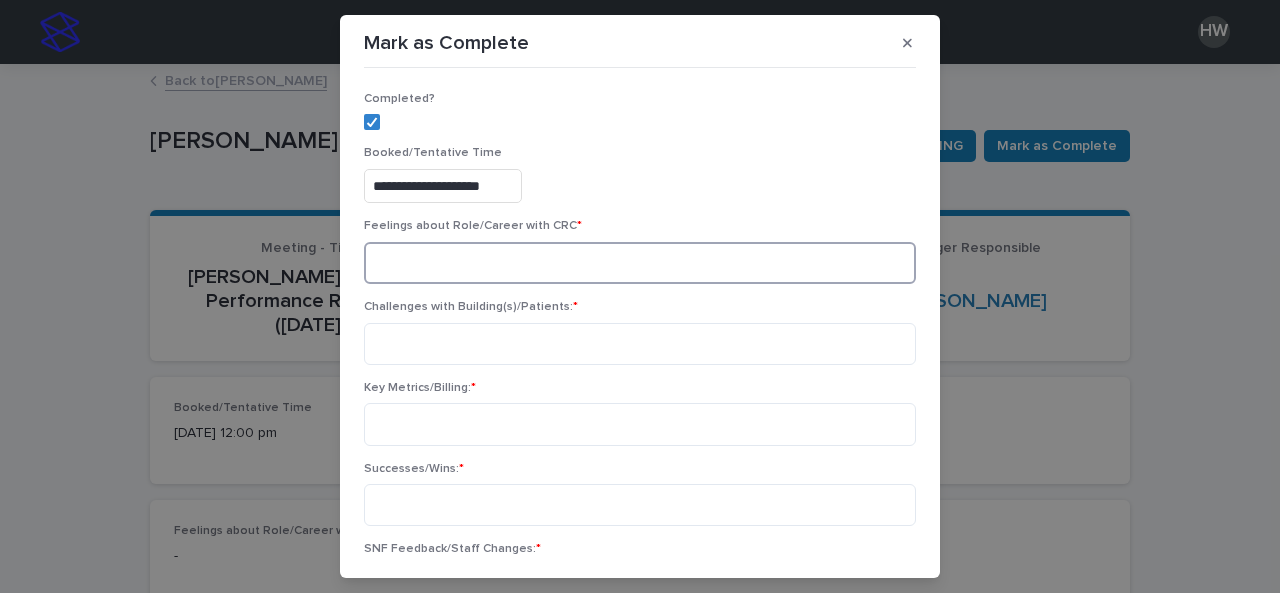 click at bounding box center [640, 263] 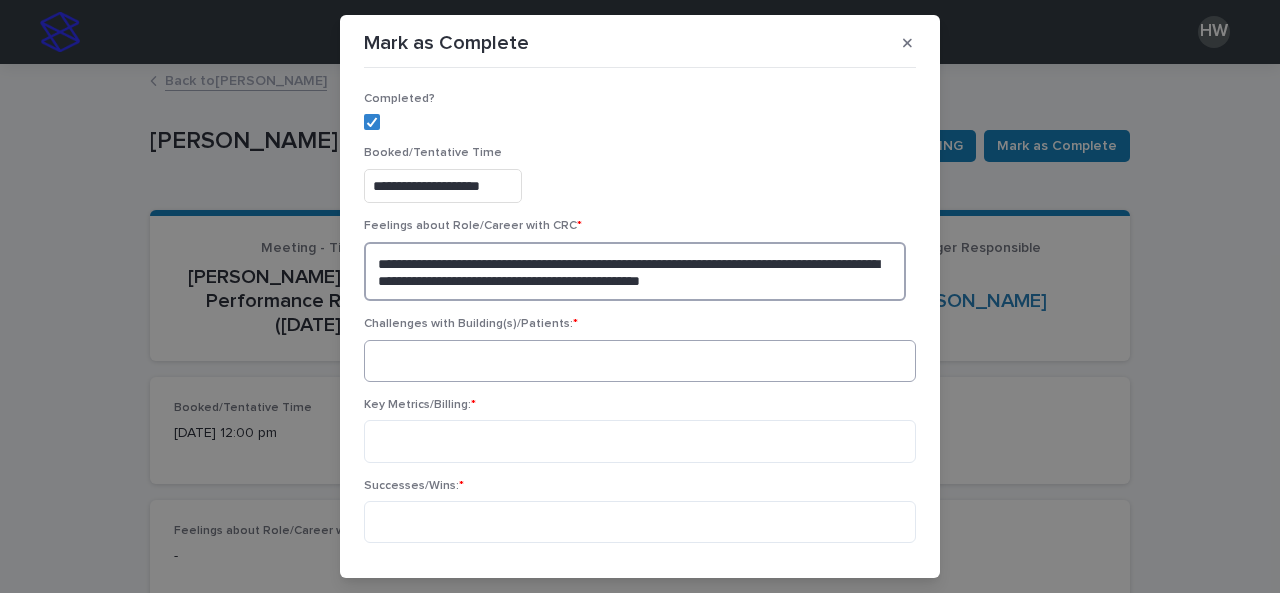 type on "**********" 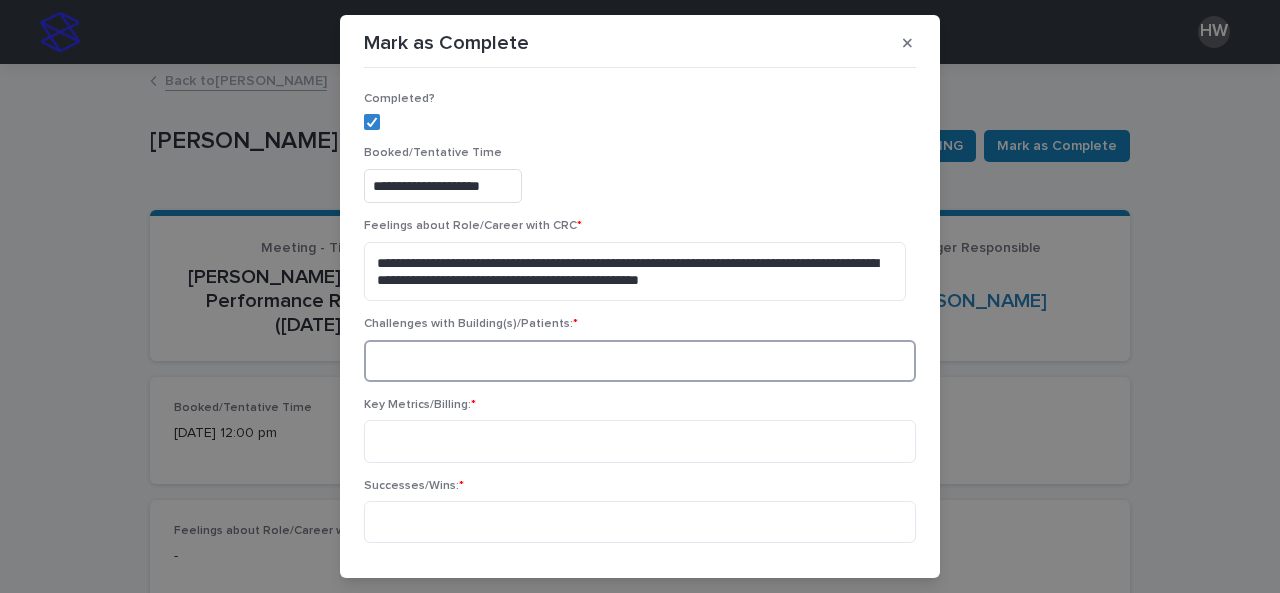 click at bounding box center (640, 361) 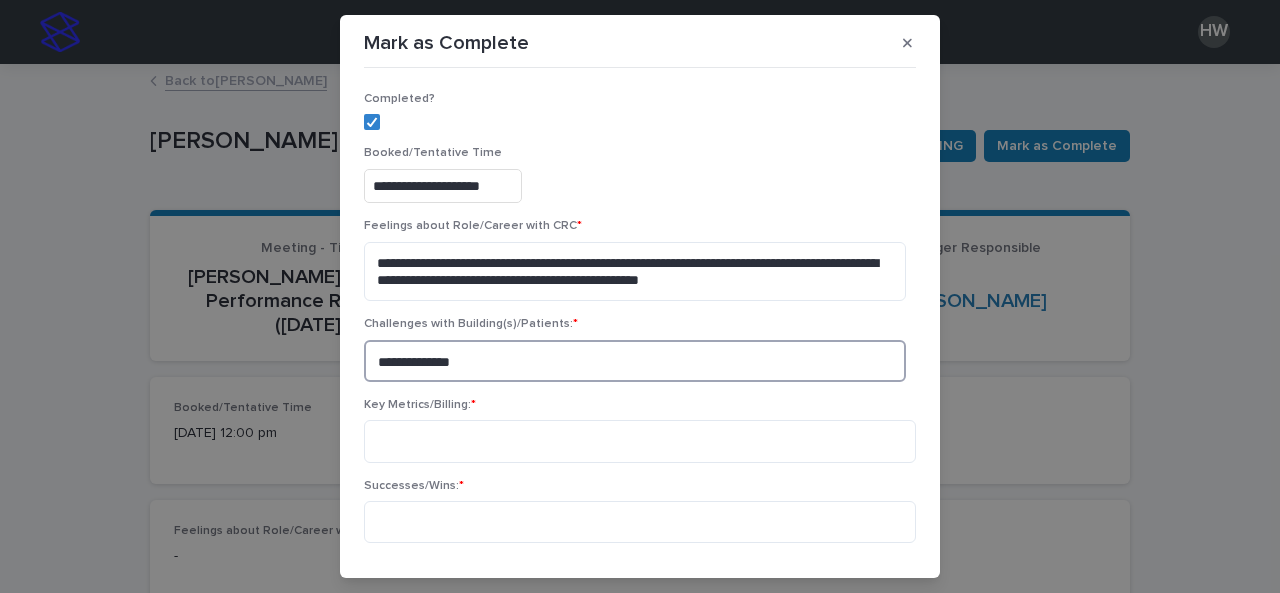 type on "**********" 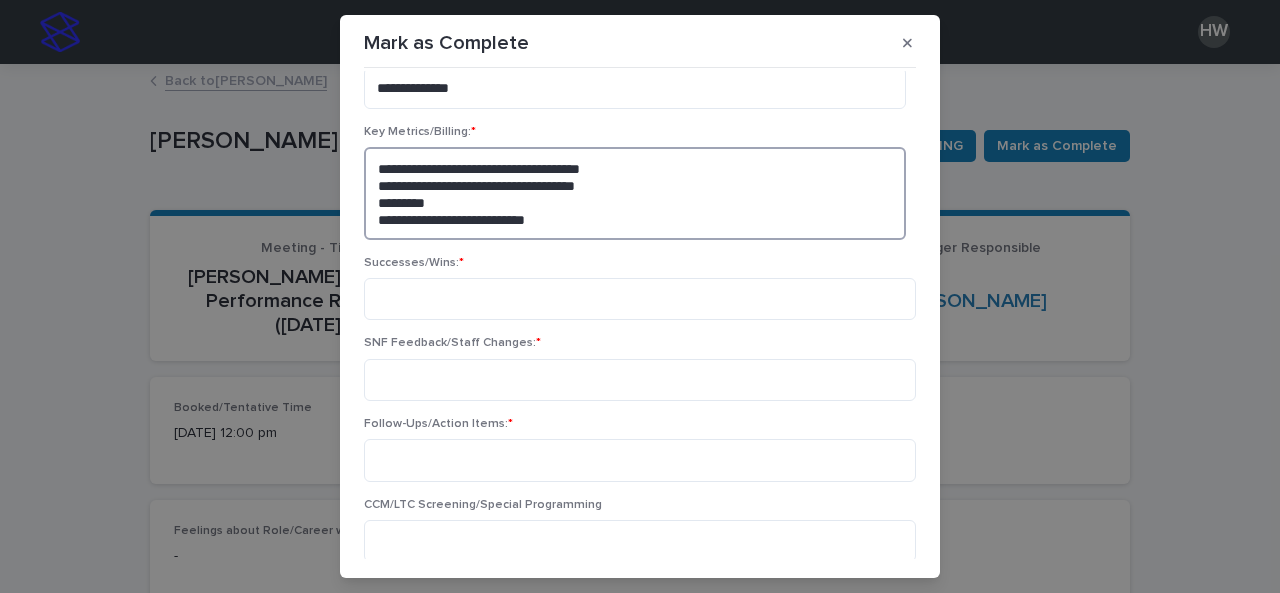 scroll, scrollTop: 274, scrollLeft: 0, axis: vertical 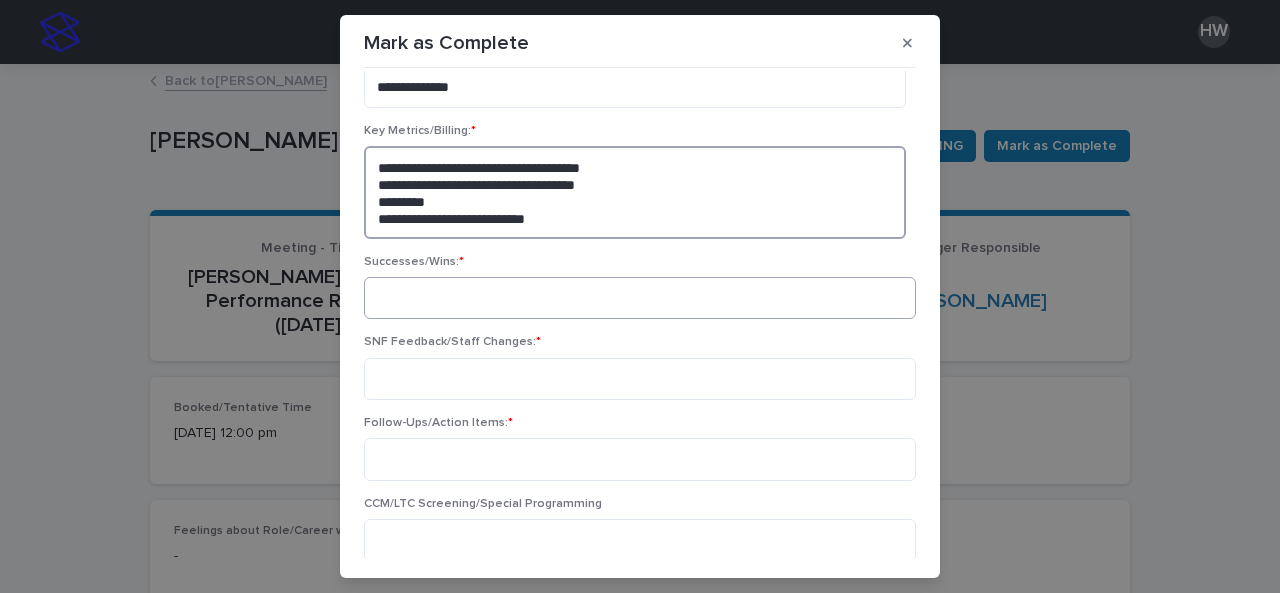 type on "**********" 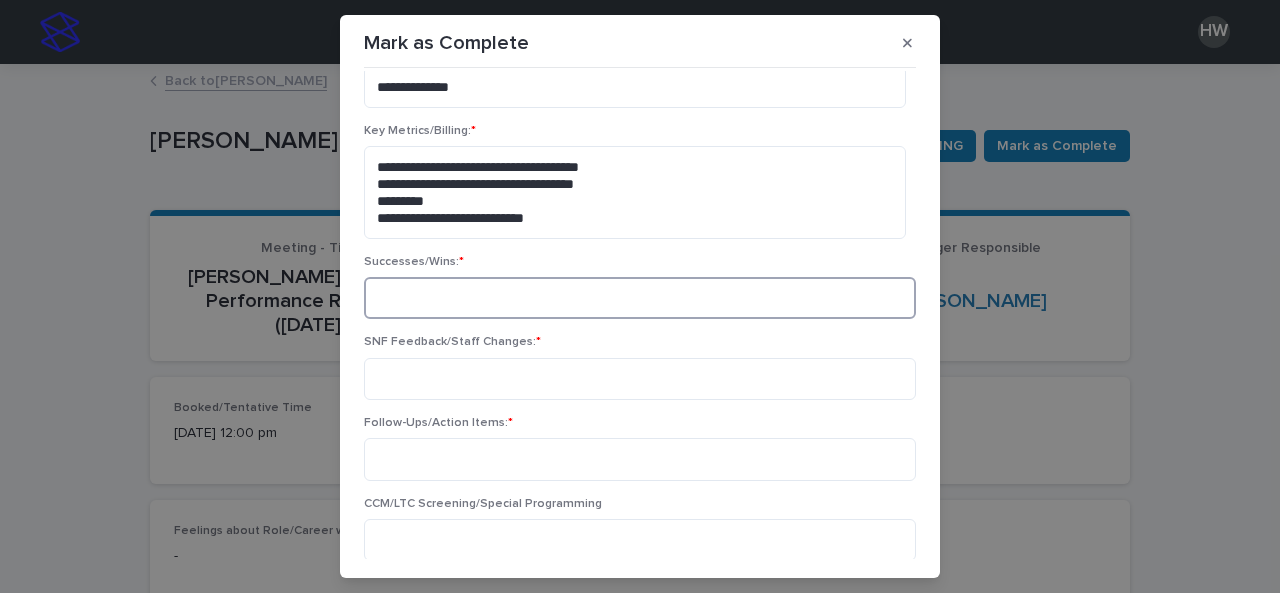 click at bounding box center (640, 298) 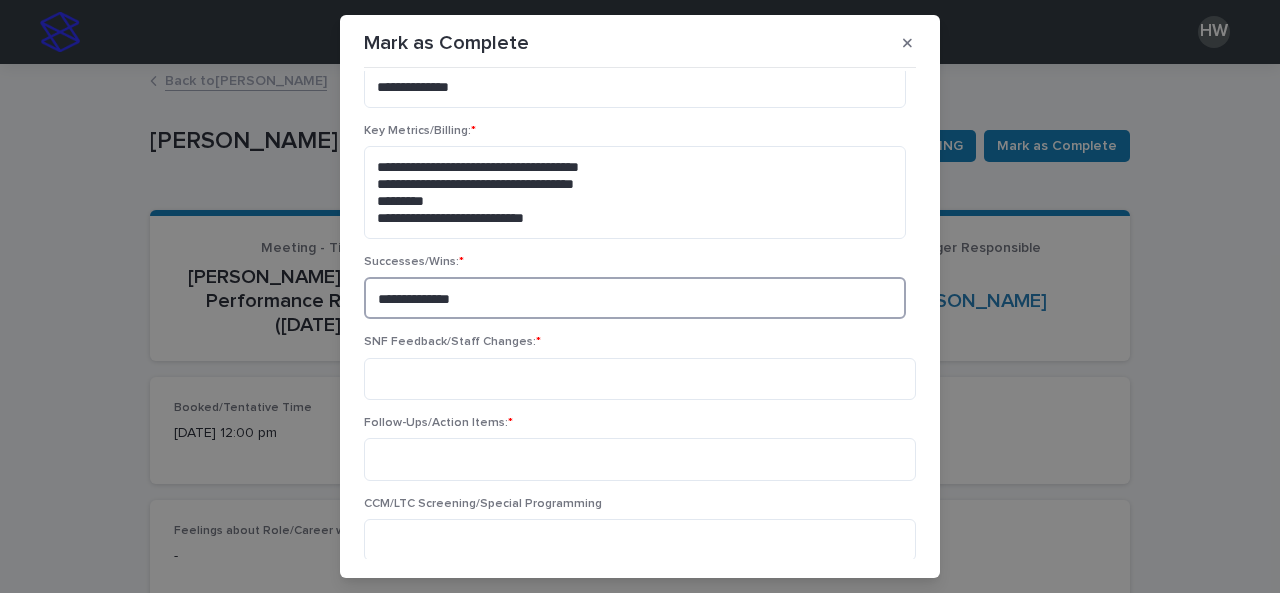 type on "**********" 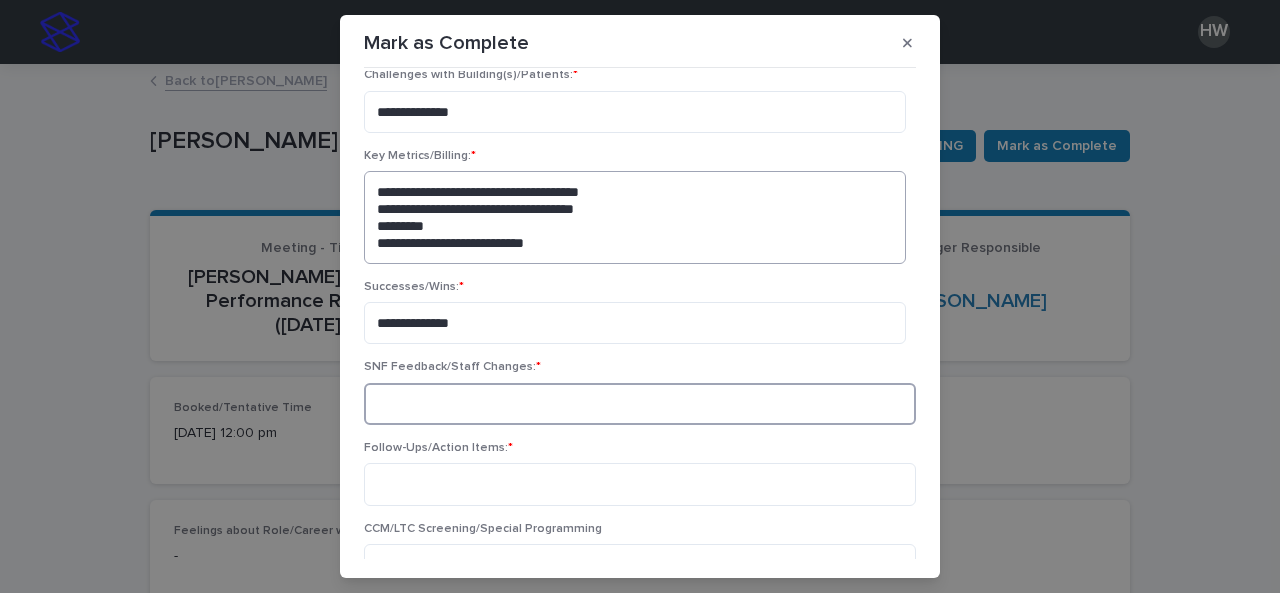 scroll, scrollTop: 248, scrollLeft: 0, axis: vertical 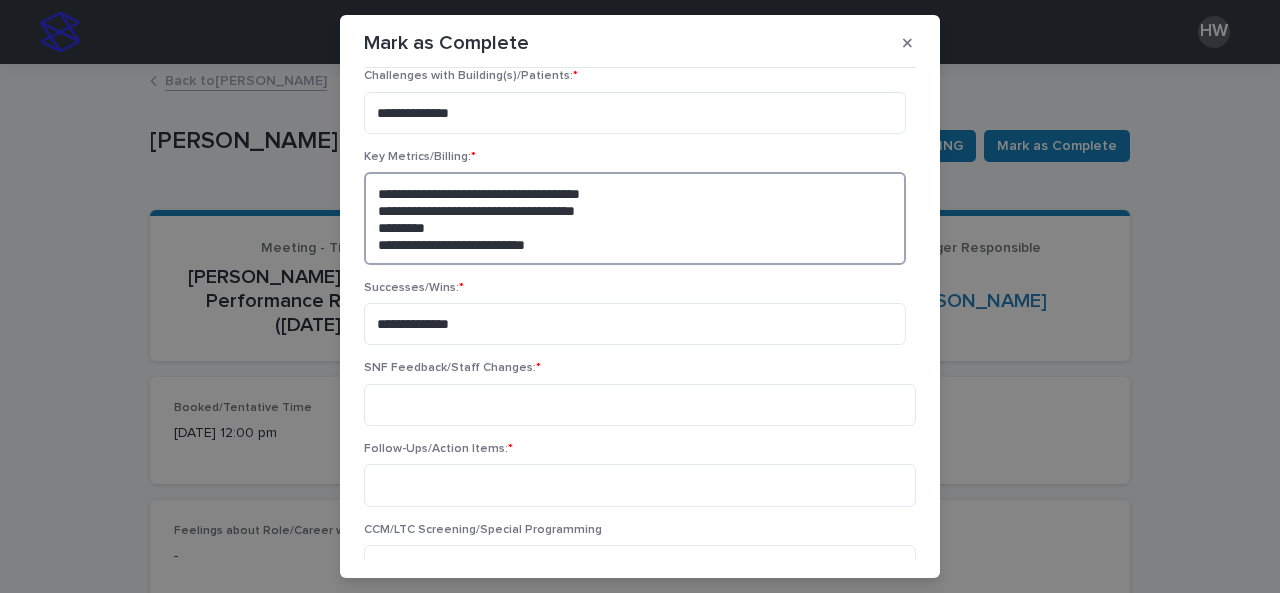 click on "**********" at bounding box center (635, 218) 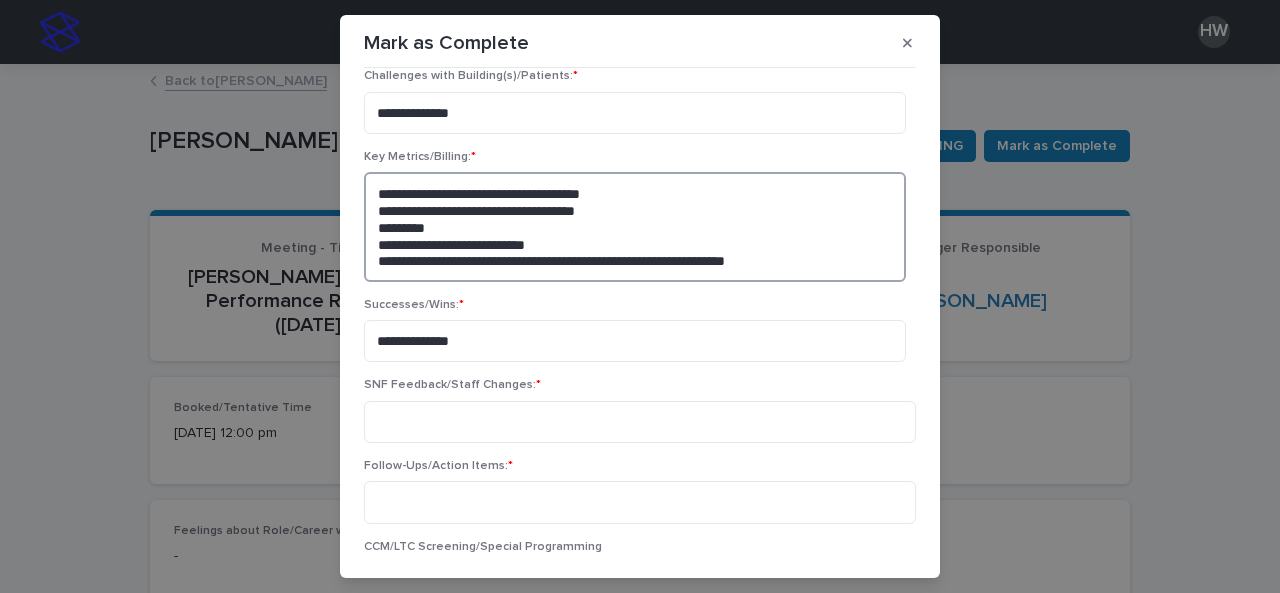 scroll, scrollTop: 264, scrollLeft: 0, axis: vertical 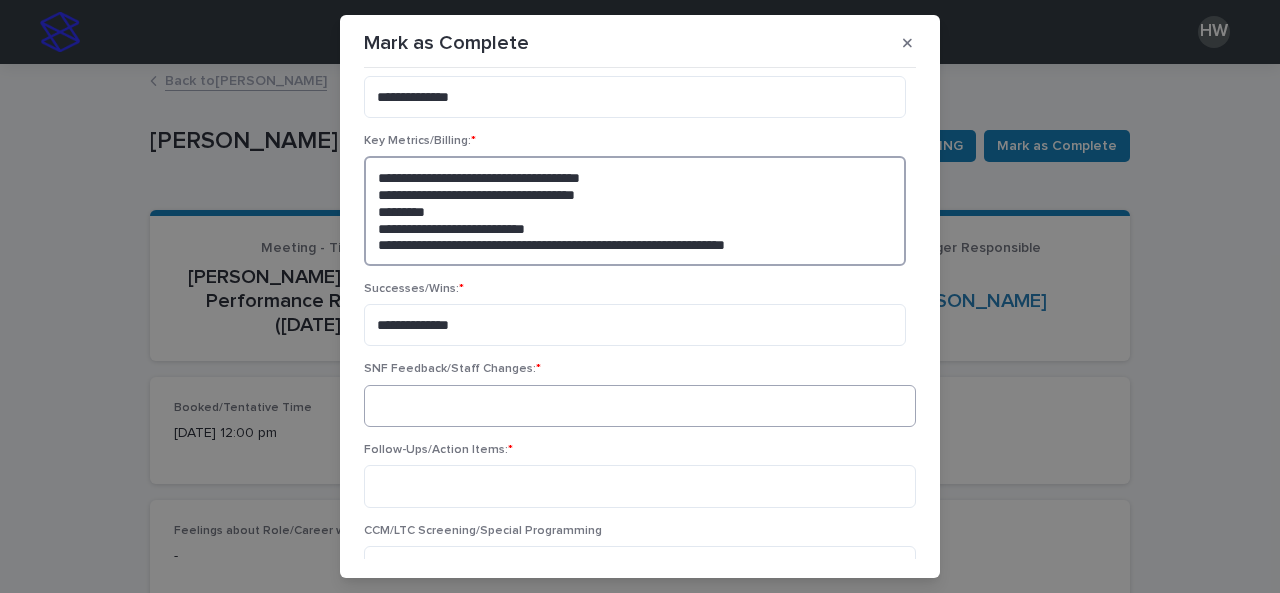 type on "**********" 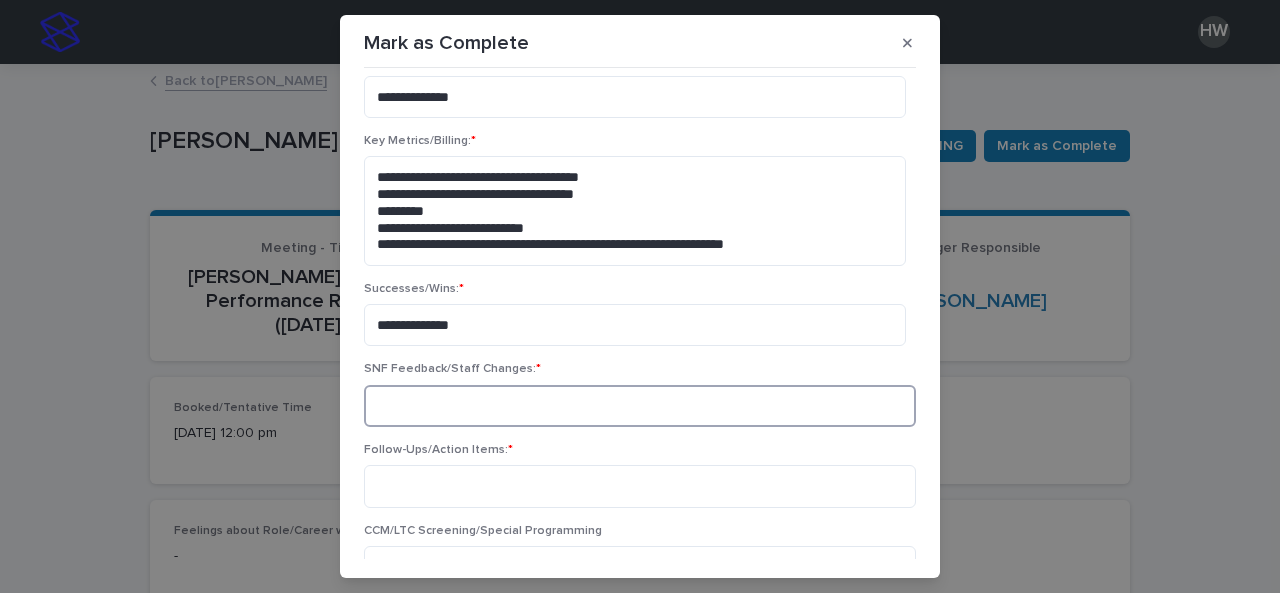 click at bounding box center (640, 406) 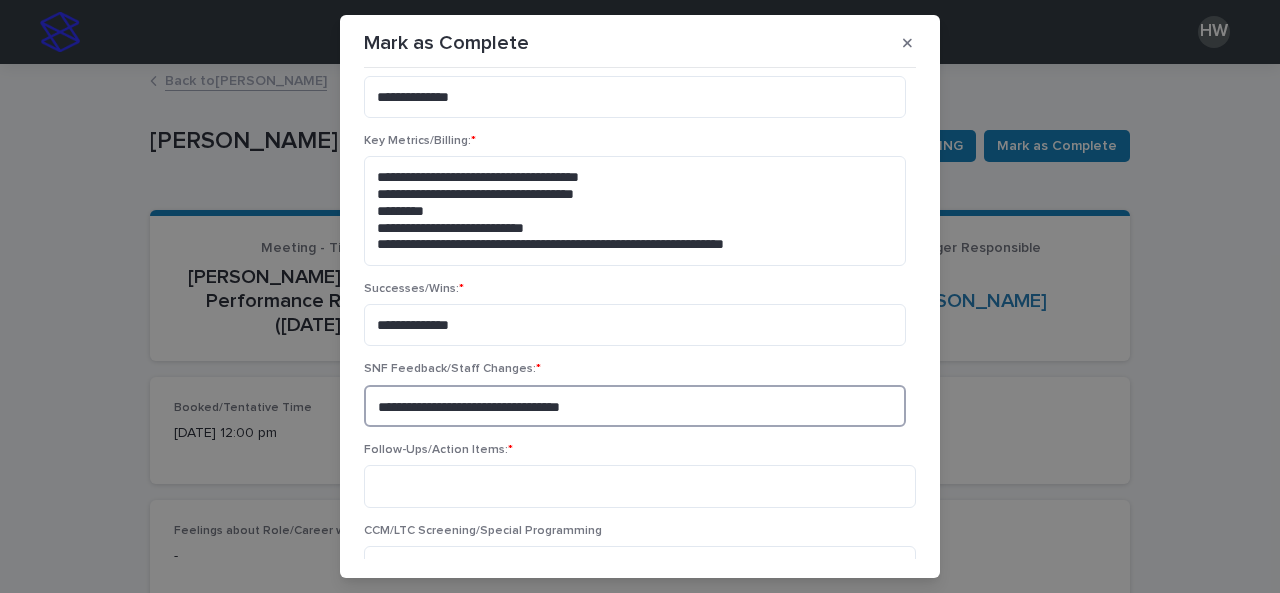 type on "**********" 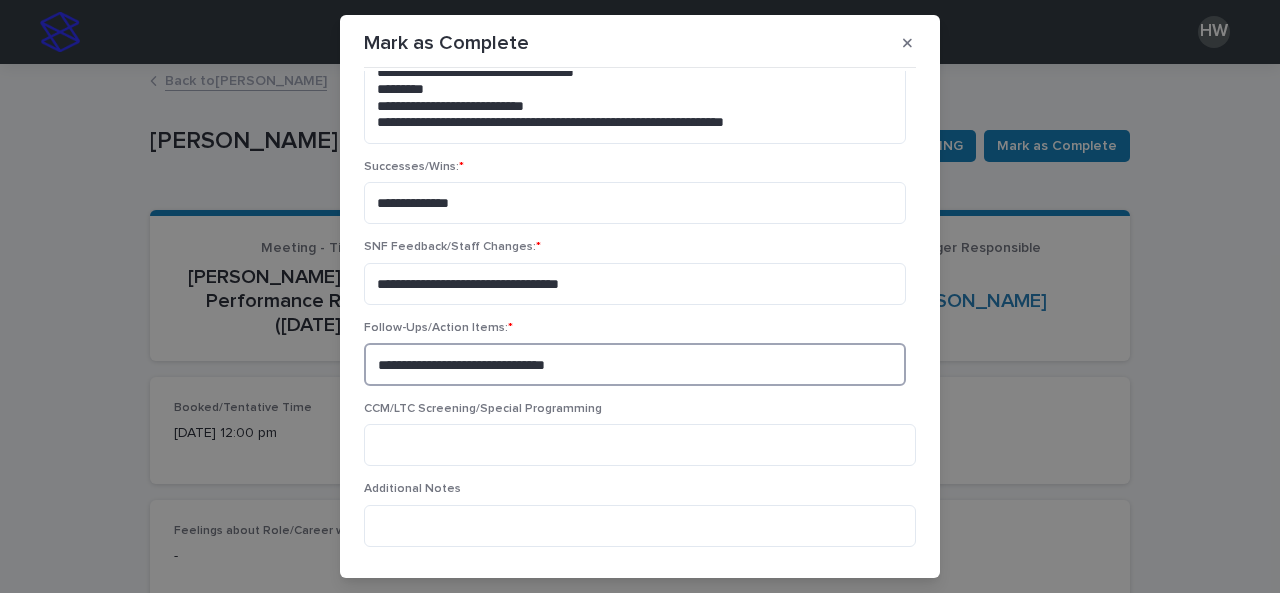 scroll, scrollTop: 454, scrollLeft: 0, axis: vertical 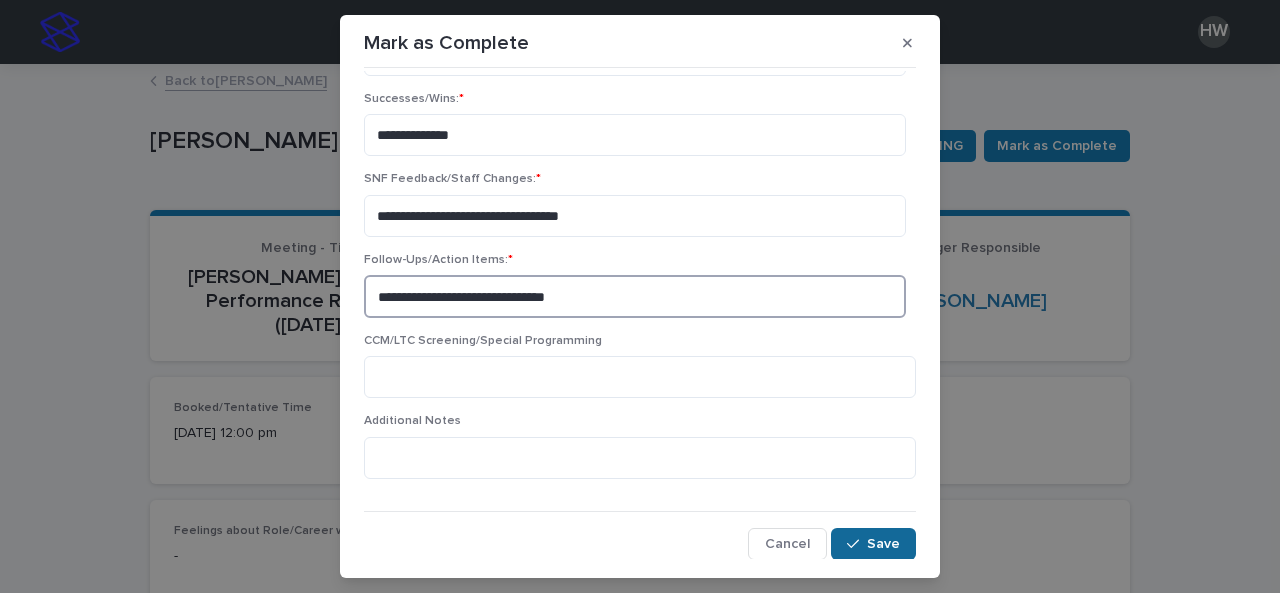 type on "**********" 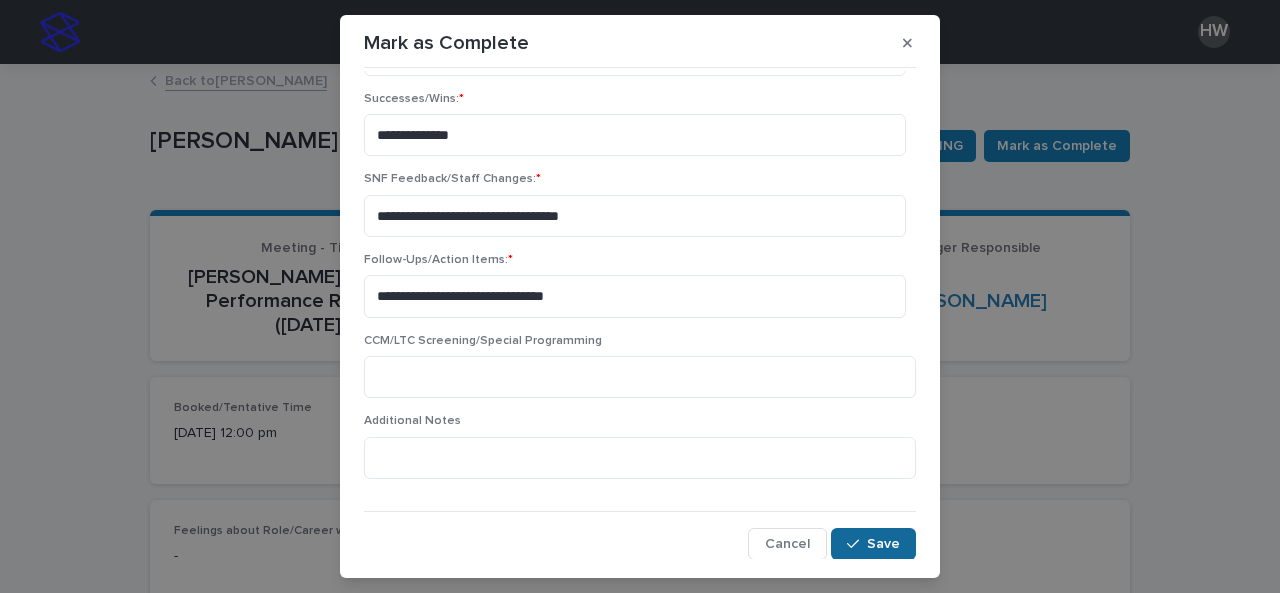 click on "Save" at bounding box center (883, 544) 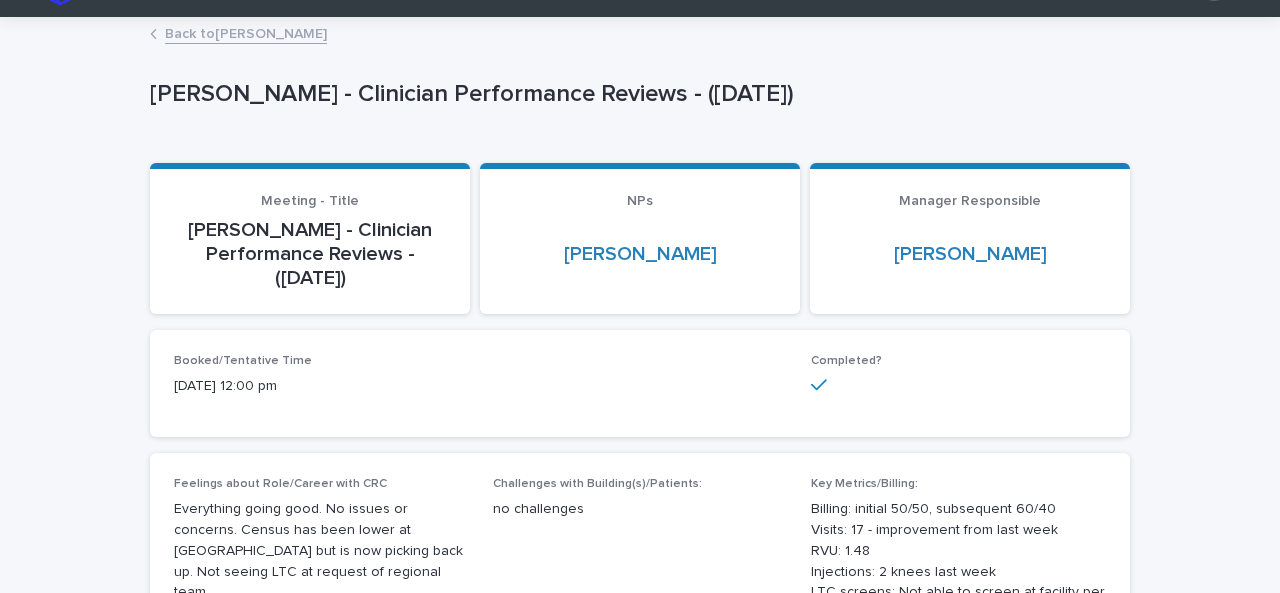 scroll, scrollTop: 0, scrollLeft: 0, axis: both 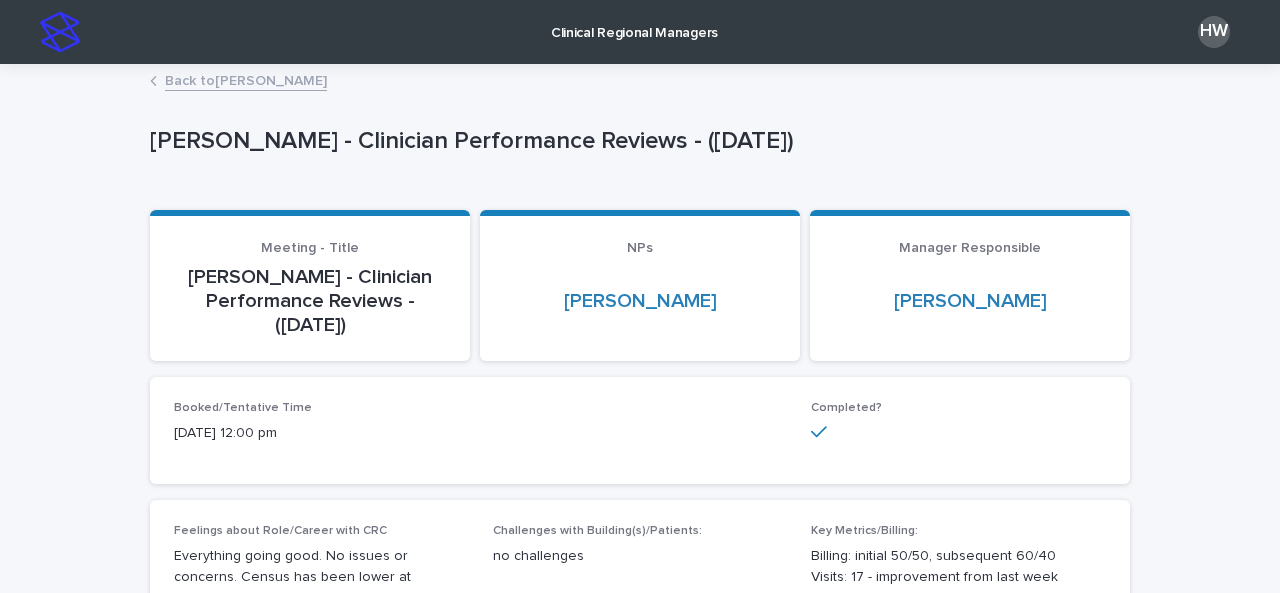 click on "Clinical Regional Managers" at bounding box center [634, 31] 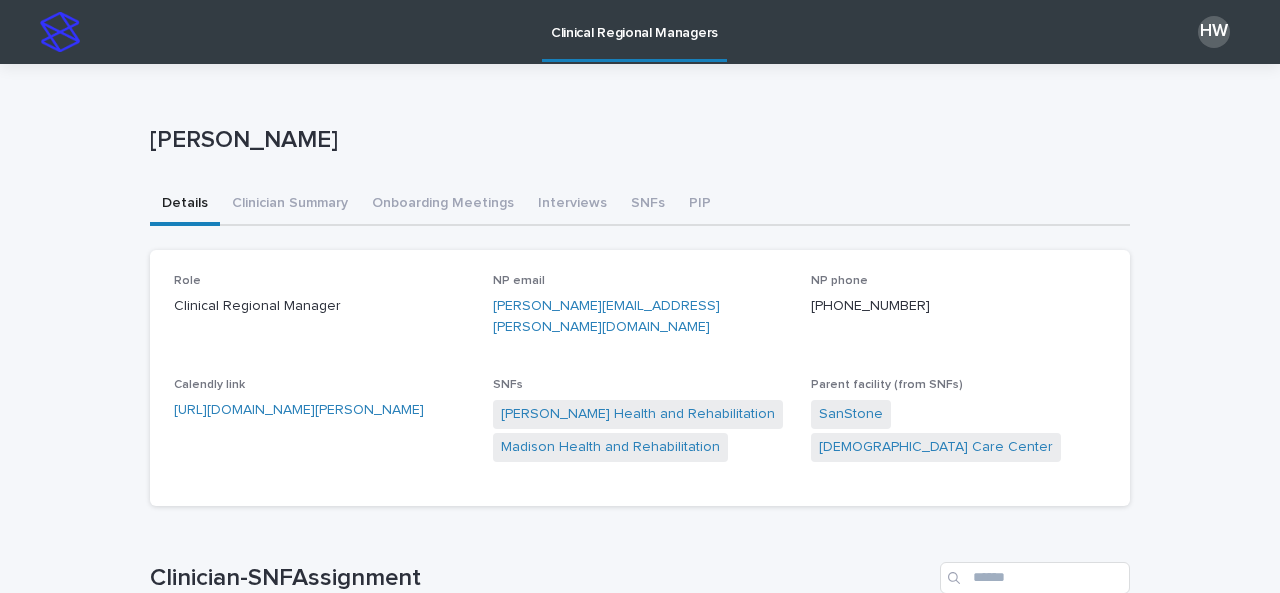 click on "Clinical Regional Managers" at bounding box center [634, 21] 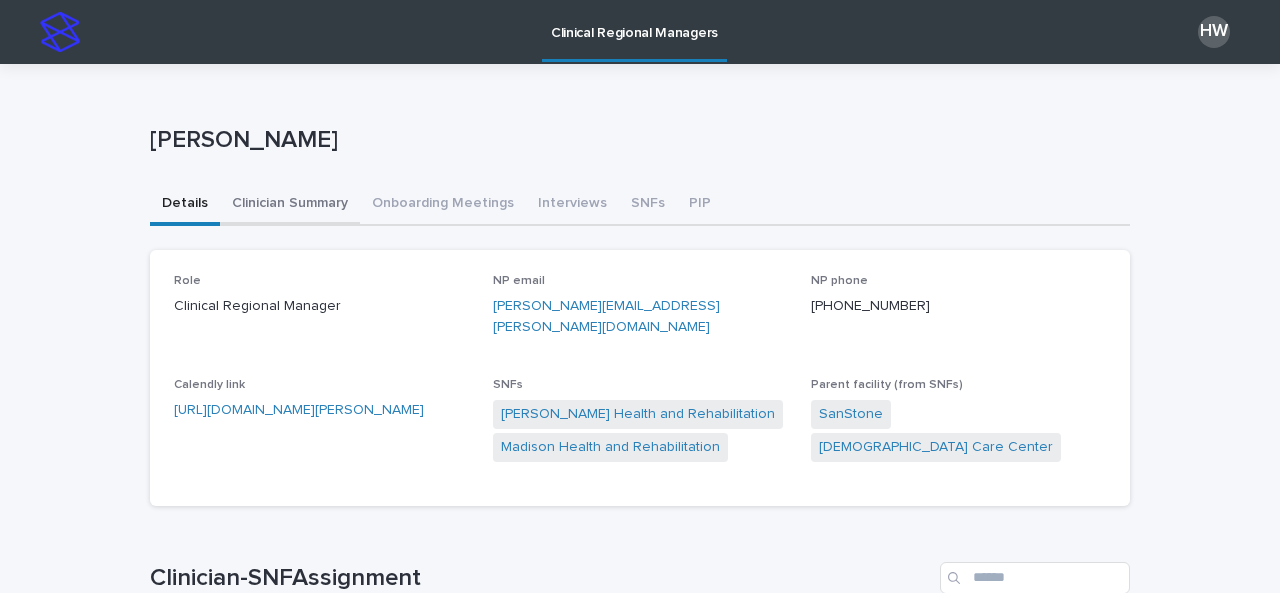 click on "Clinician Summary" at bounding box center [290, 205] 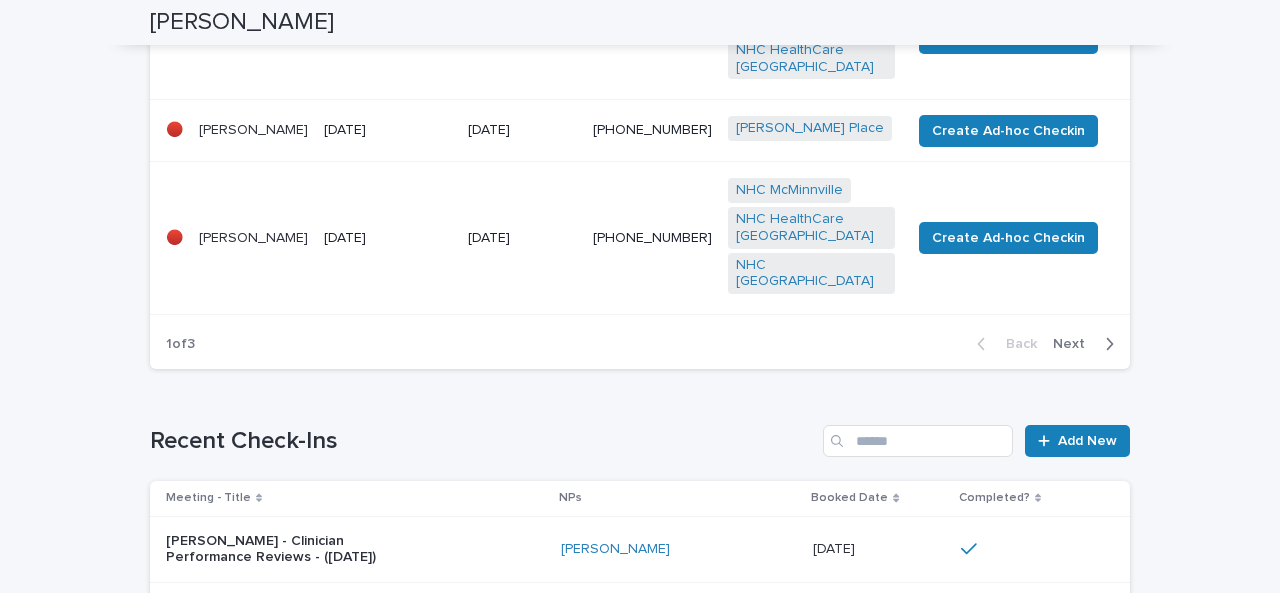 scroll, scrollTop: 1523, scrollLeft: 0, axis: vertical 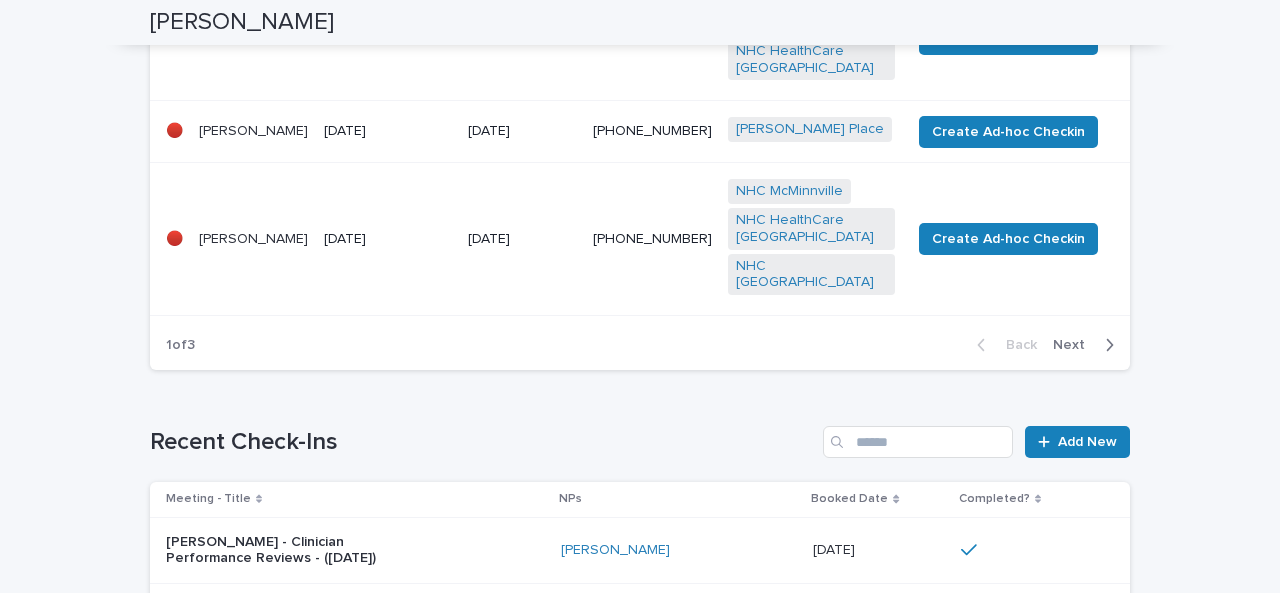 click on "Next" at bounding box center [1075, 345] 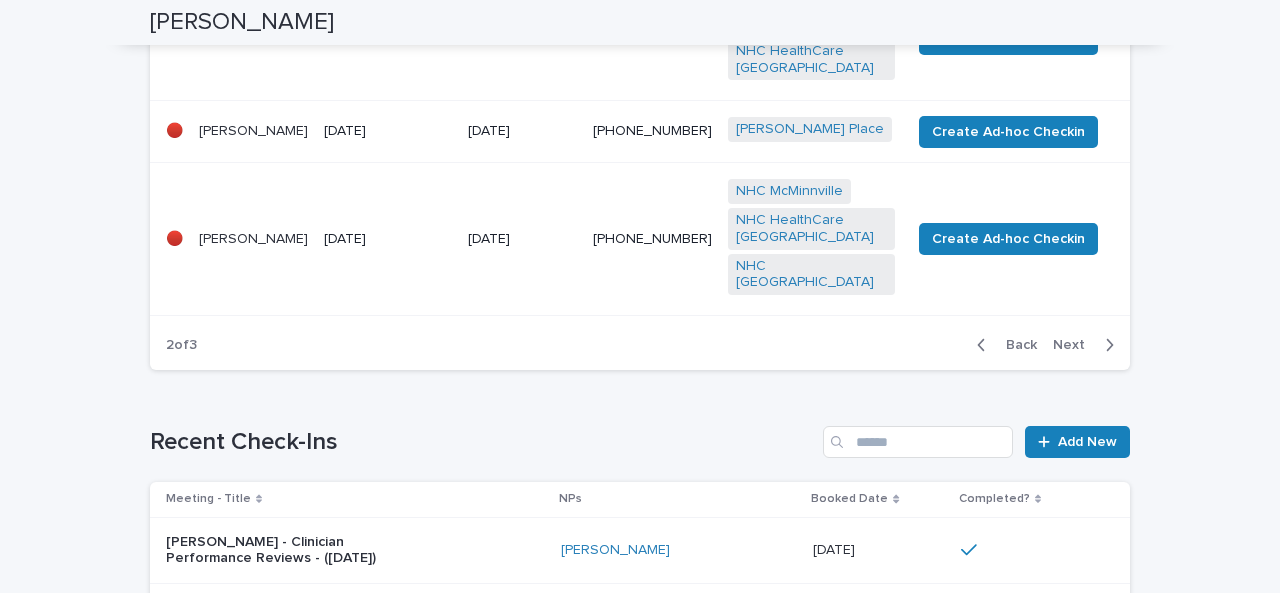 click on "Next" at bounding box center (1075, 345) 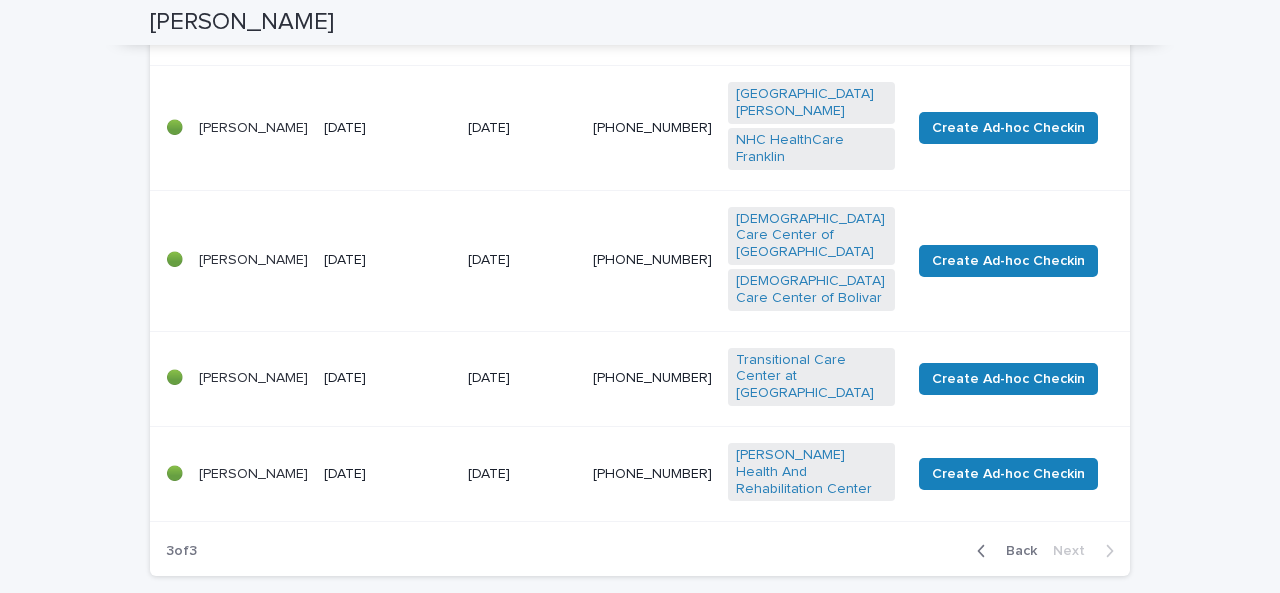 scroll, scrollTop: 820, scrollLeft: 0, axis: vertical 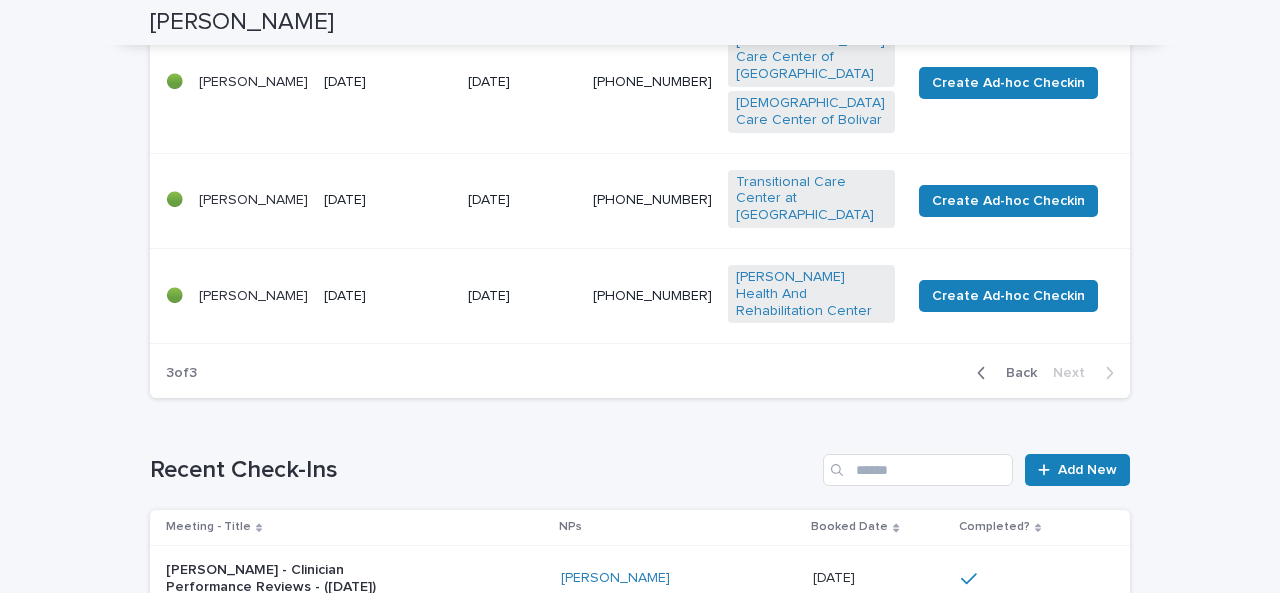 drag, startPoint x: 496, startPoint y: 324, endPoint x: 278, endPoint y: 195, distance: 253.3081 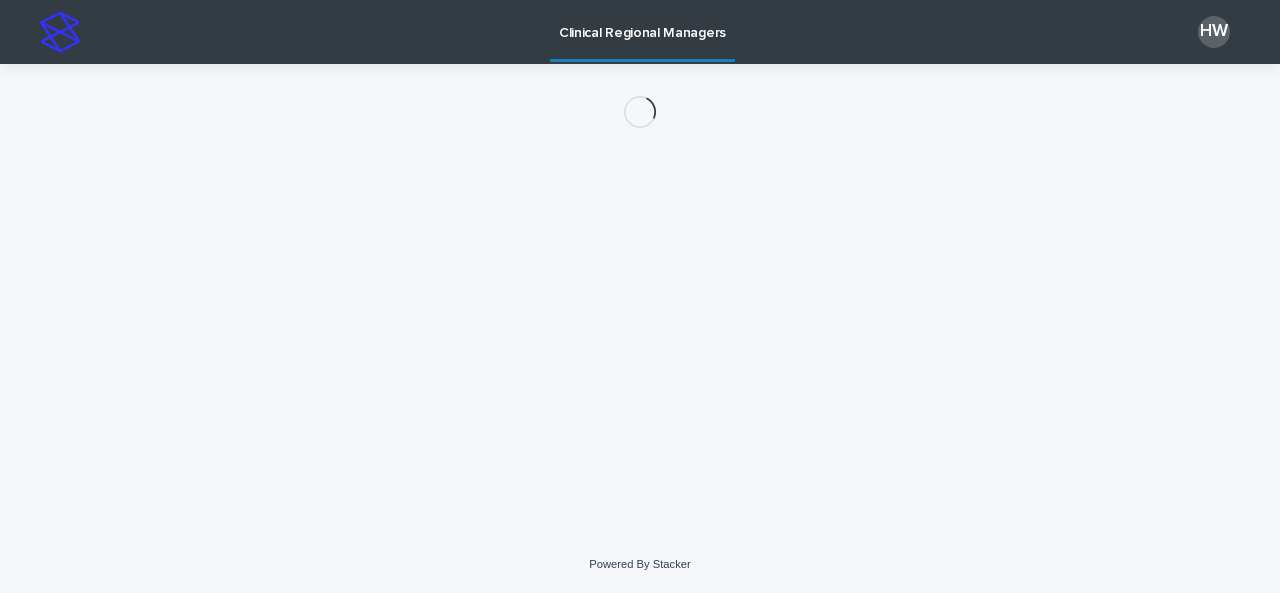 scroll, scrollTop: 0, scrollLeft: 0, axis: both 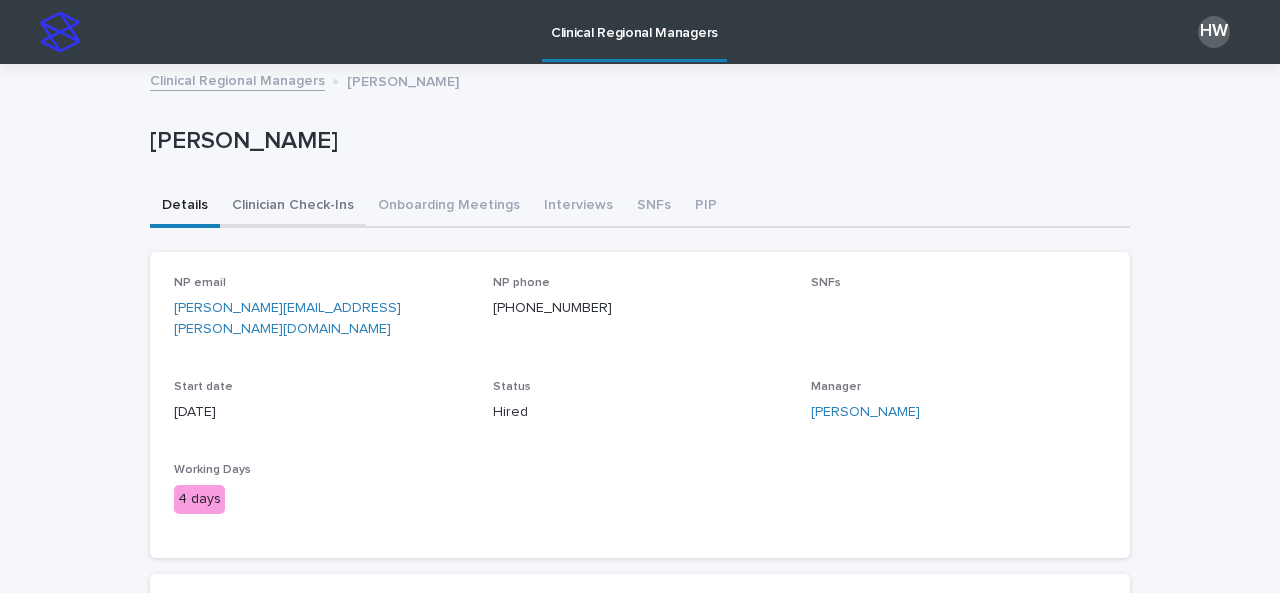 click on "Clinician Check-Ins" at bounding box center [293, 207] 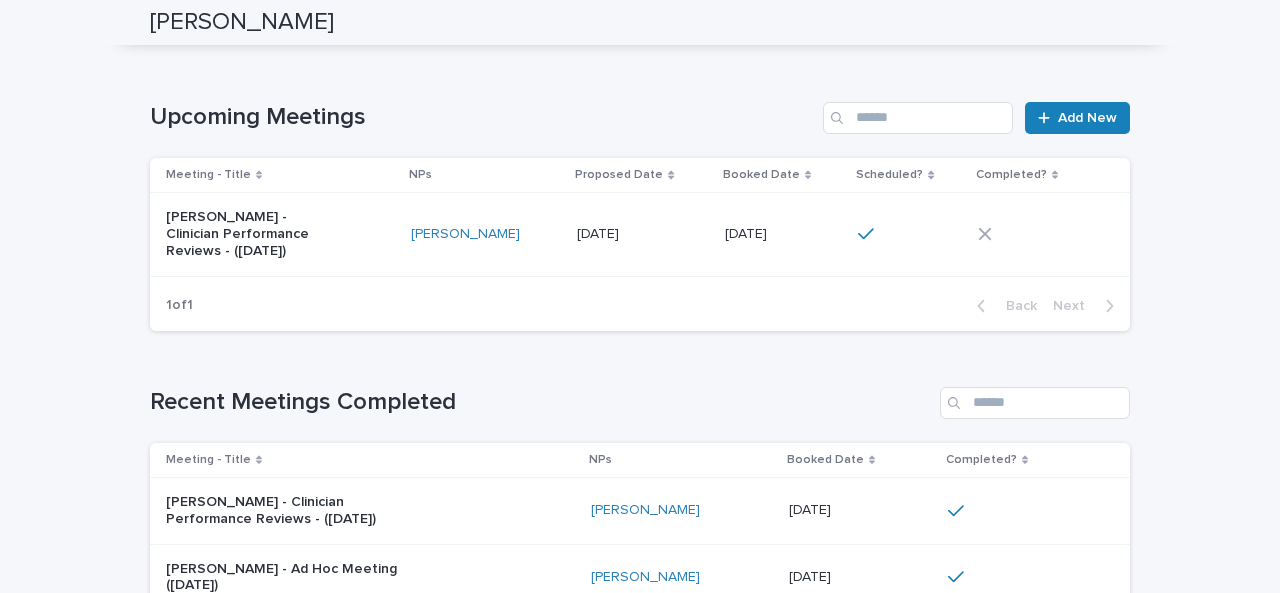 scroll, scrollTop: 190, scrollLeft: 0, axis: vertical 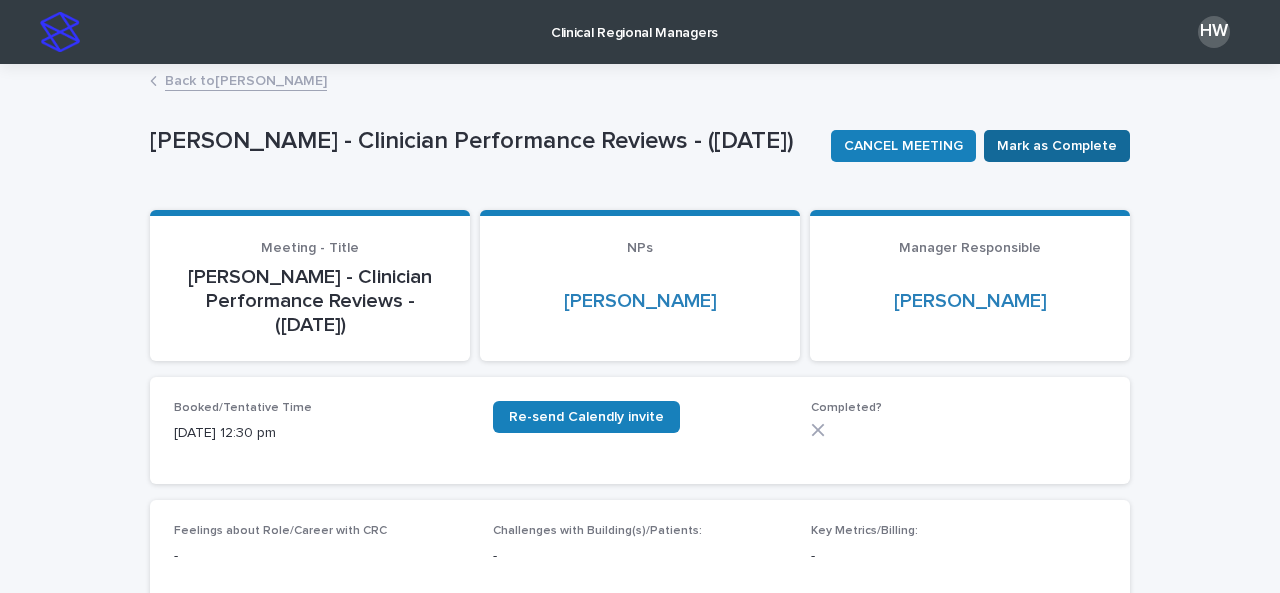 click on "Mark as Complete" at bounding box center [1057, 146] 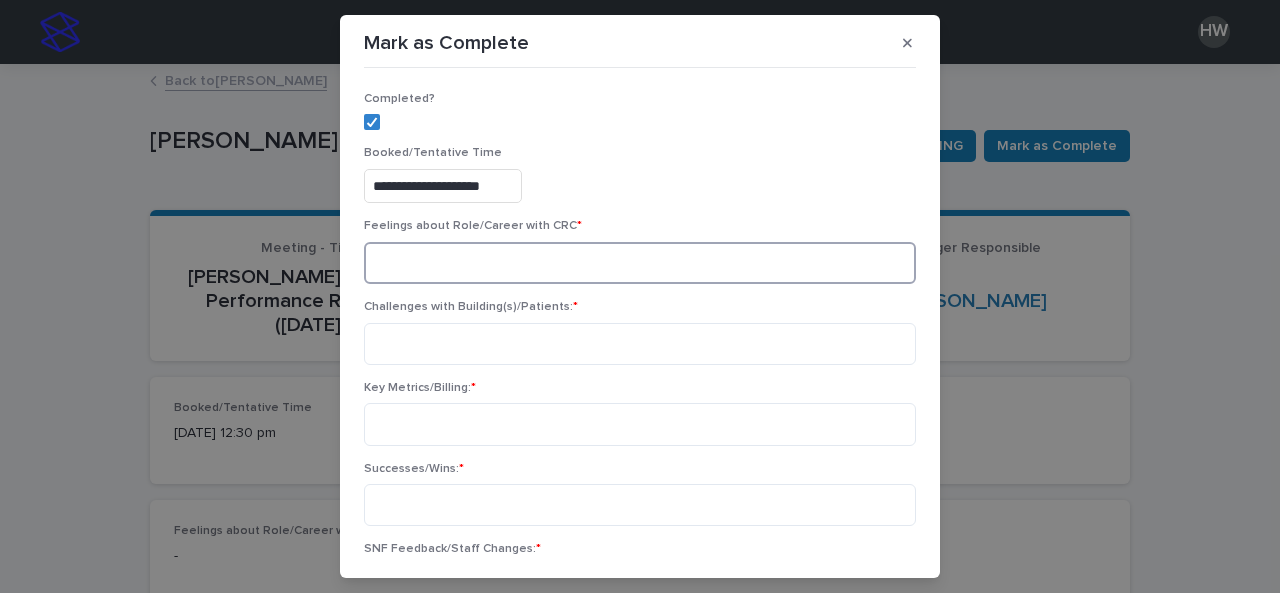 click at bounding box center [640, 263] 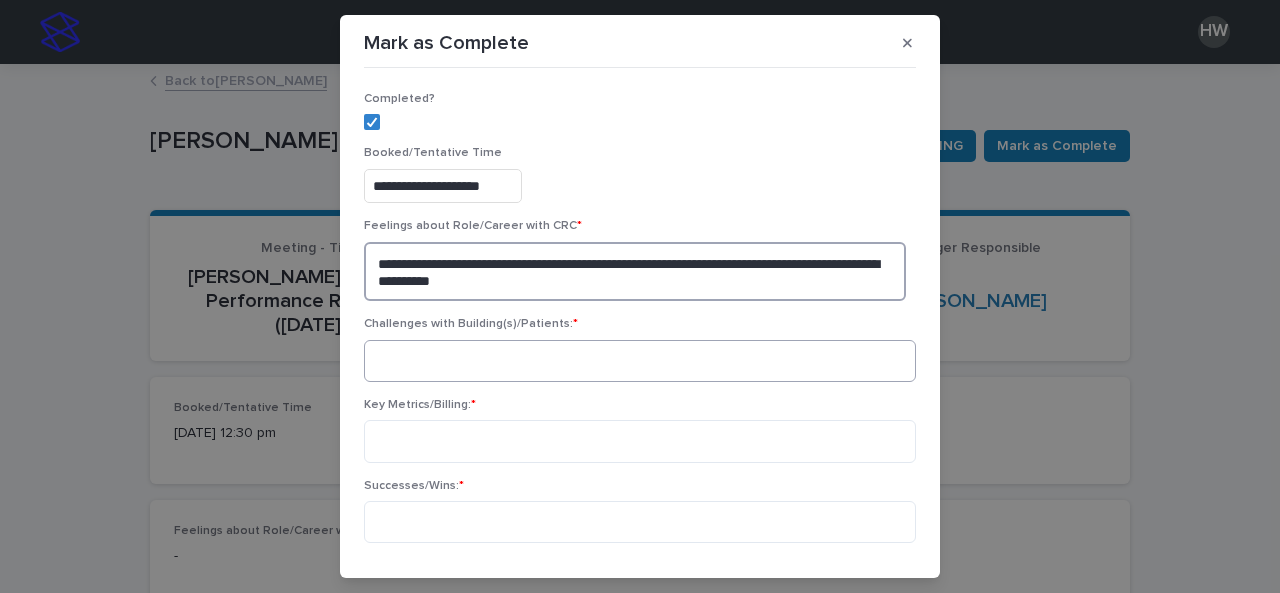type on "**********" 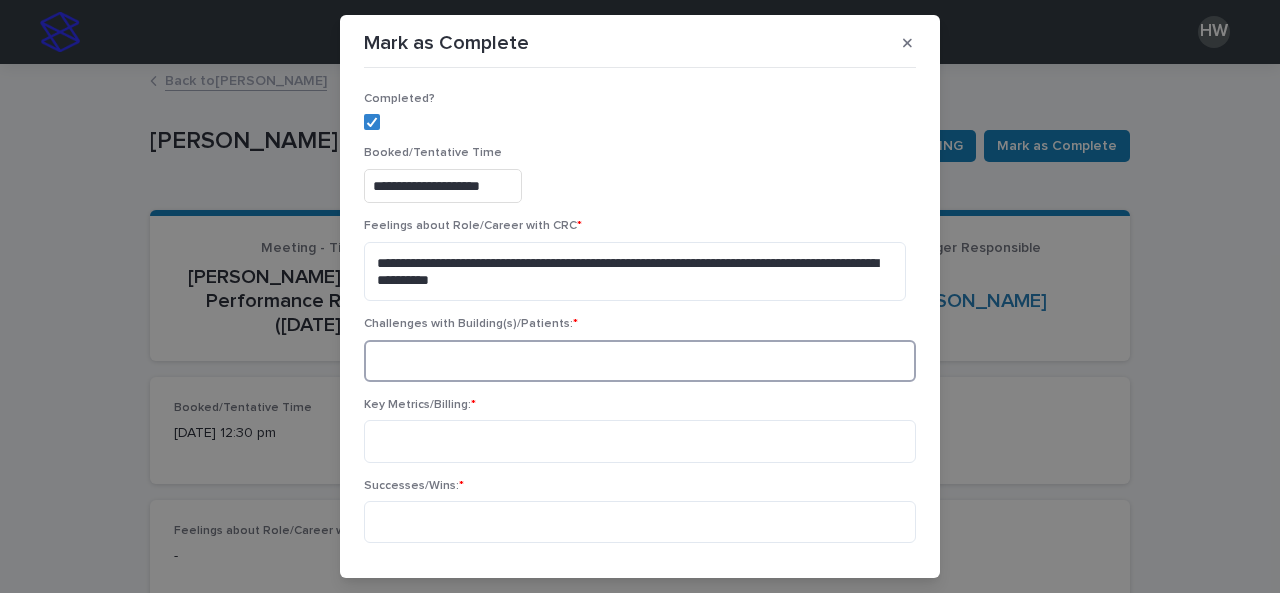 click at bounding box center [640, 361] 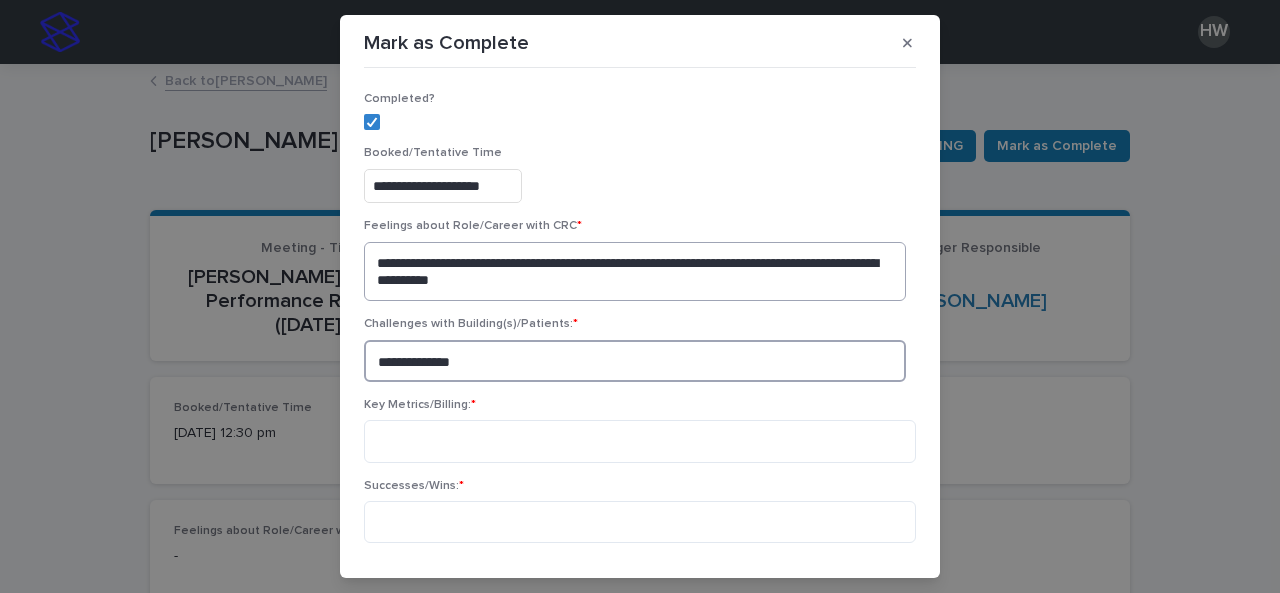 type on "**********" 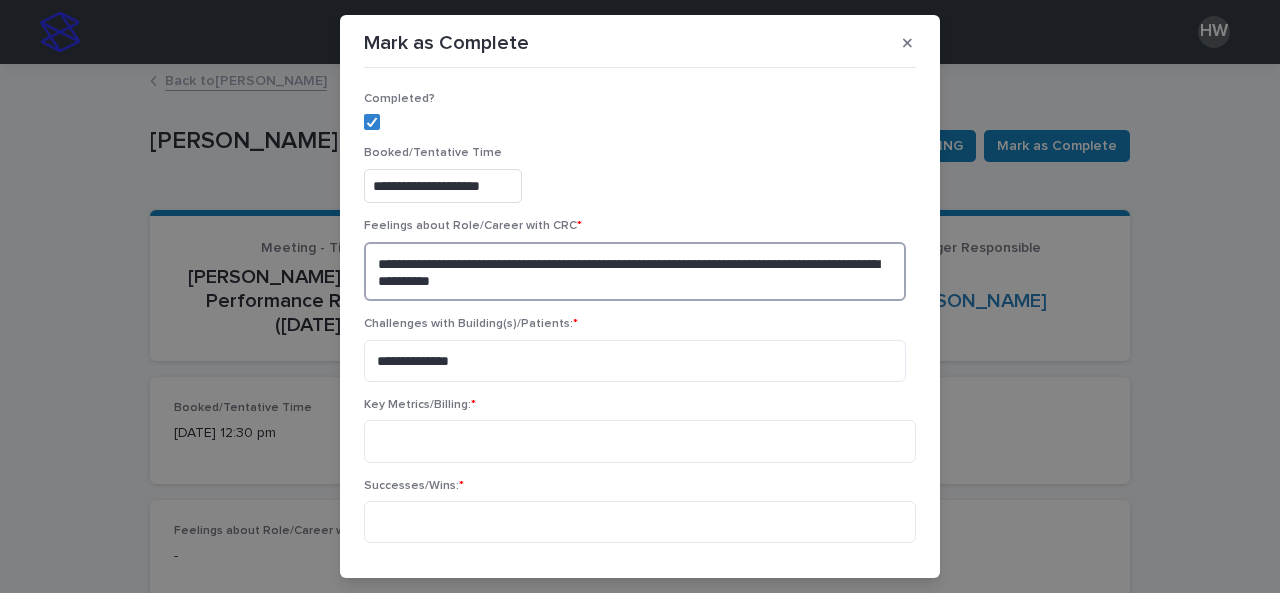 click on "**********" at bounding box center [635, 271] 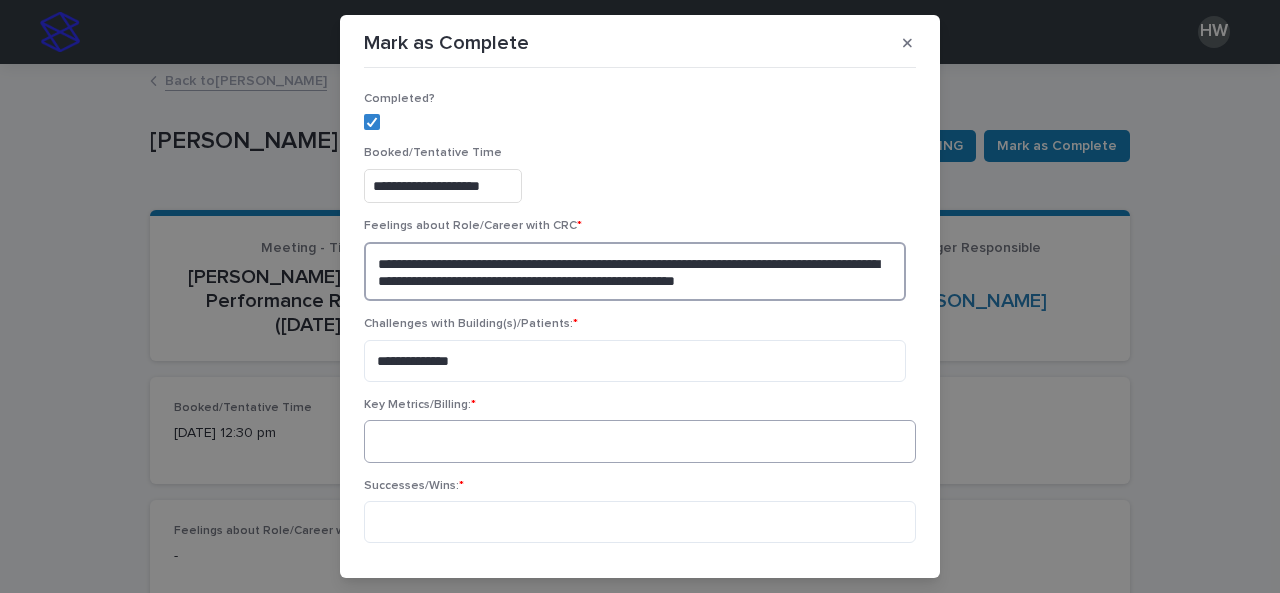 type on "**********" 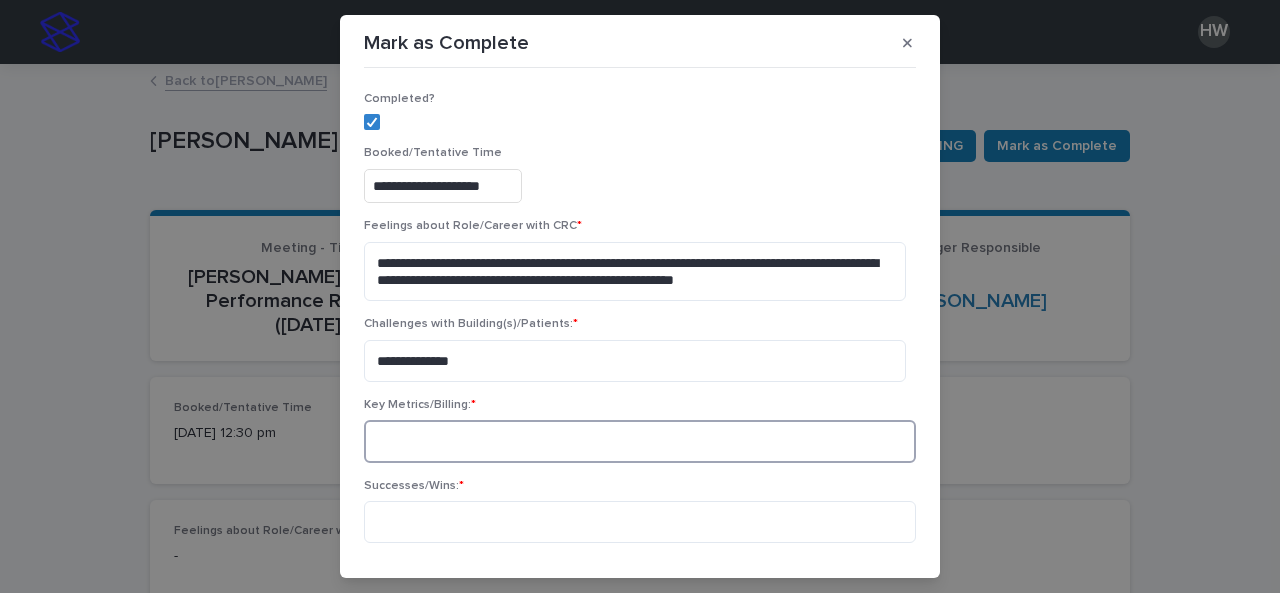 click at bounding box center (640, 441) 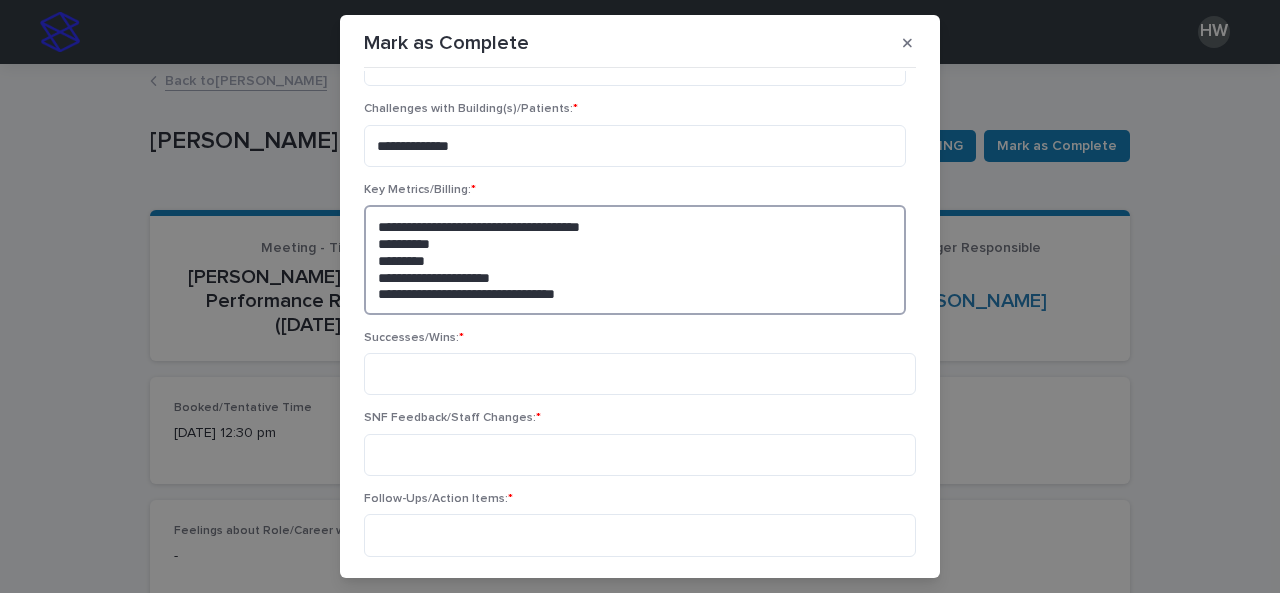 scroll, scrollTop: 216, scrollLeft: 0, axis: vertical 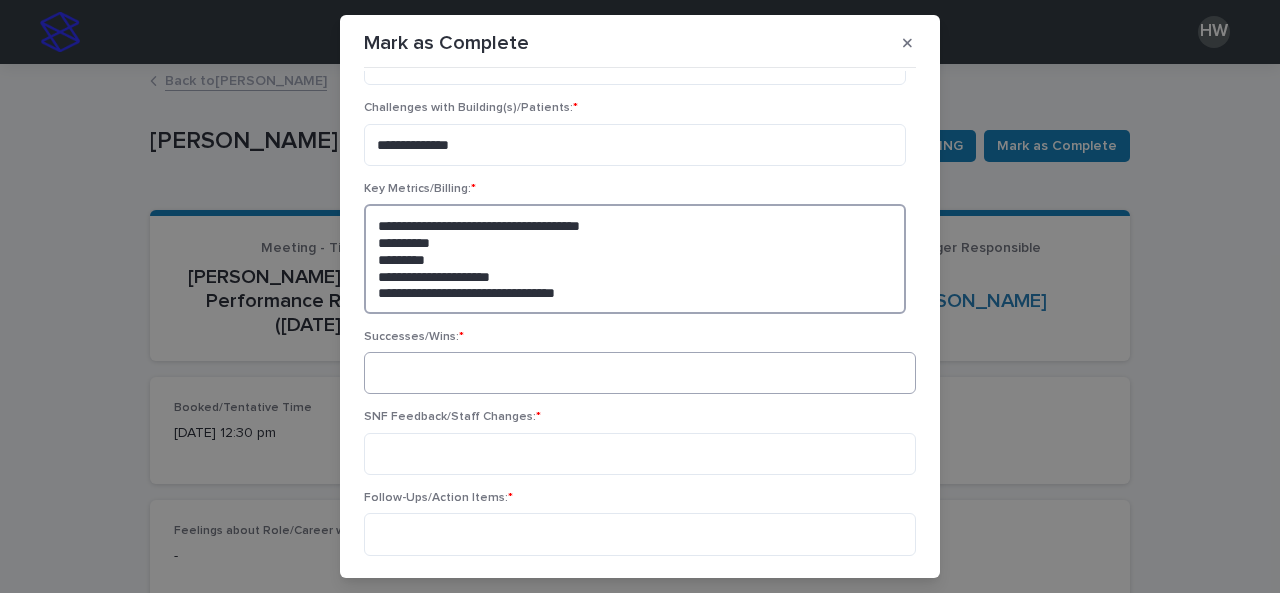type on "**********" 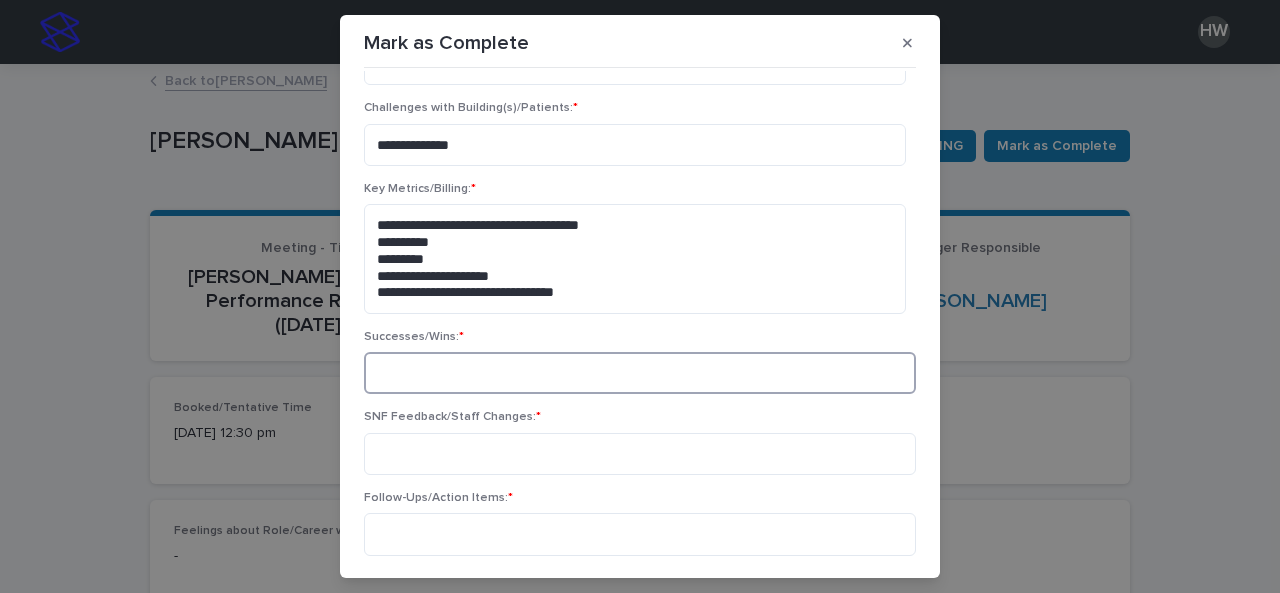 click at bounding box center (640, 373) 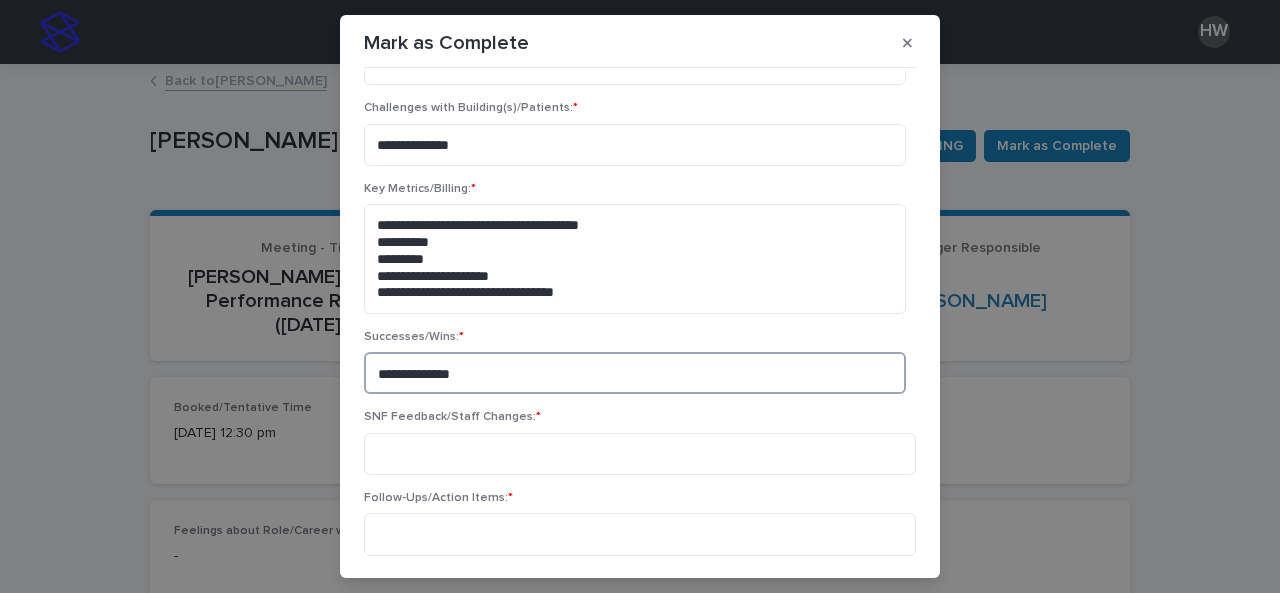 type on "**********" 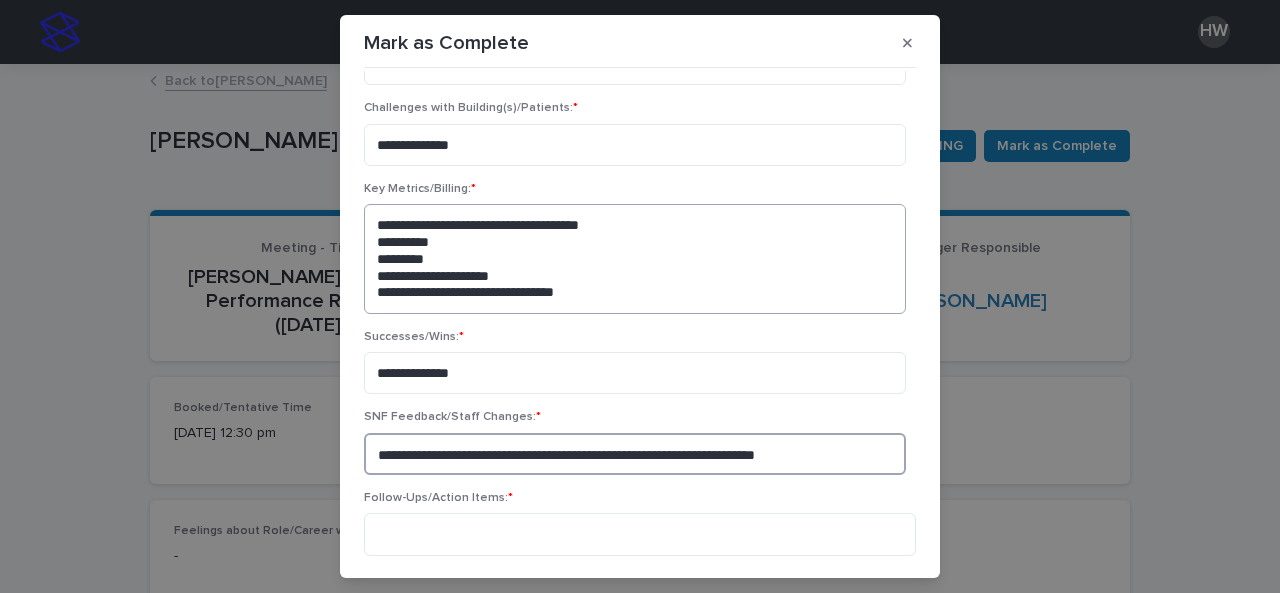 scroll, scrollTop: 454, scrollLeft: 0, axis: vertical 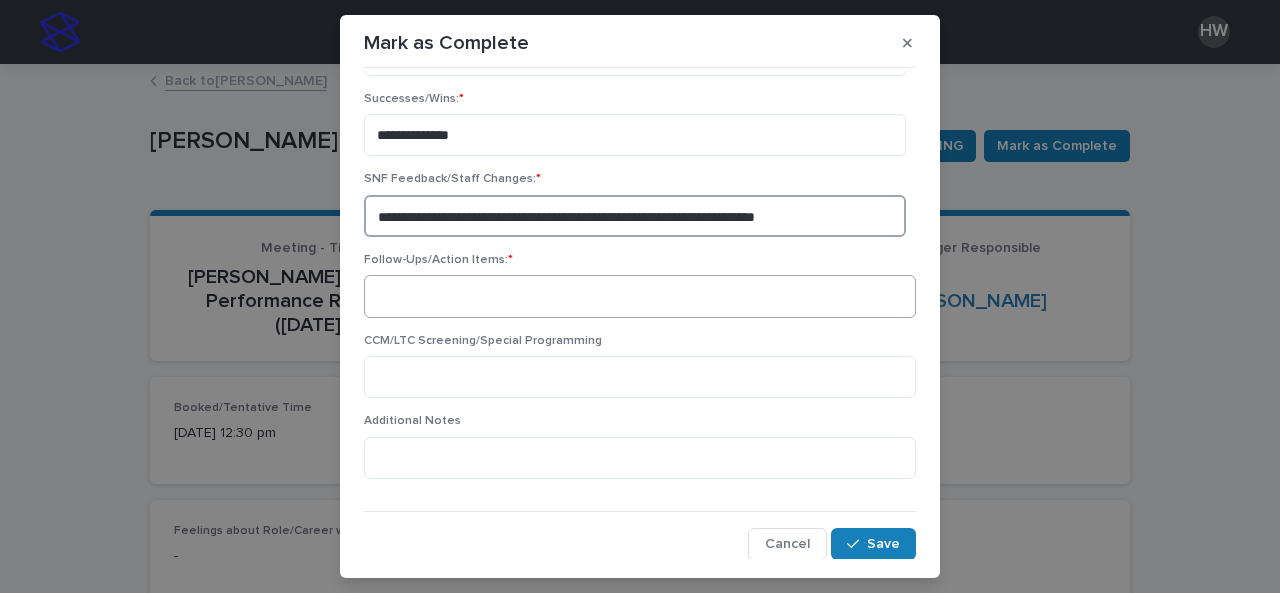 type on "**********" 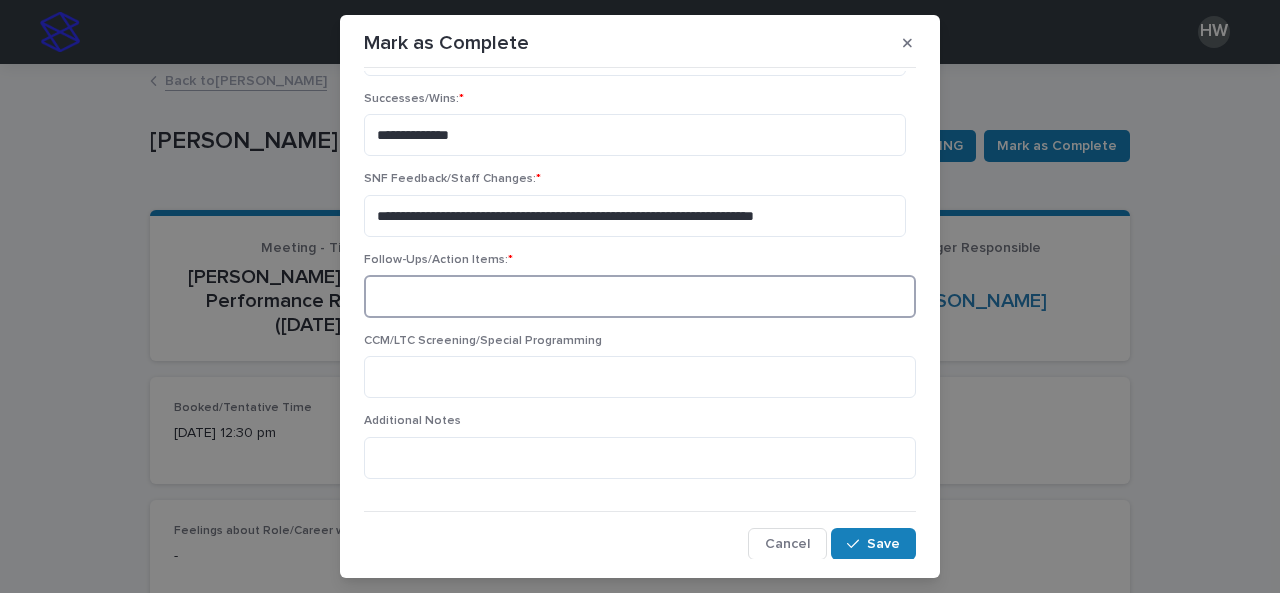 click at bounding box center [640, 296] 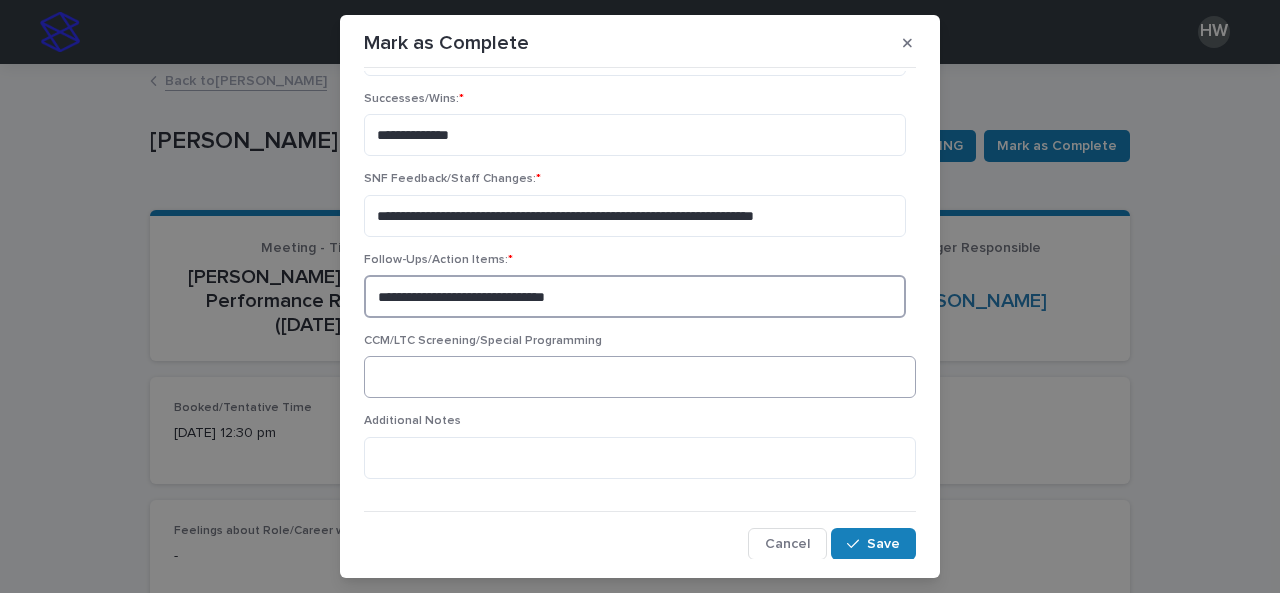 scroll, scrollTop: 45, scrollLeft: 0, axis: vertical 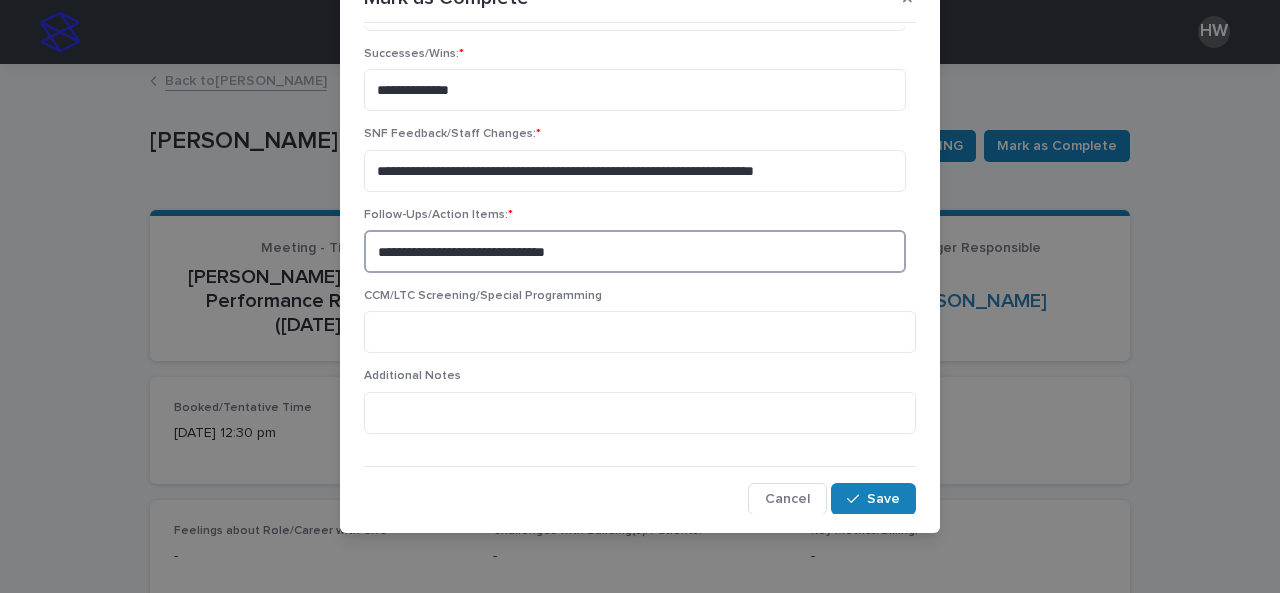 type on "**********" 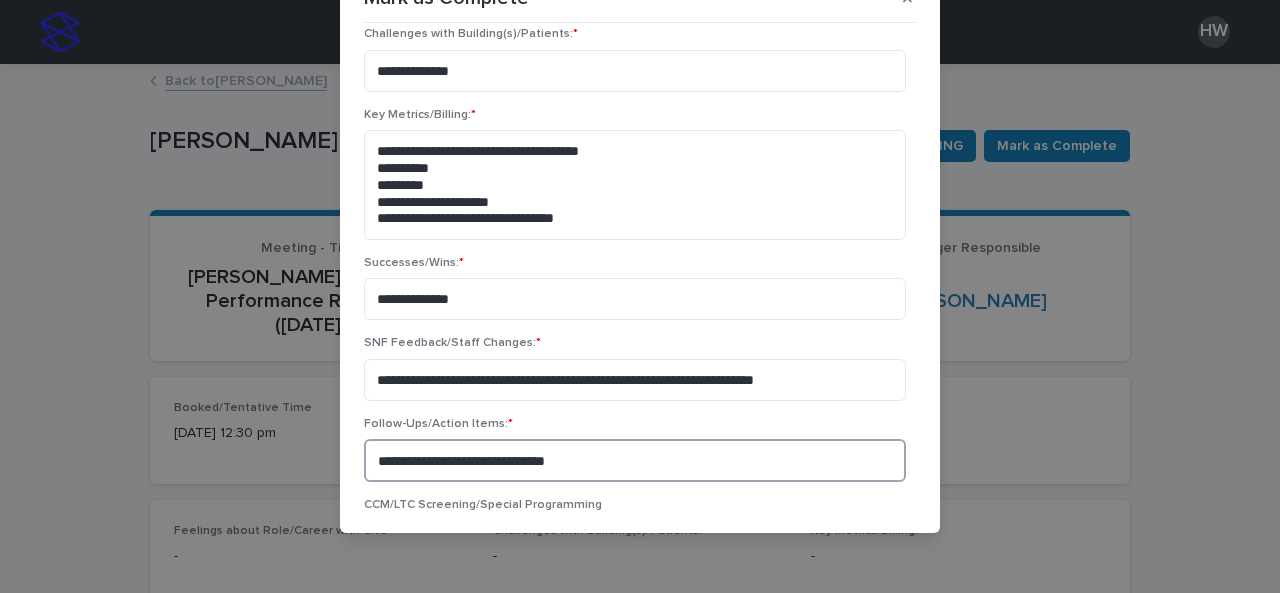 scroll, scrollTop: 246, scrollLeft: 0, axis: vertical 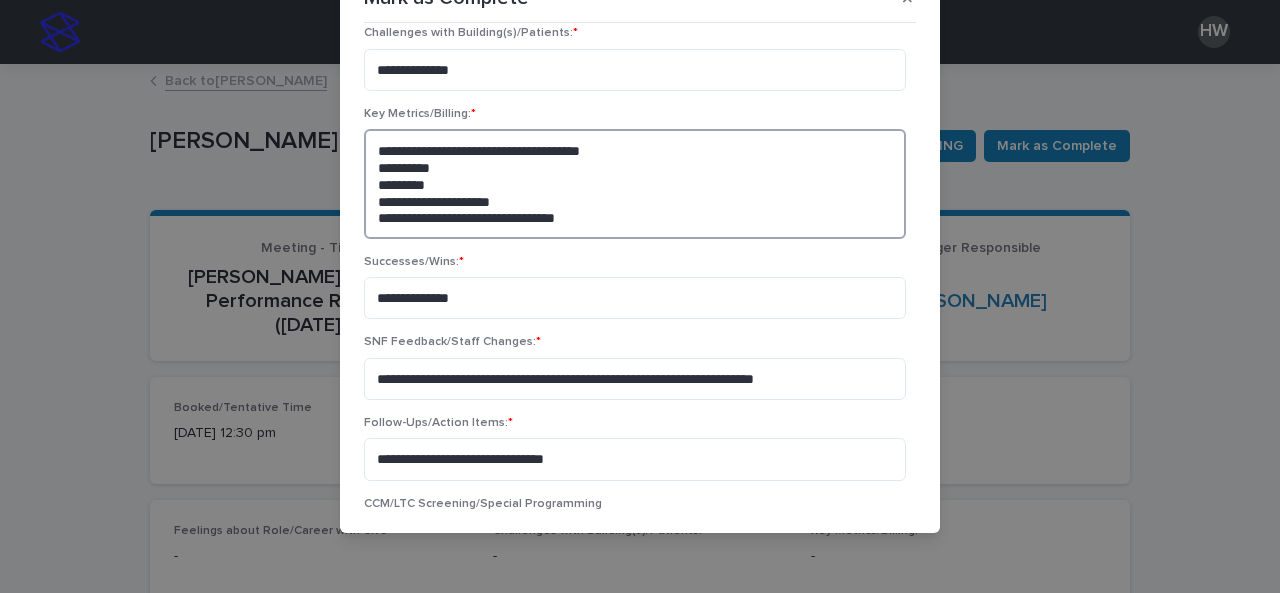 click on "**********" at bounding box center (635, 183) 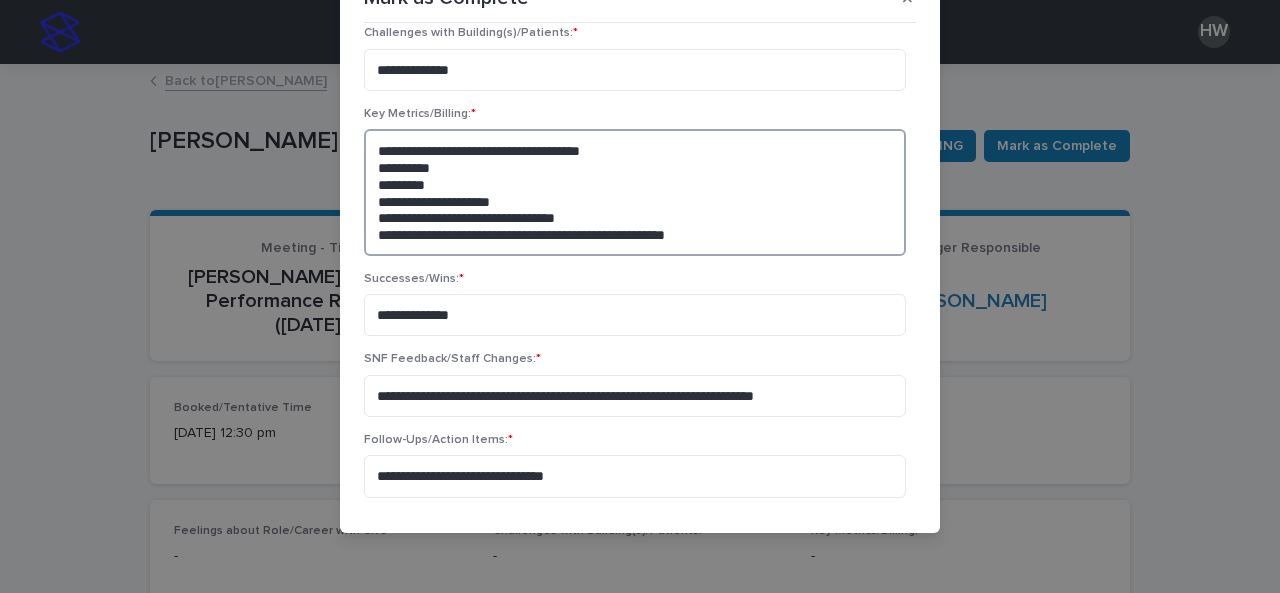 scroll, scrollTop: 471, scrollLeft: 0, axis: vertical 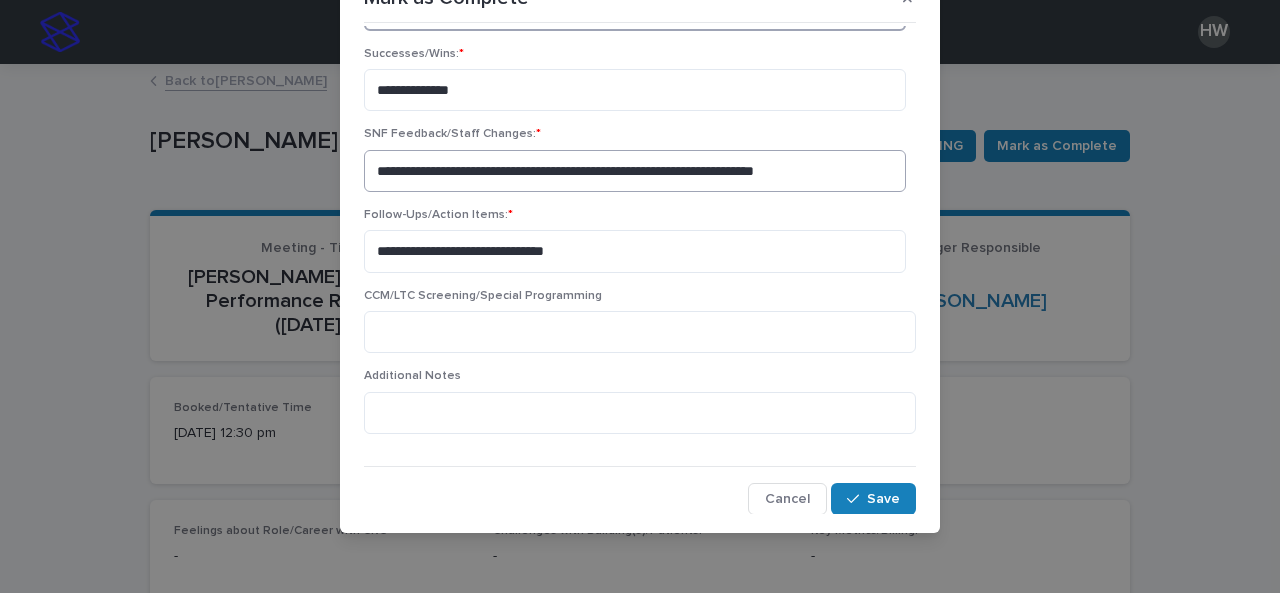 type on "**********" 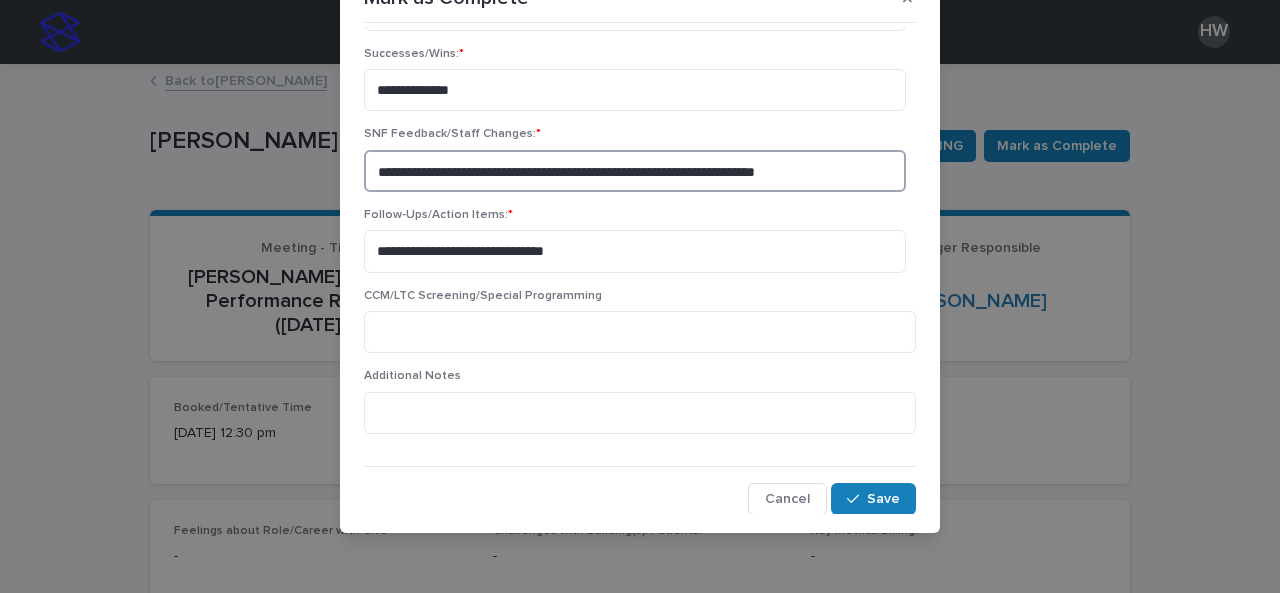 drag, startPoint x: 848, startPoint y: 173, endPoint x: 733, endPoint y: 174, distance: 115.00435 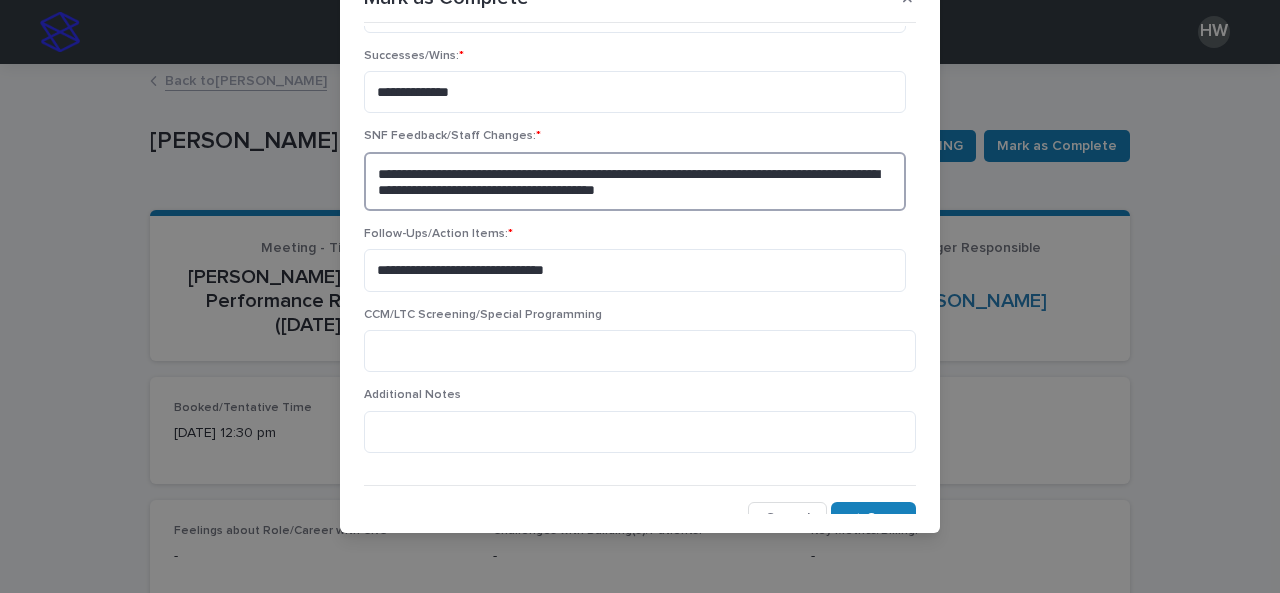 scroll, scrollTop: 467, scrollLeft: 0, axis: vertical 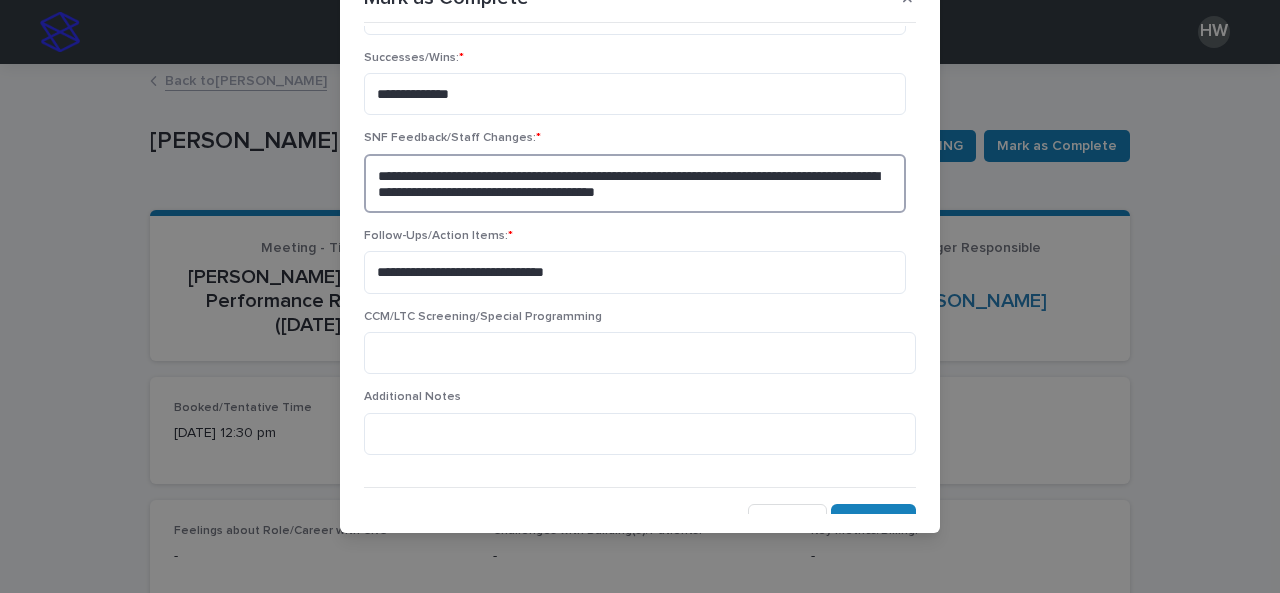 type on "**********" 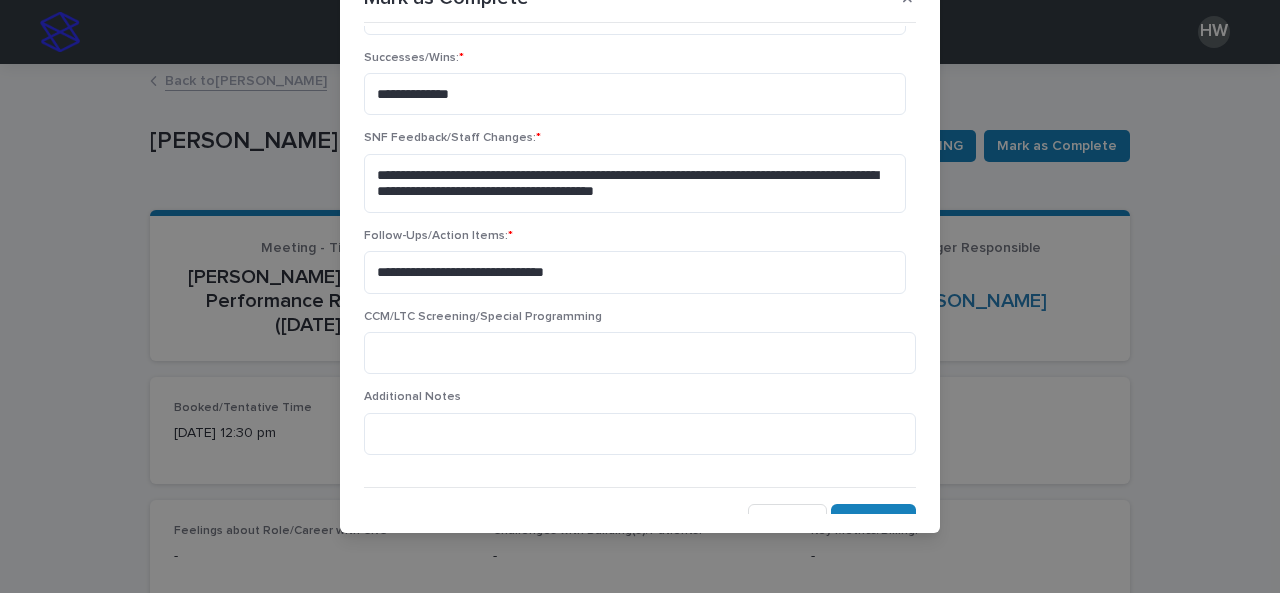 click on "**********" at bounding box center [640, 296] 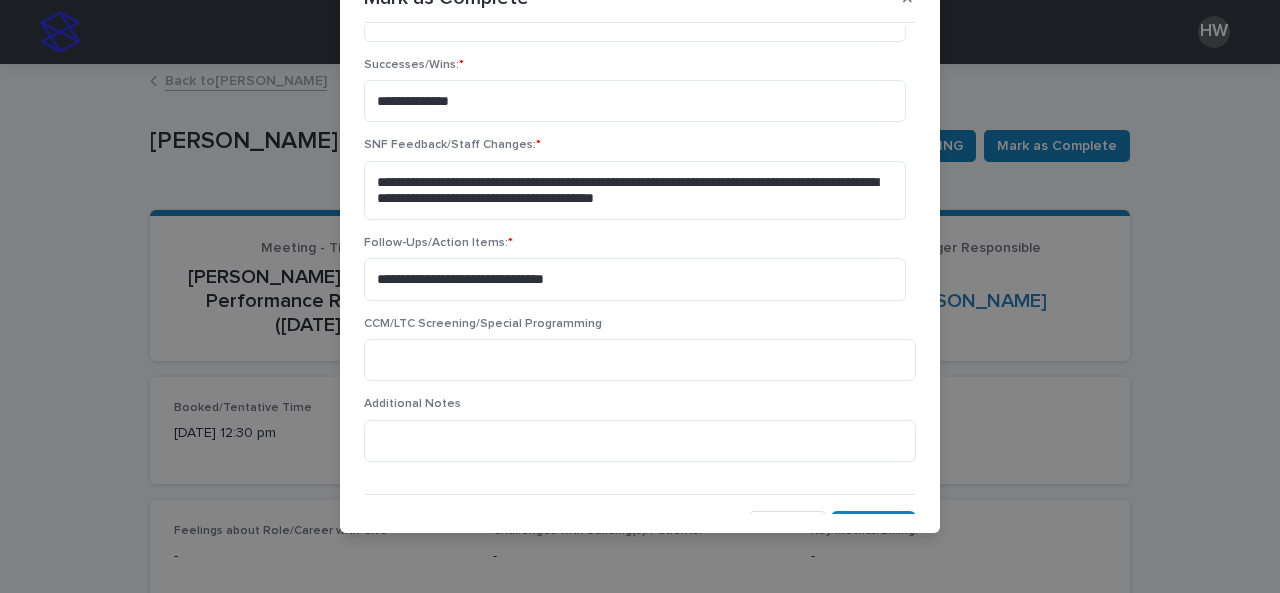 scroll, scrollTop: 488, scrollLeft: 0, axis: vertical 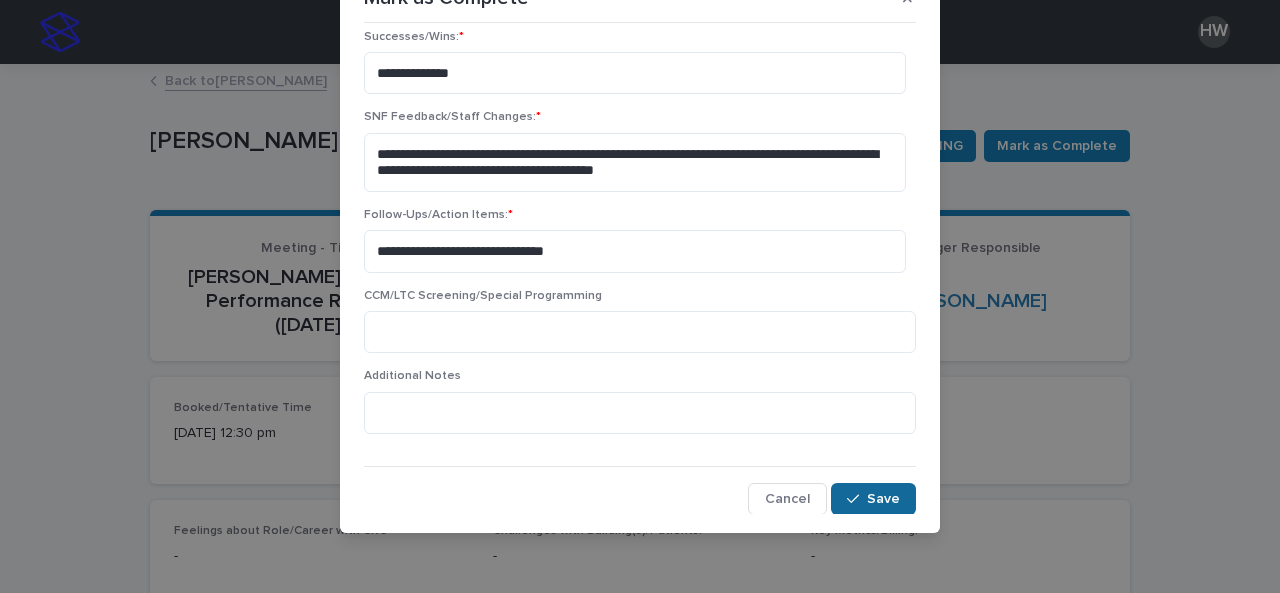 click on "Save" at bounding box center [883, 499] 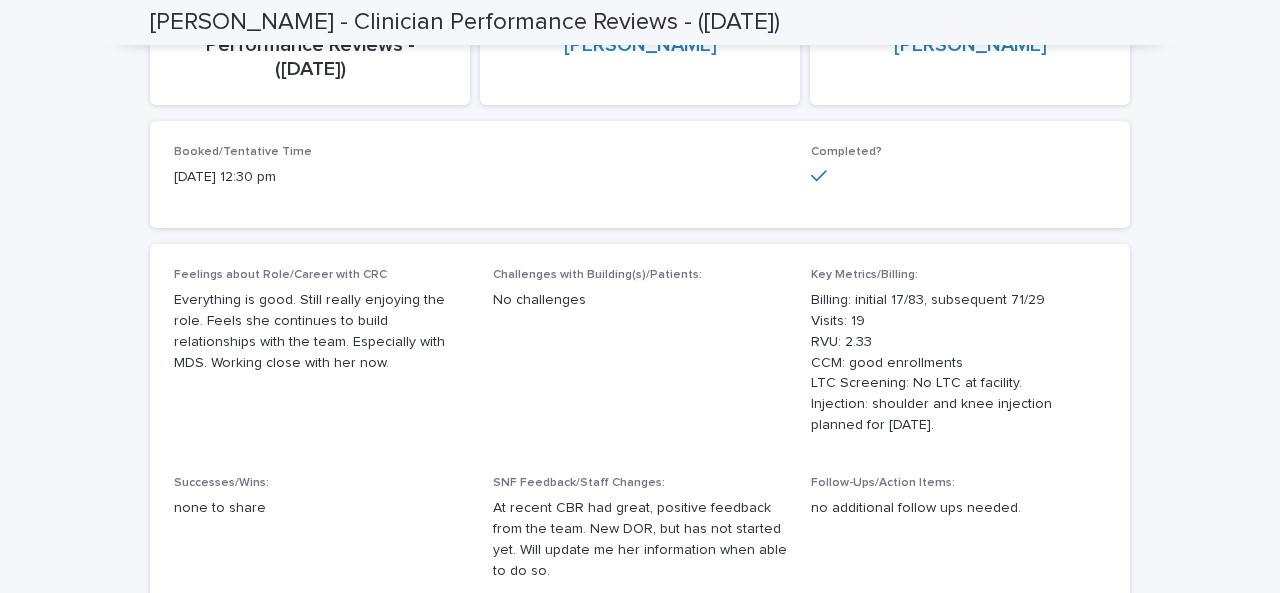 scroll, scrollTop: 0, scrollLeft: 0, axis: both 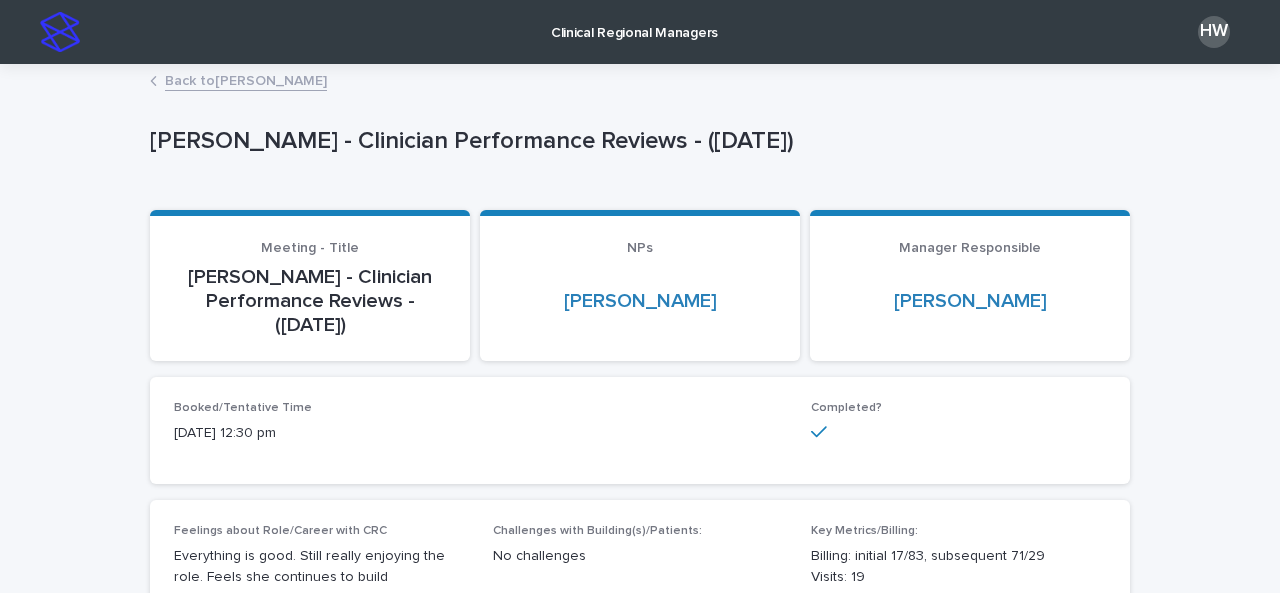 click on "Clinical Regional Managers" at bounding box center (634, 21) 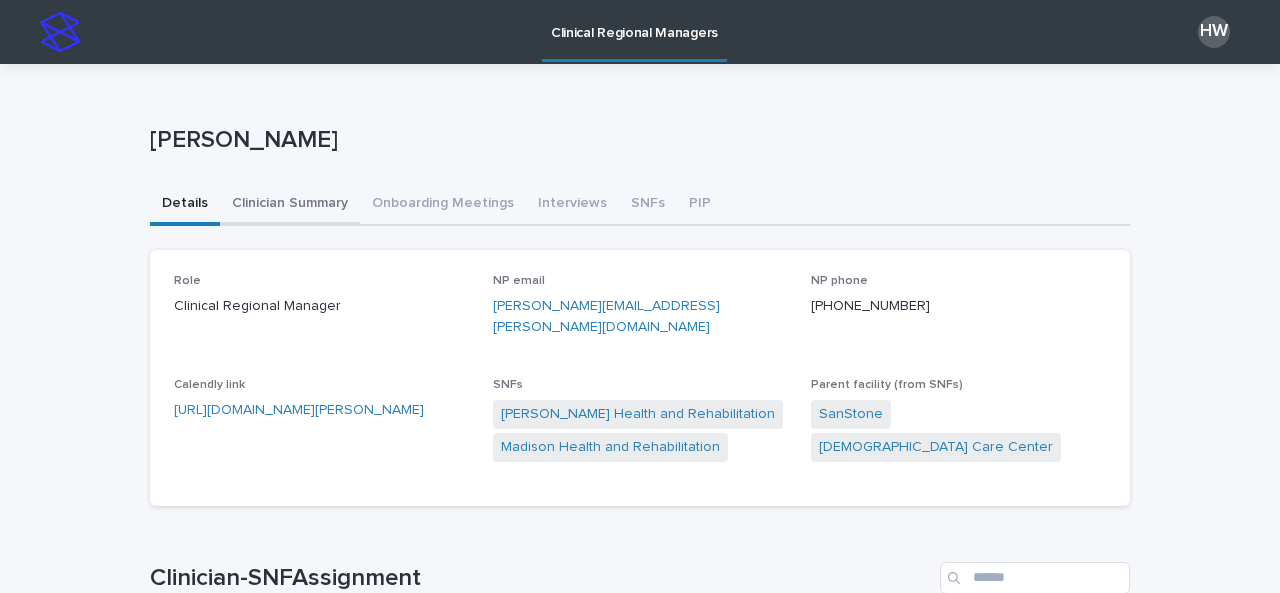 click on "Clinician Summary" at bounding box center [290, 205] 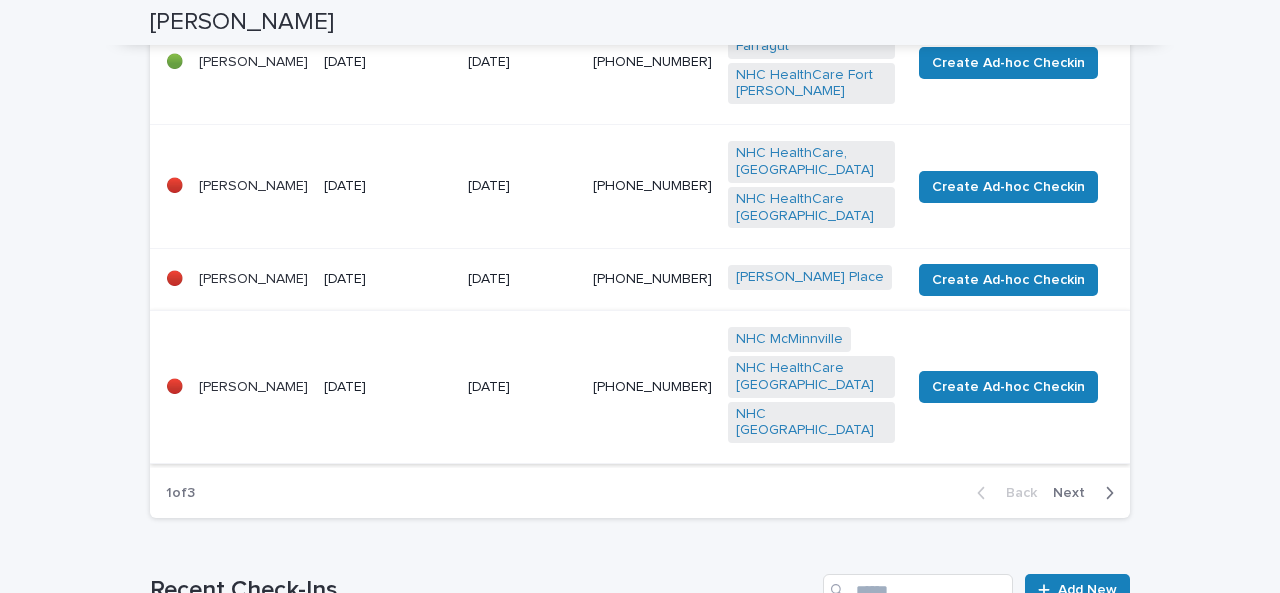 scroll, scrollTop: 1375, scrollLeft: 0, axis: vertical 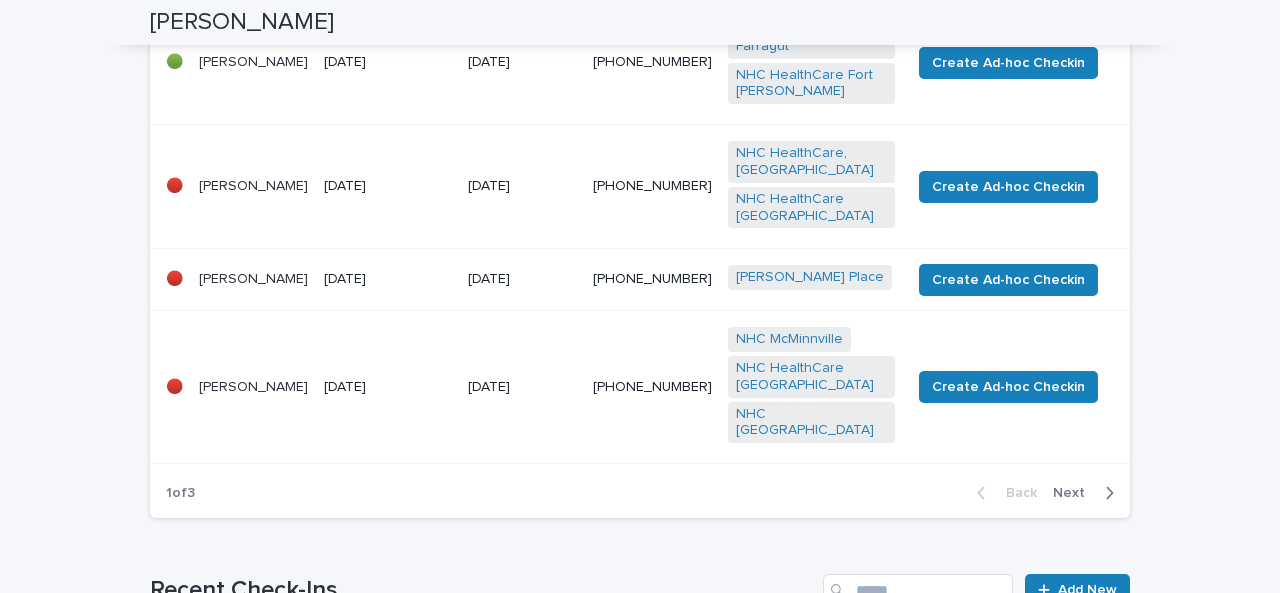 click on "Next" at bounding box center (1075, 493) 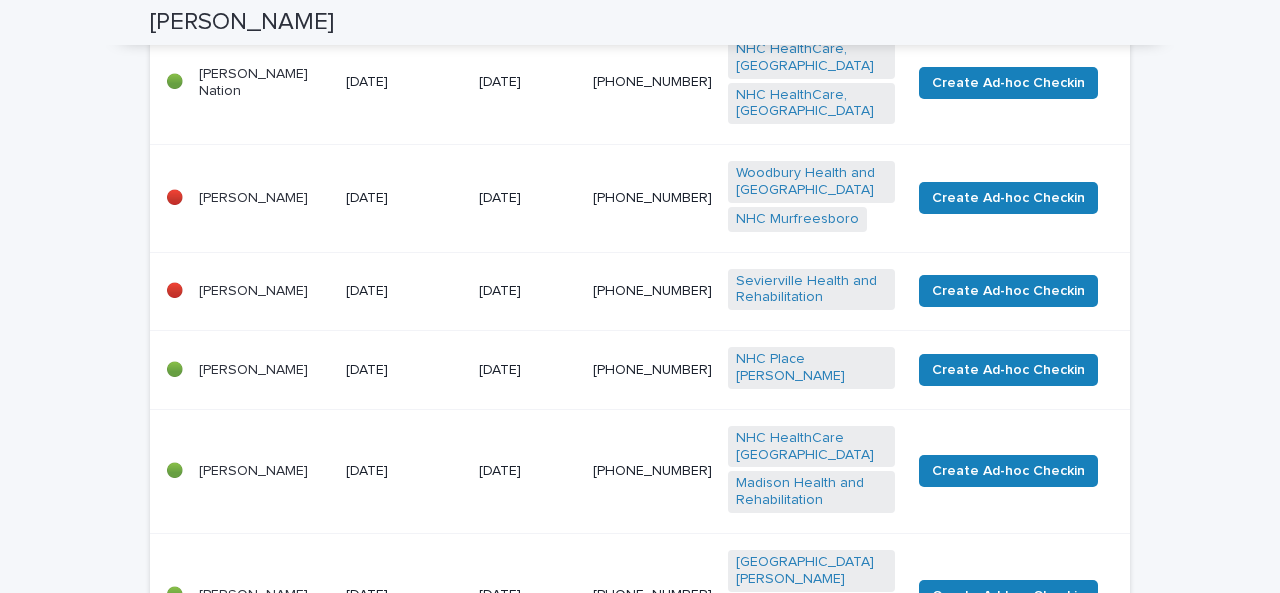 scroll, scrollTop: 480, scrollLeft: 0, axis: vertical 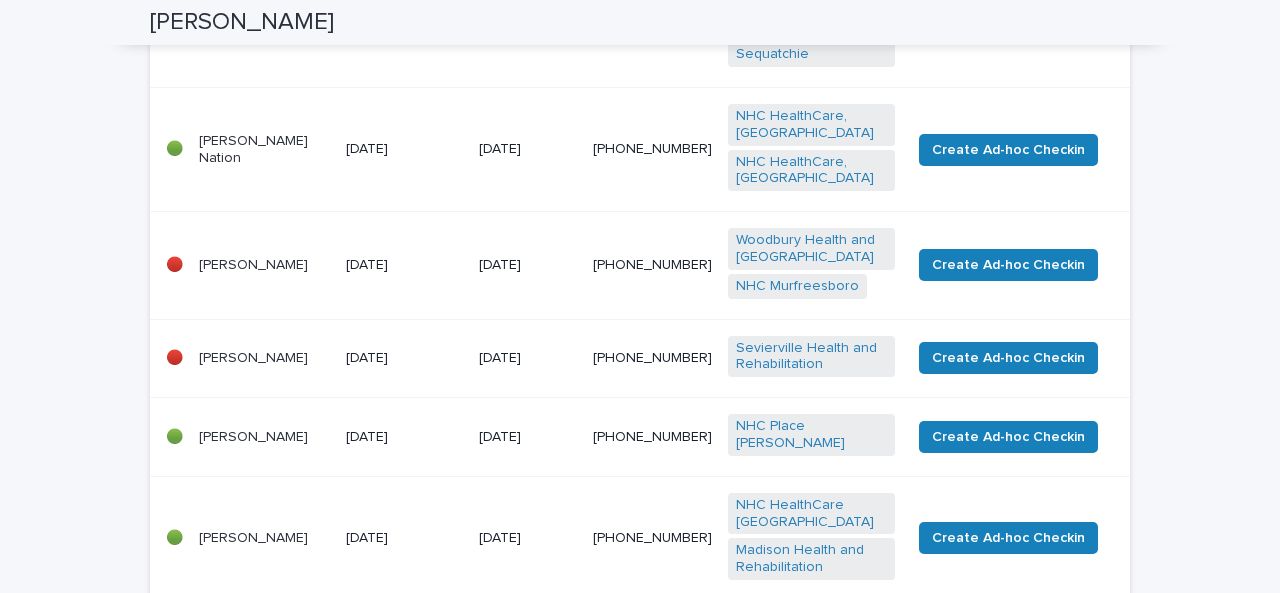 click on "[PERSON_NAME]" at bounding box center [264, 265] 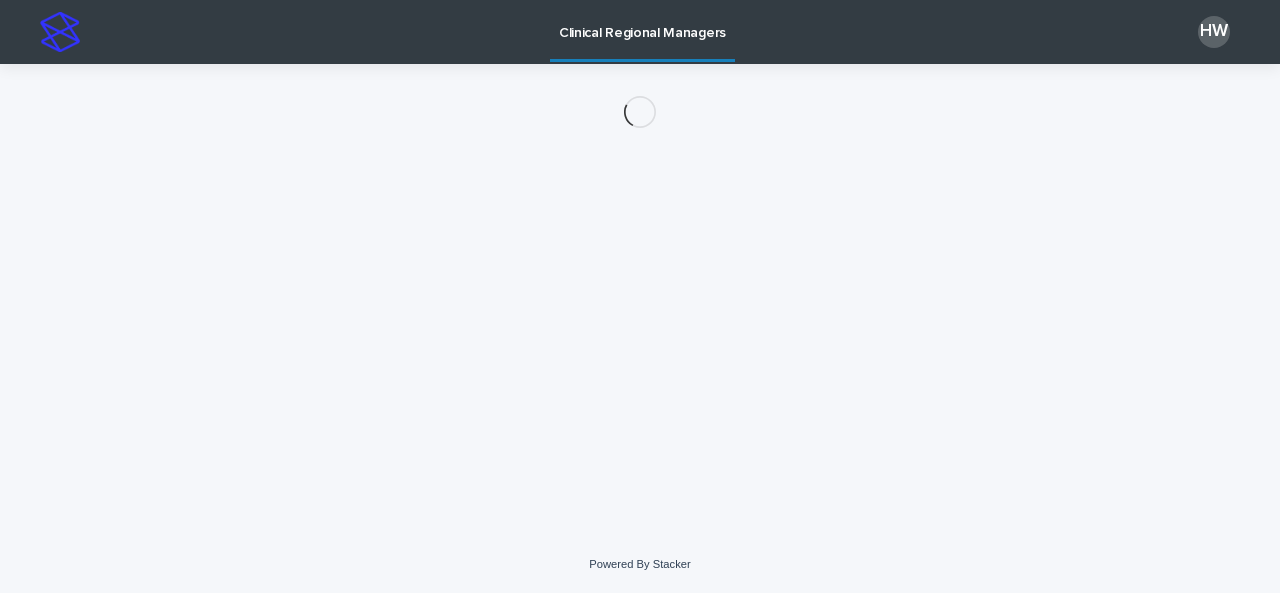 scroll, scrollTop: 0, scrollLeft: 0, axis: both 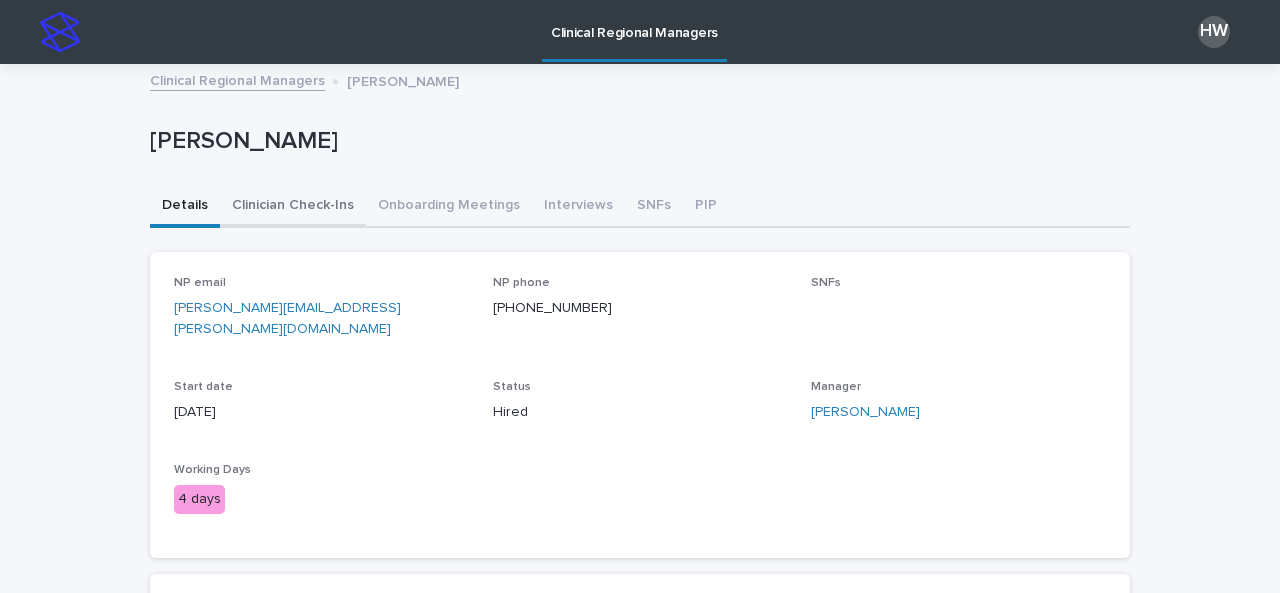 click on "Clinician Check-Ins" at bounding box center [293, 207] 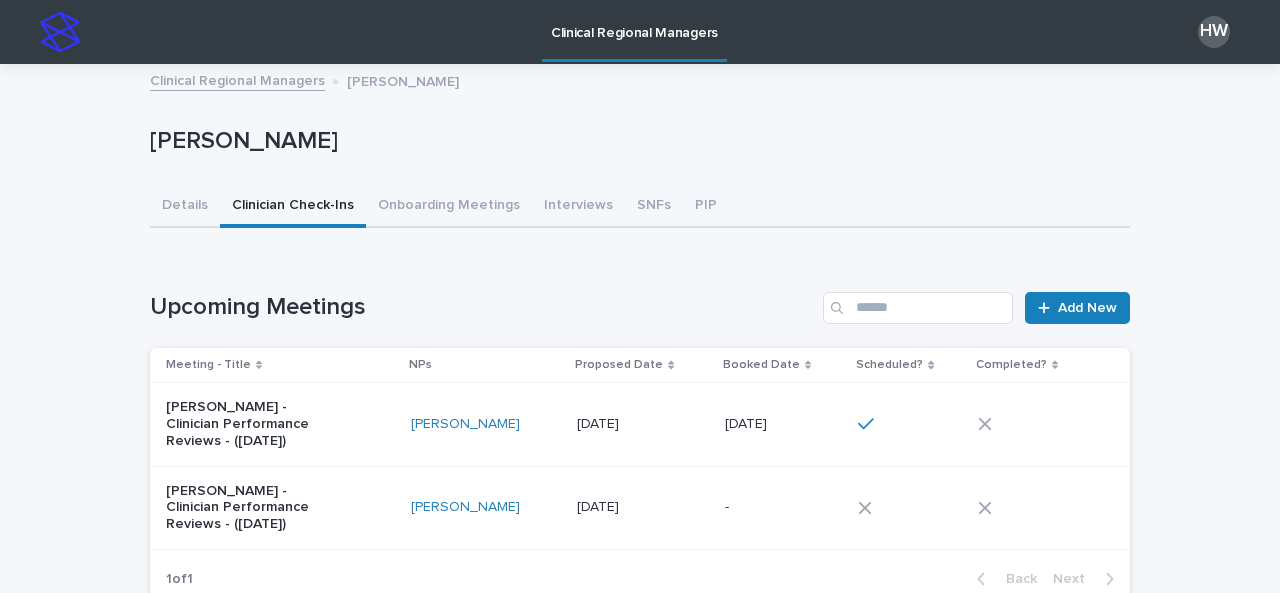 click on "[PERSON_NAME] - Clinician Performance Reviews - ([DATE])" at bounding box center (280, 424) 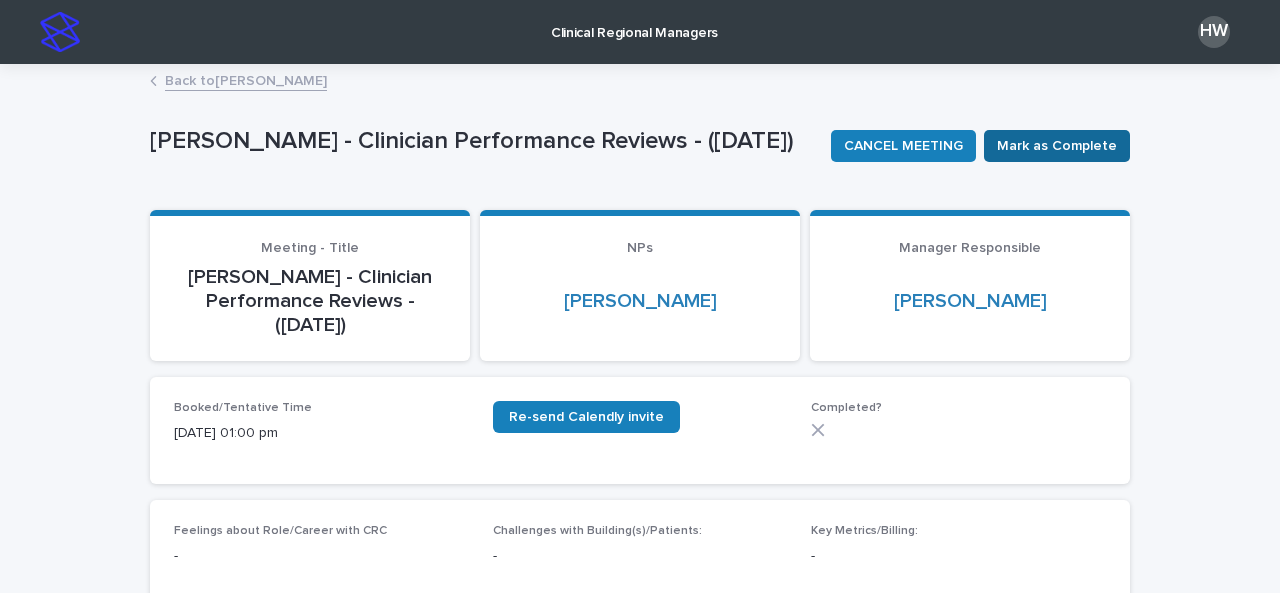 click on "Mark as Complete" at bounding box center [1057, 146] 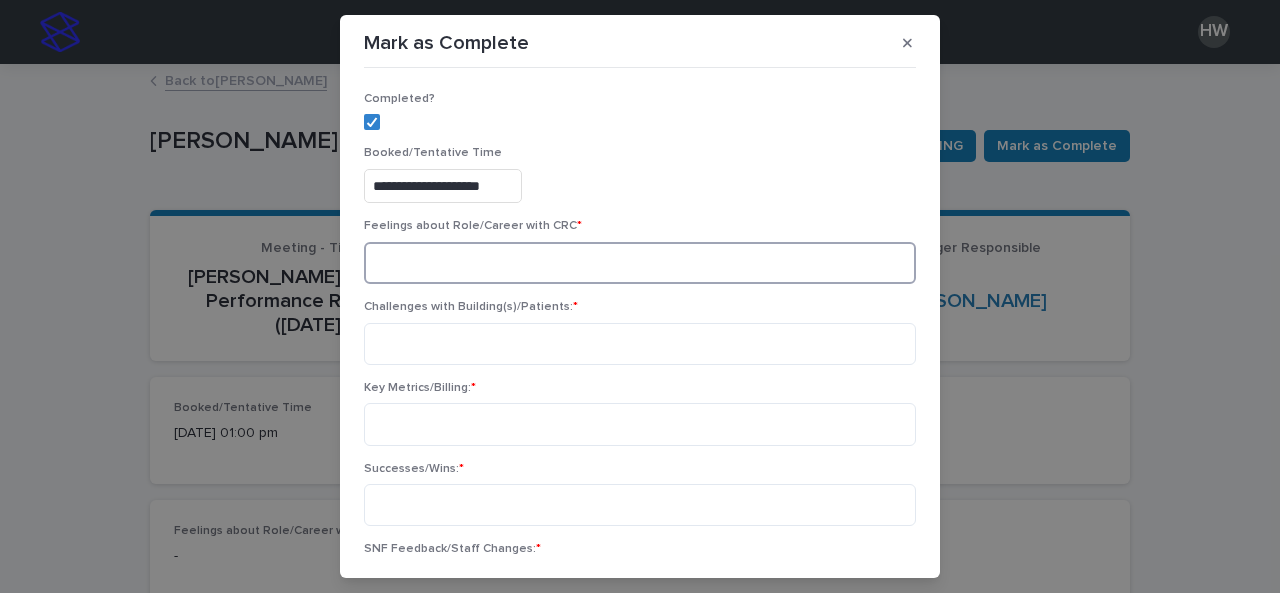 click at bounding box center [640, 263] 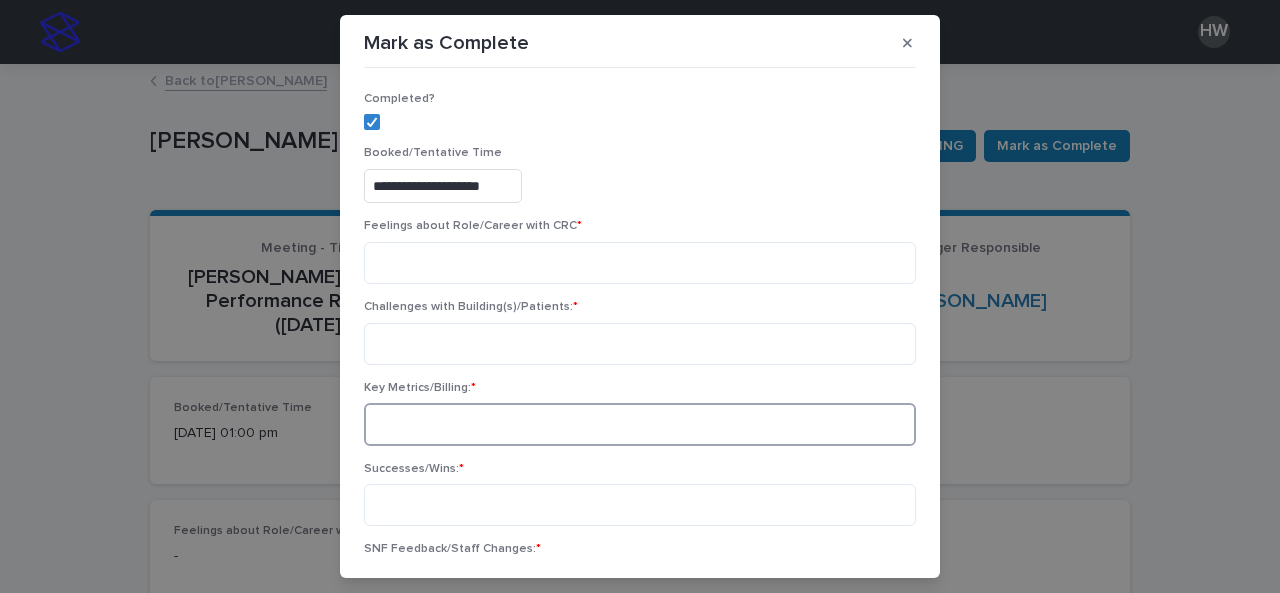 click at bounding box center (640, 424) 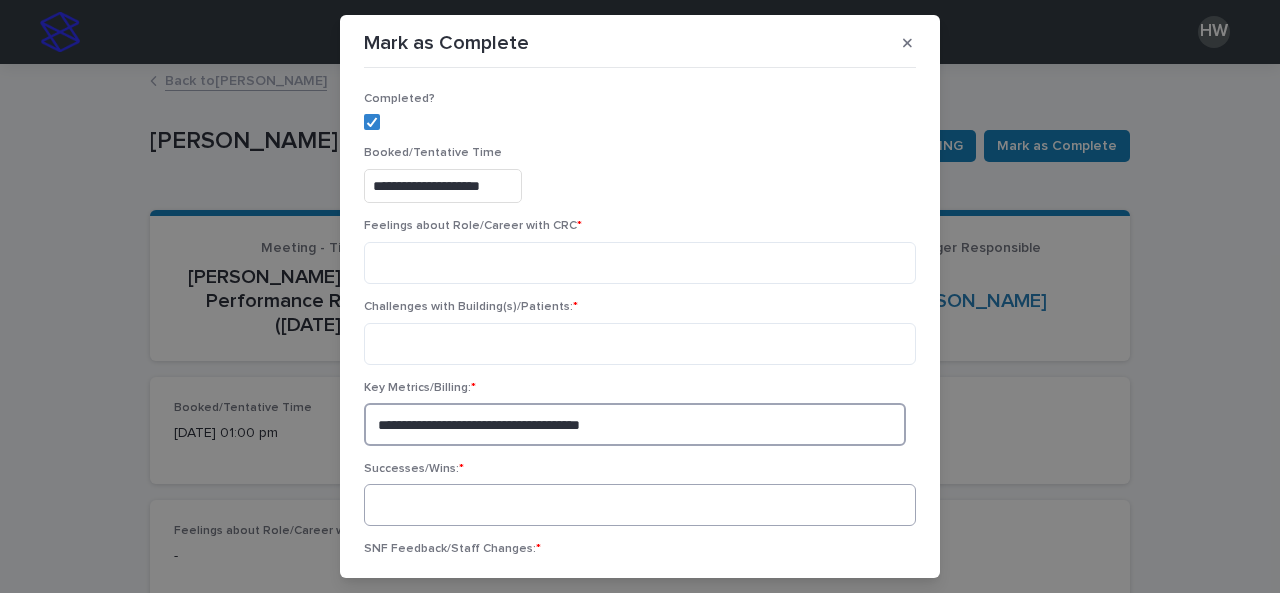 type on "**********" 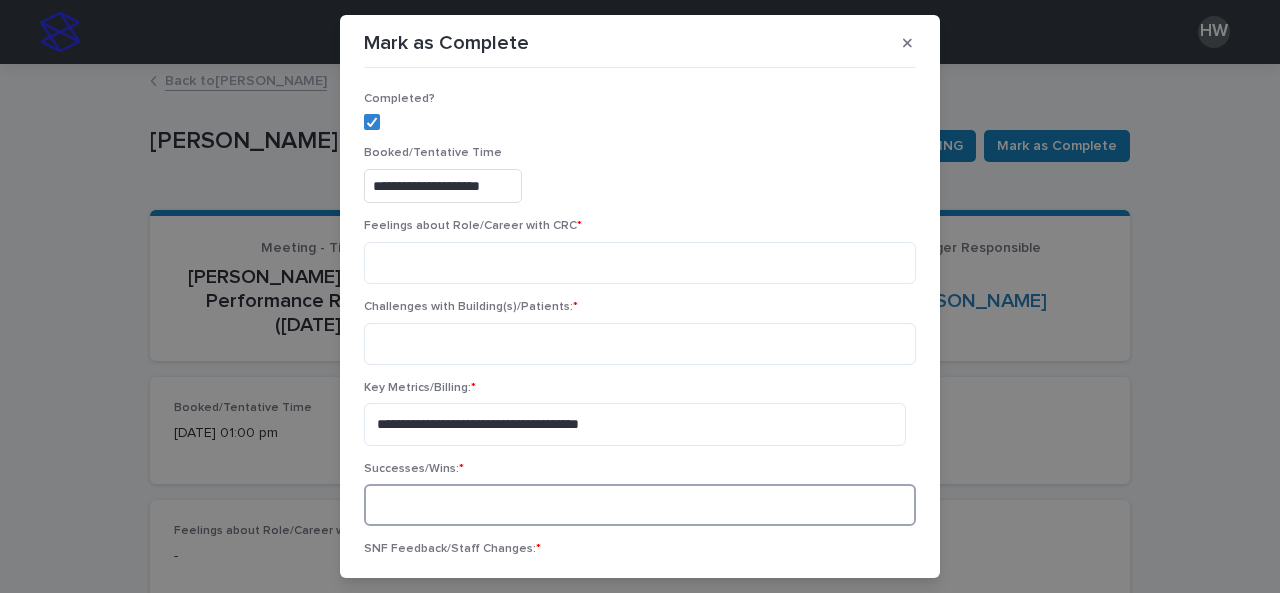 click at bounding box center [640, 505] 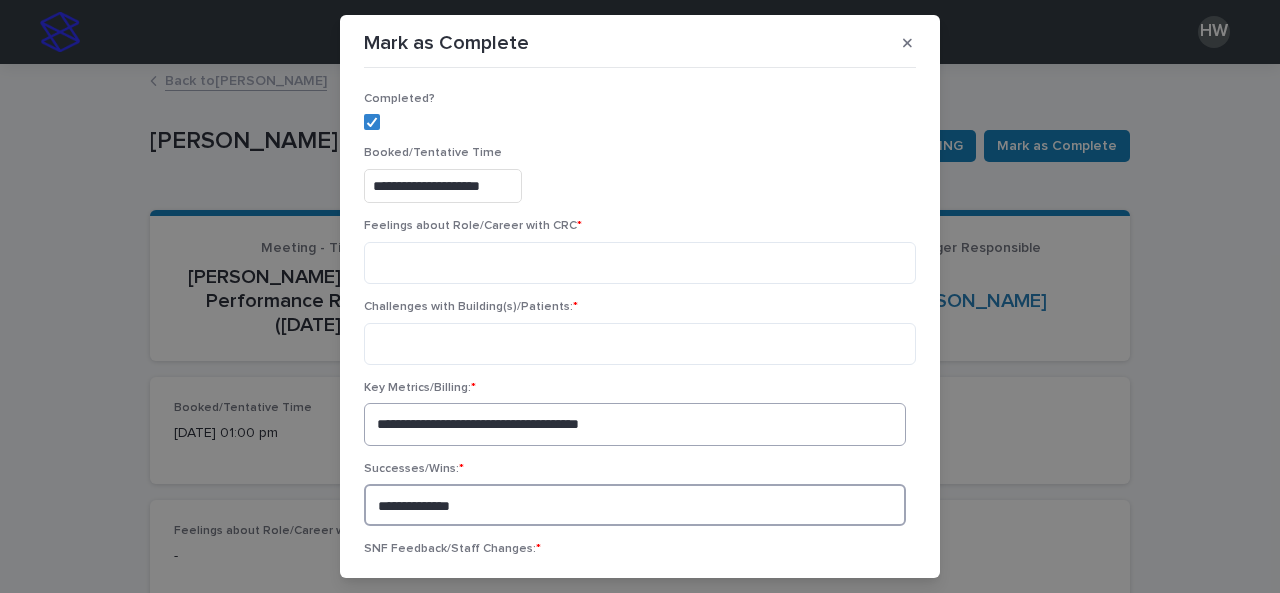 type on "**********" 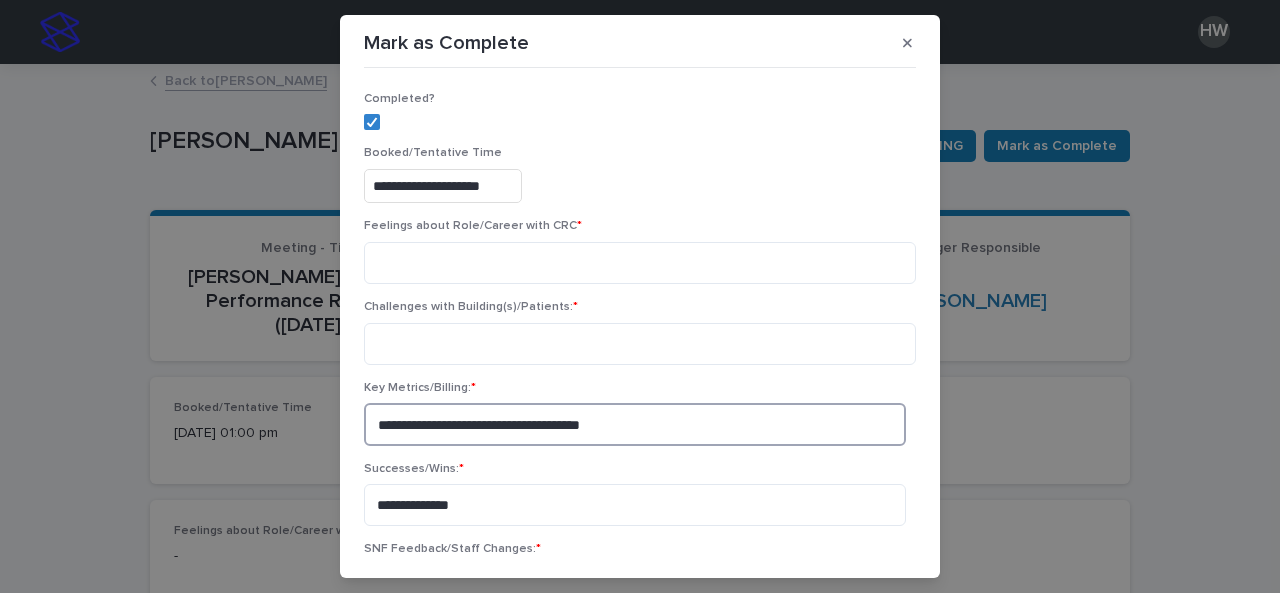click on "**********" at bounding box center [635, 424] 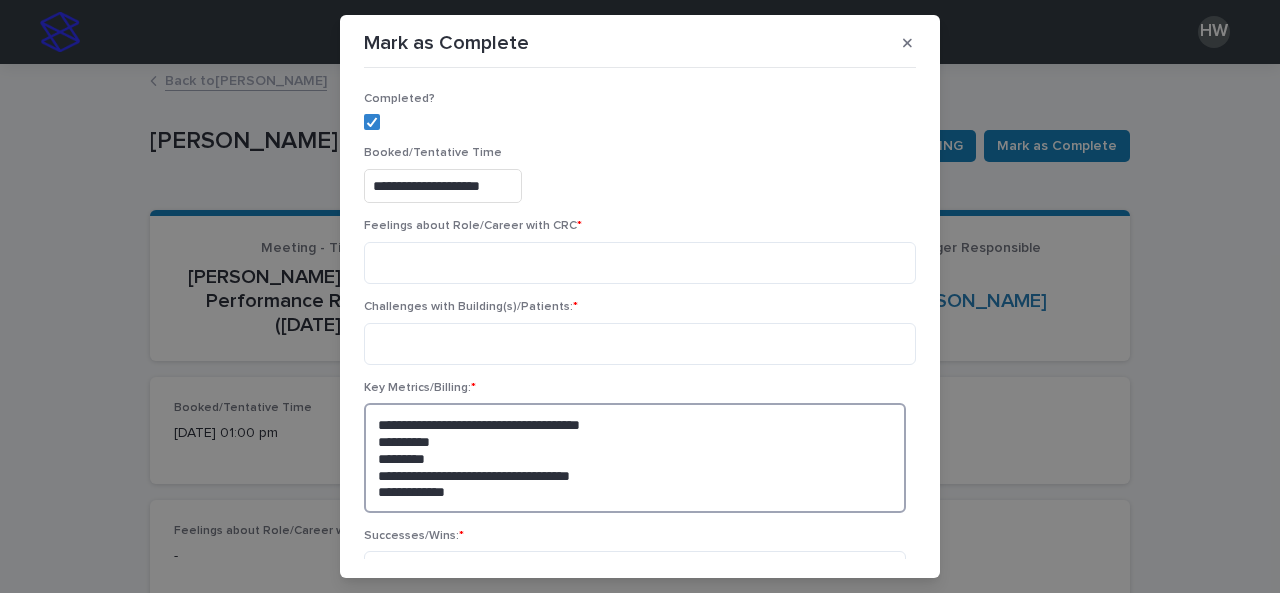 type on "**********" 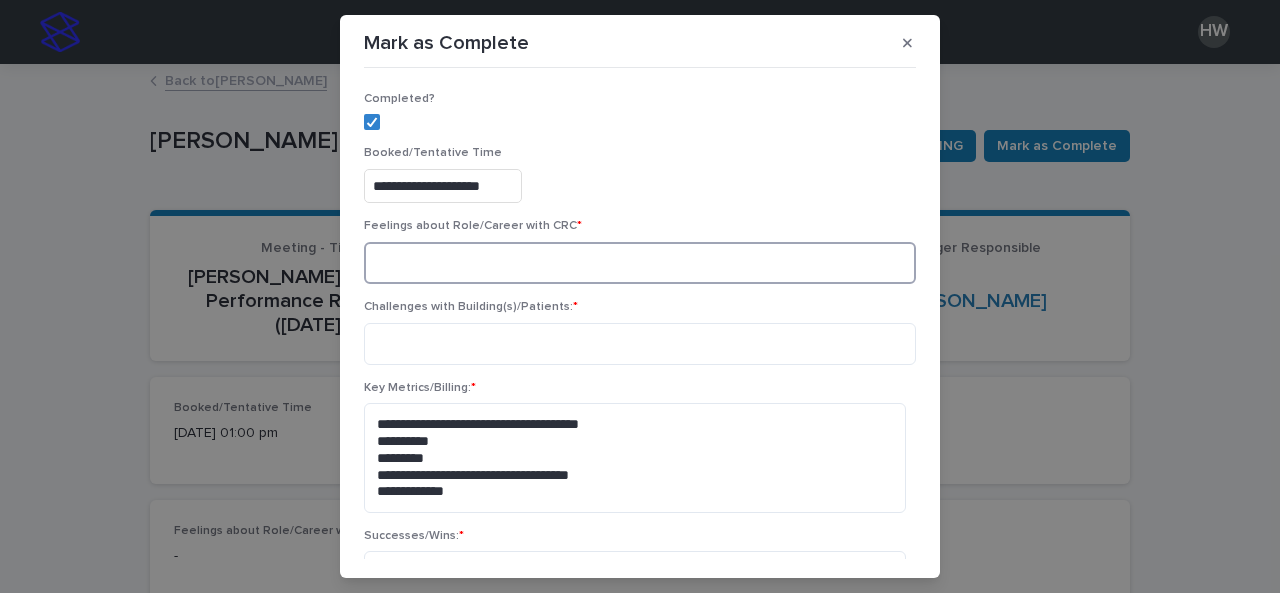 click at bounding box center [640, 263] 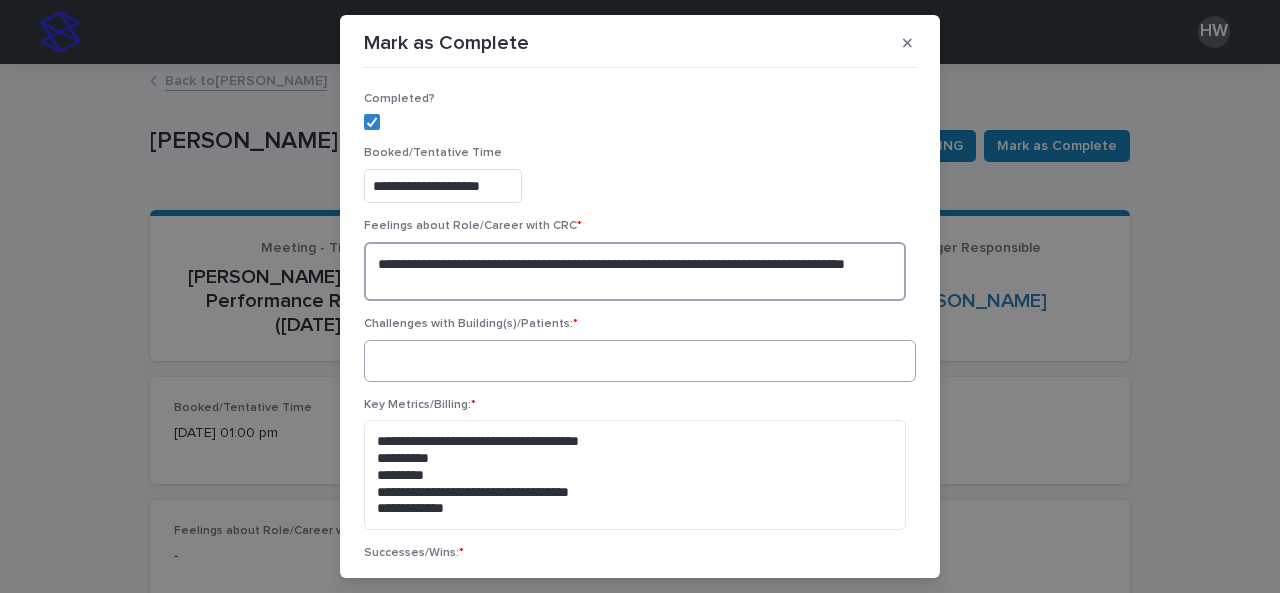 type on "**********" 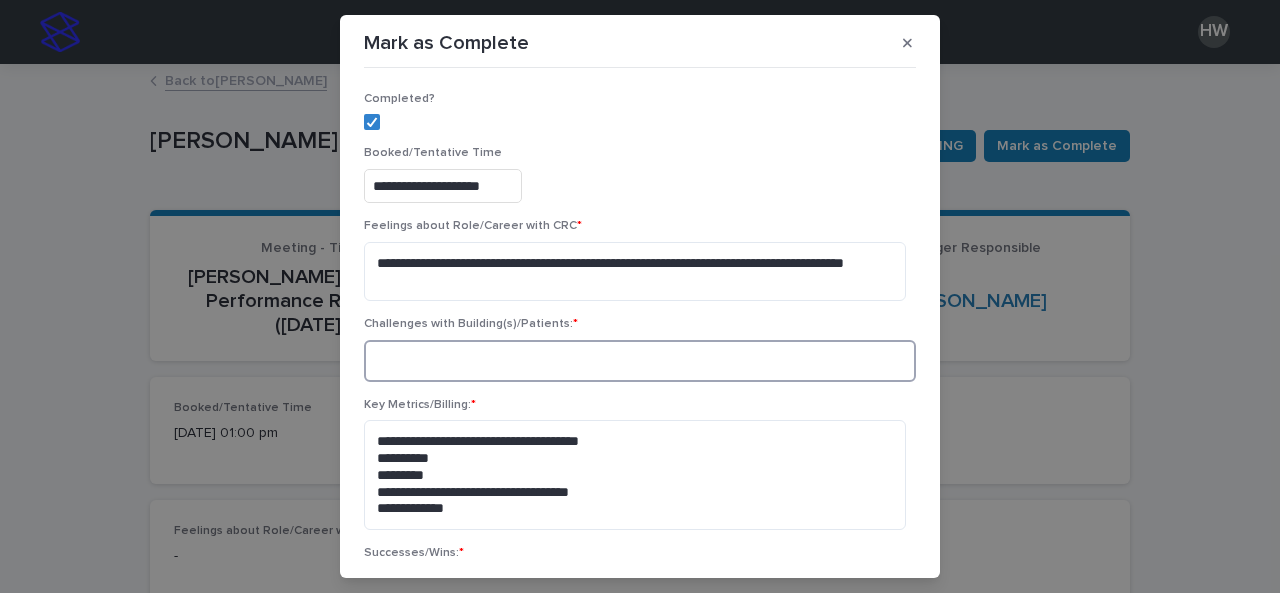 click at bounding box center [640, 361] 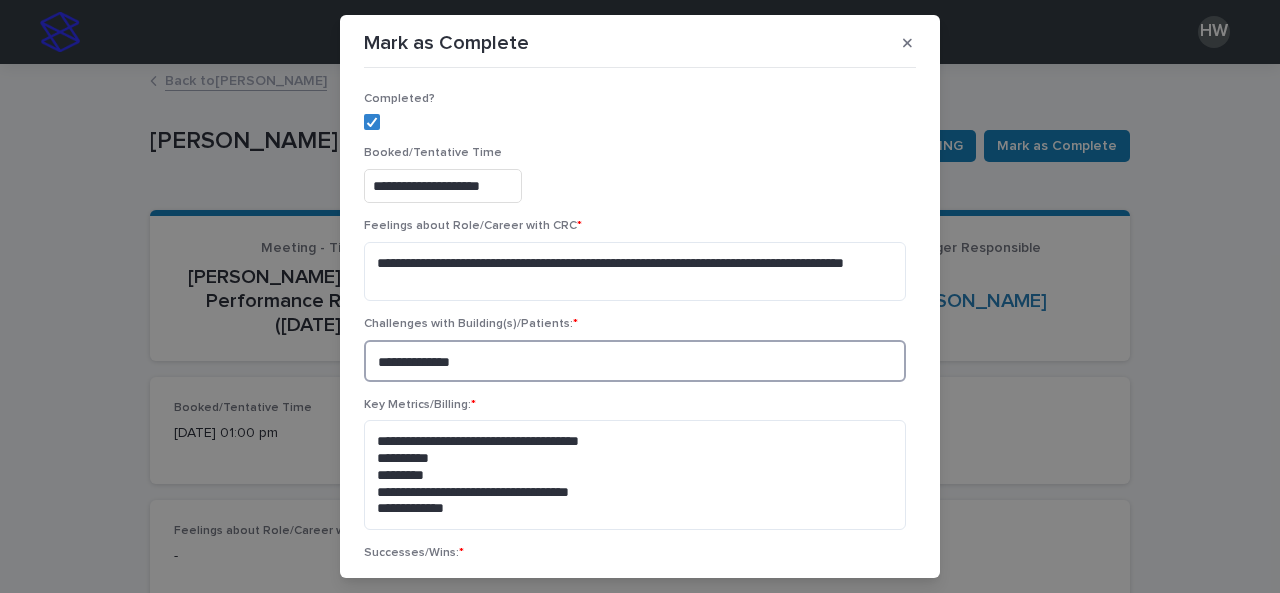 type on "**********" 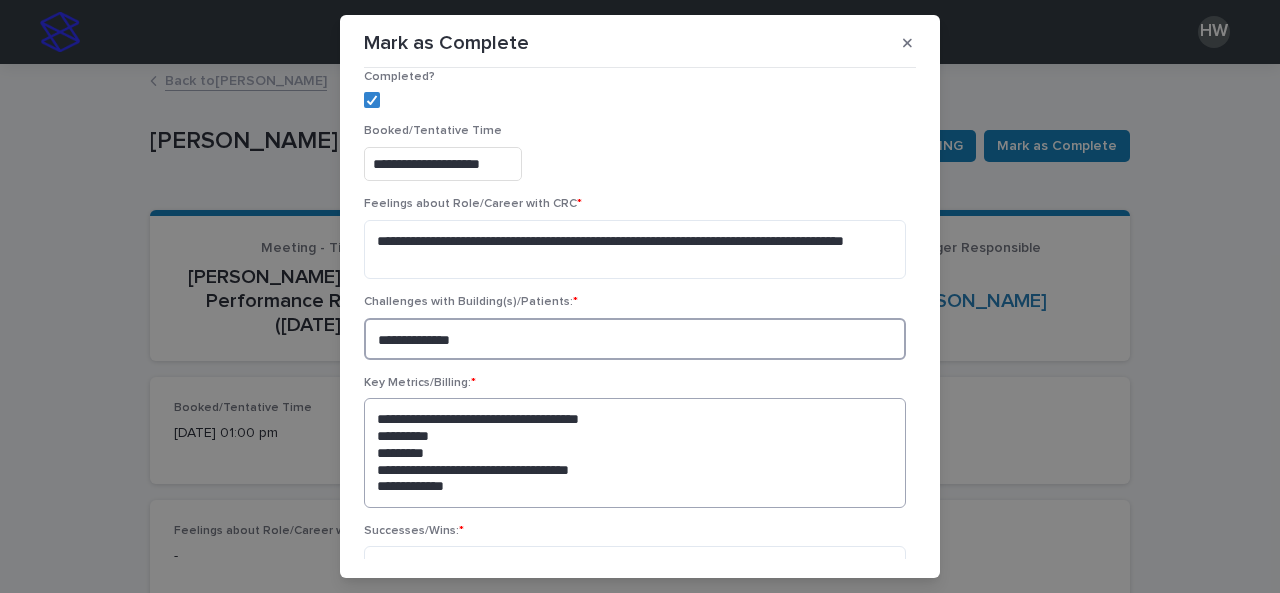 scroll, scrollTop: 21, scrollLeft: 0, axis: vertical 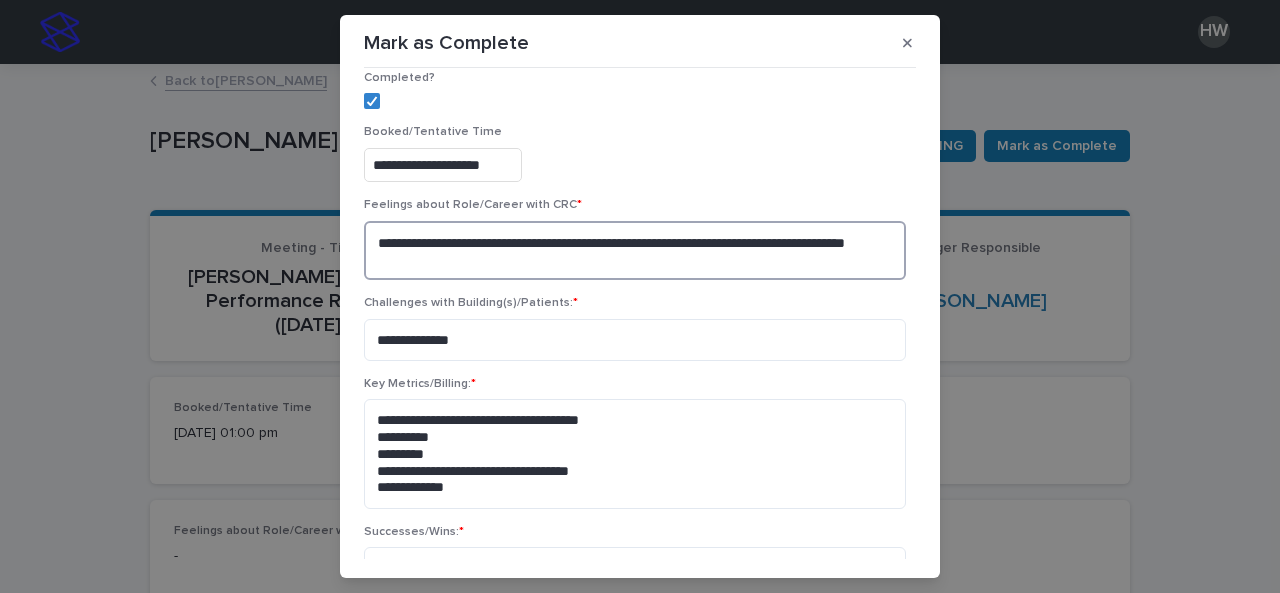 click on "**********" at bounding box center [635, 250] 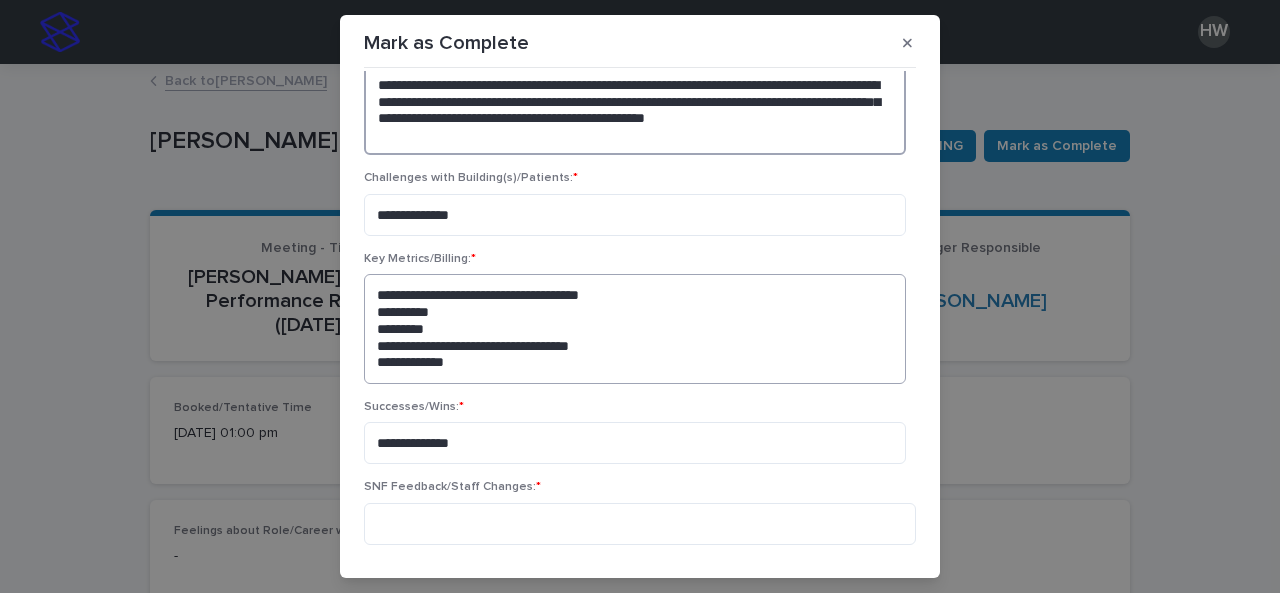 type on "**********" 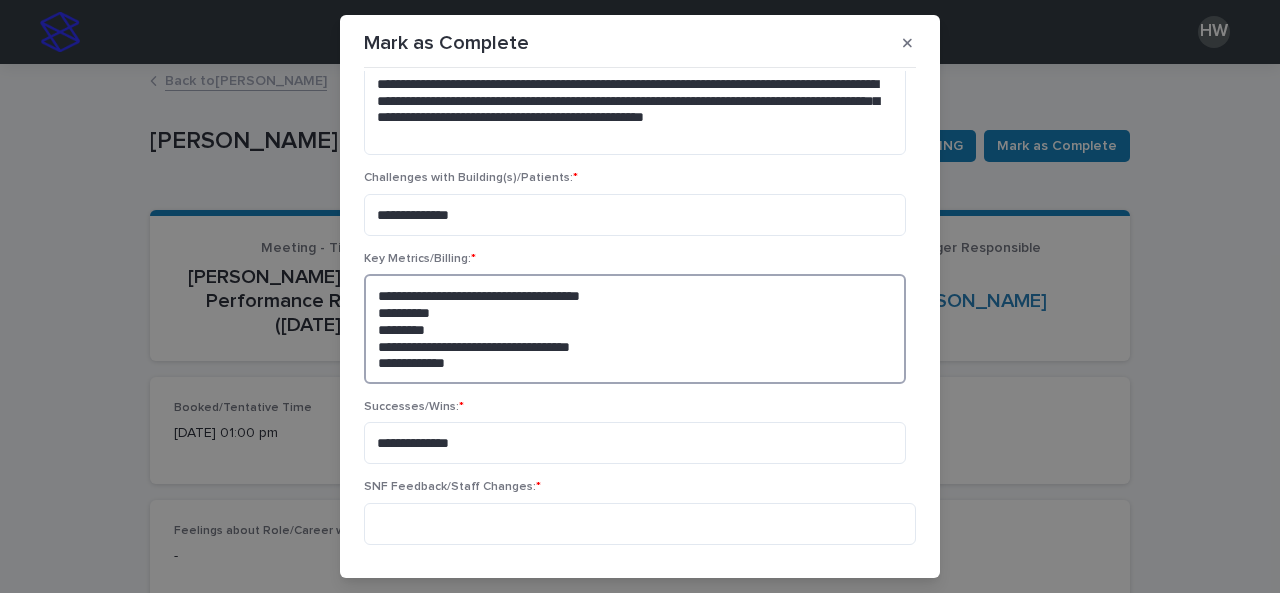 scroll, scrollTop: 178, scrollLeft: 0, axis: vertical 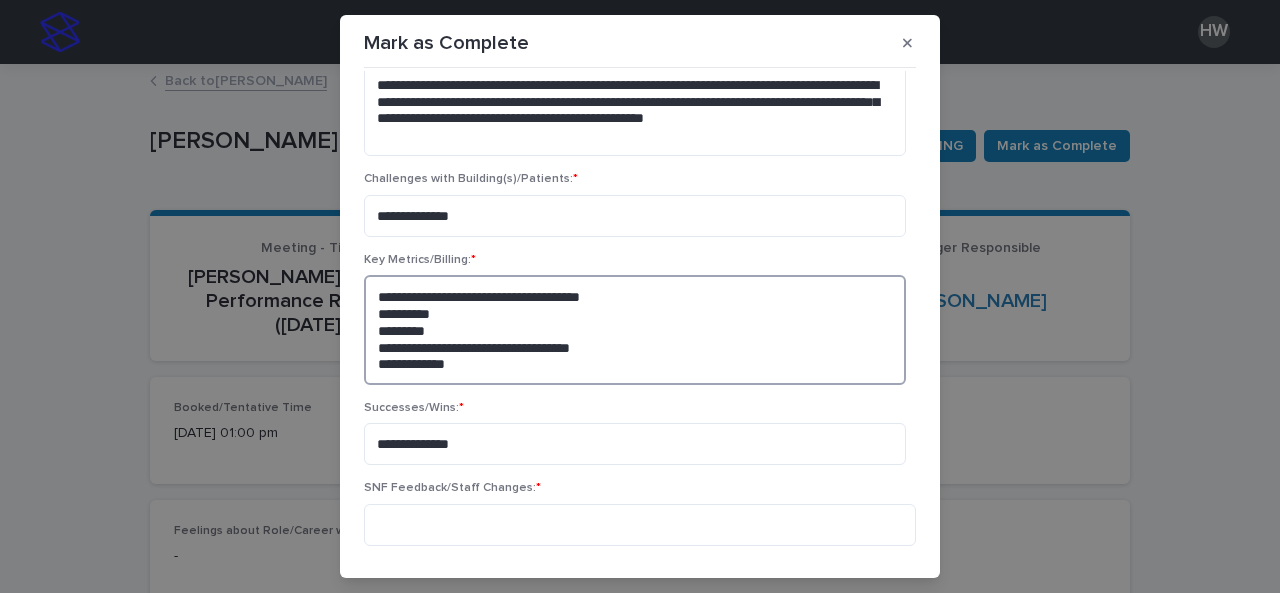 drag, startPoint x: 633, startPoint y: 353, endPoint x: 495, endPoint y: 360, distance: 138.17743 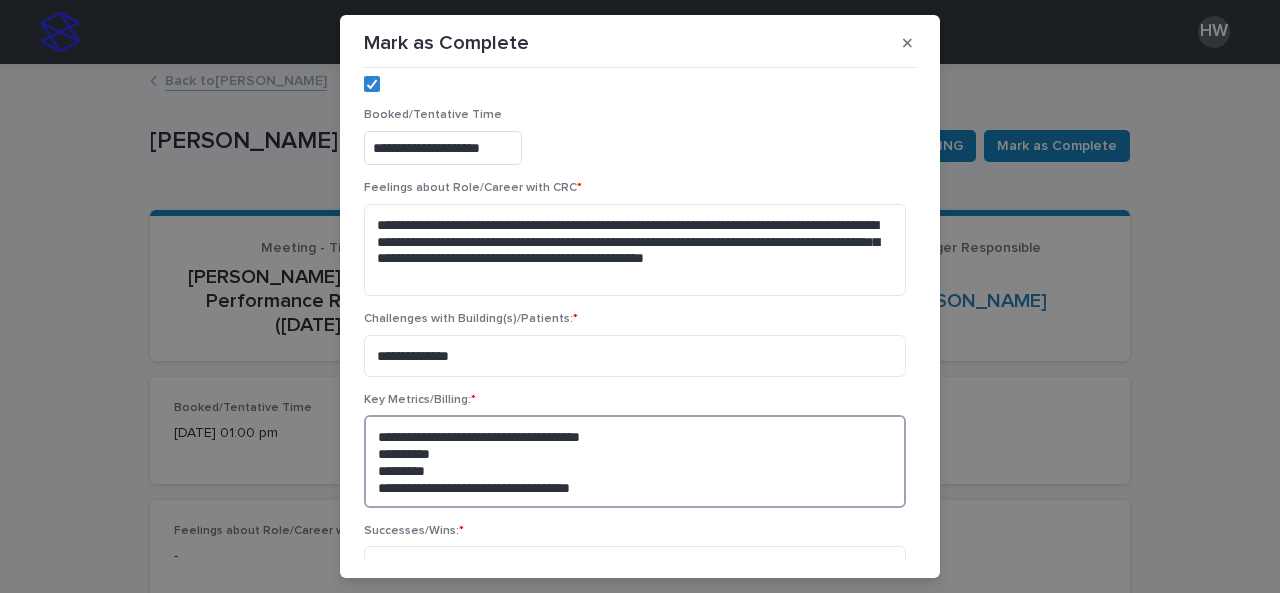 scroll, scrollTop: 0, scrollLeft: 0, axis: both 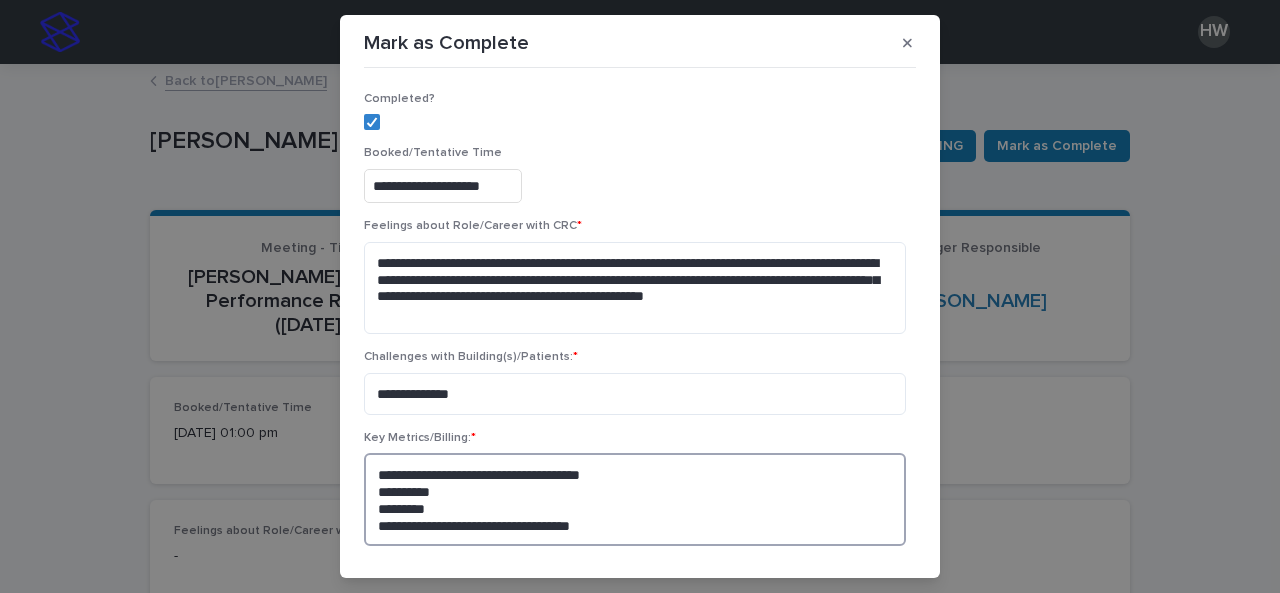 type on "**********" 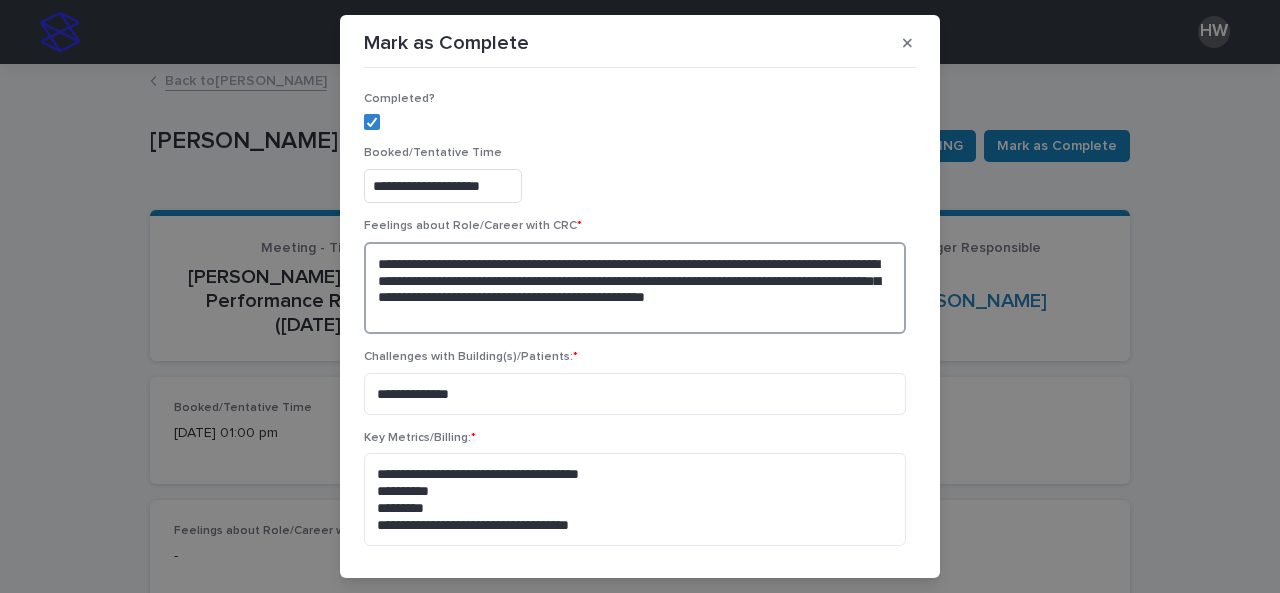 click on "**********" at bounding box center (635, 288) 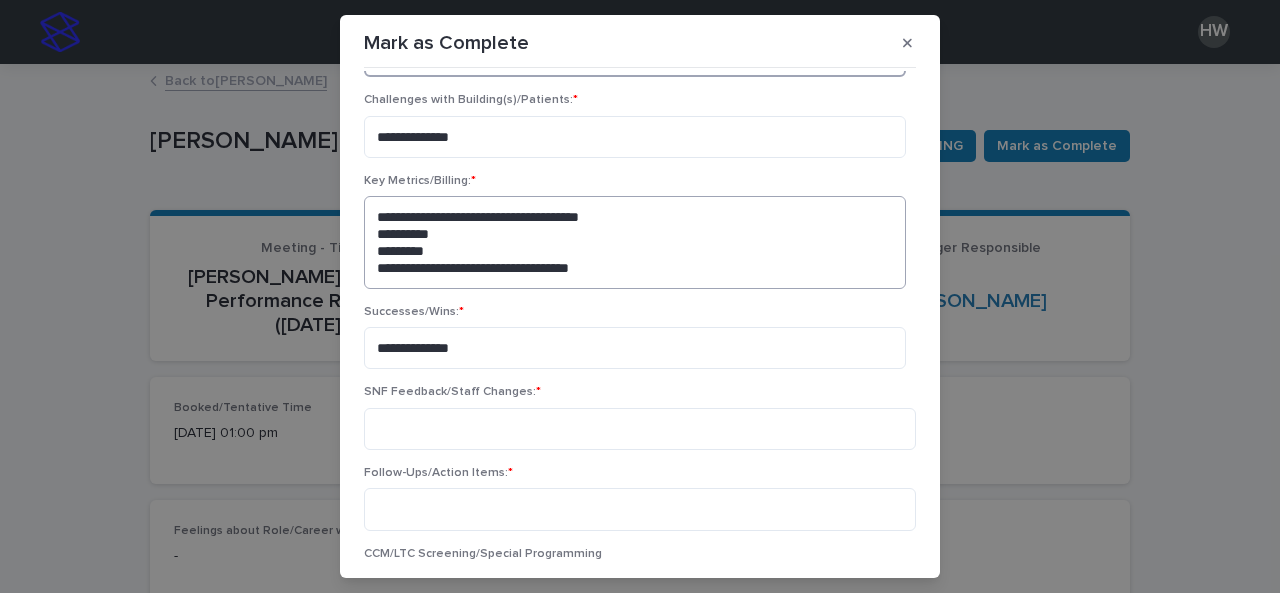 scroll, scrollTop: 263, scrollLeft: 0, axis: vertical 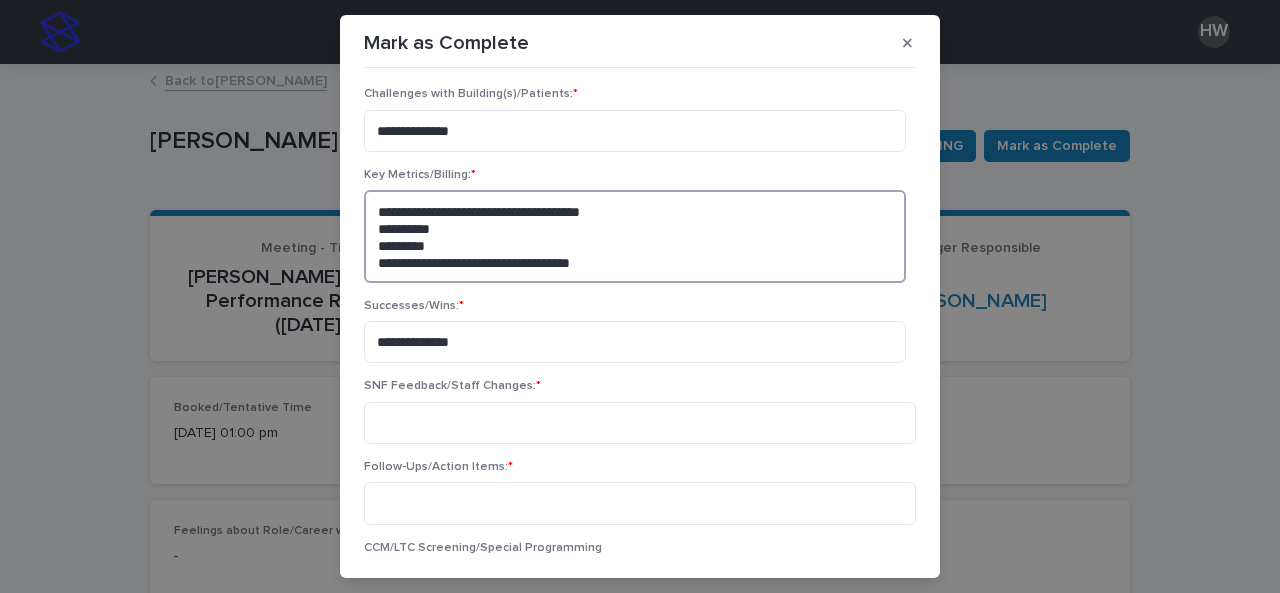 click on "**********" at bounding box center [635, 236] 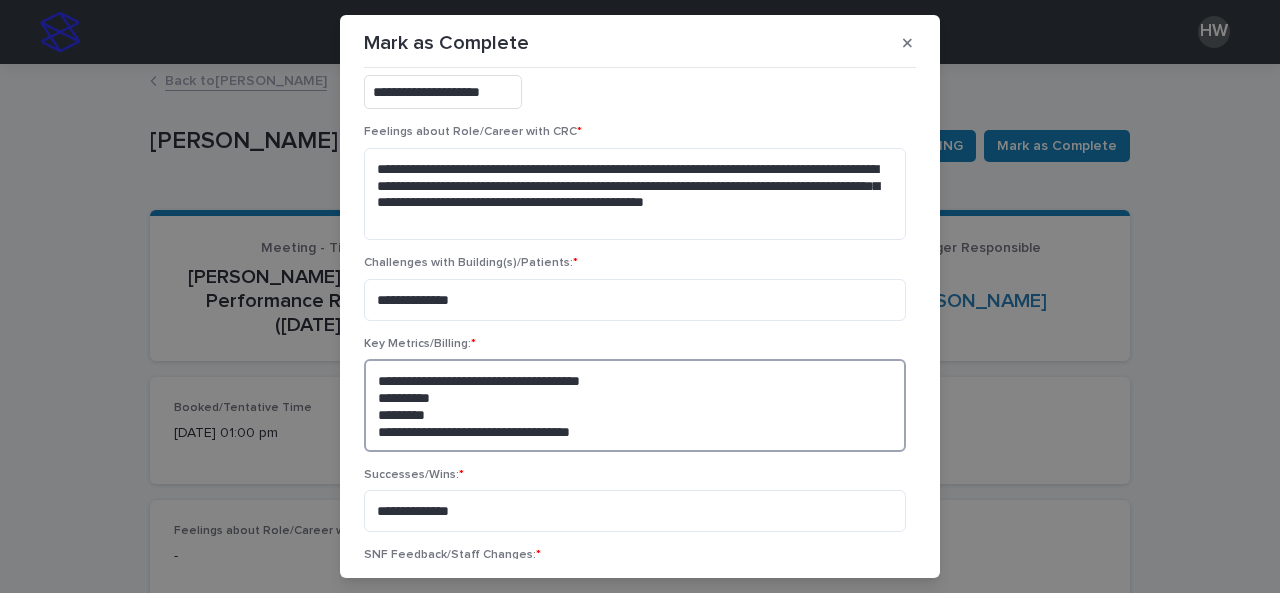 scroll, scrollTop: 89, scrollLeft: 0, axis: vertical 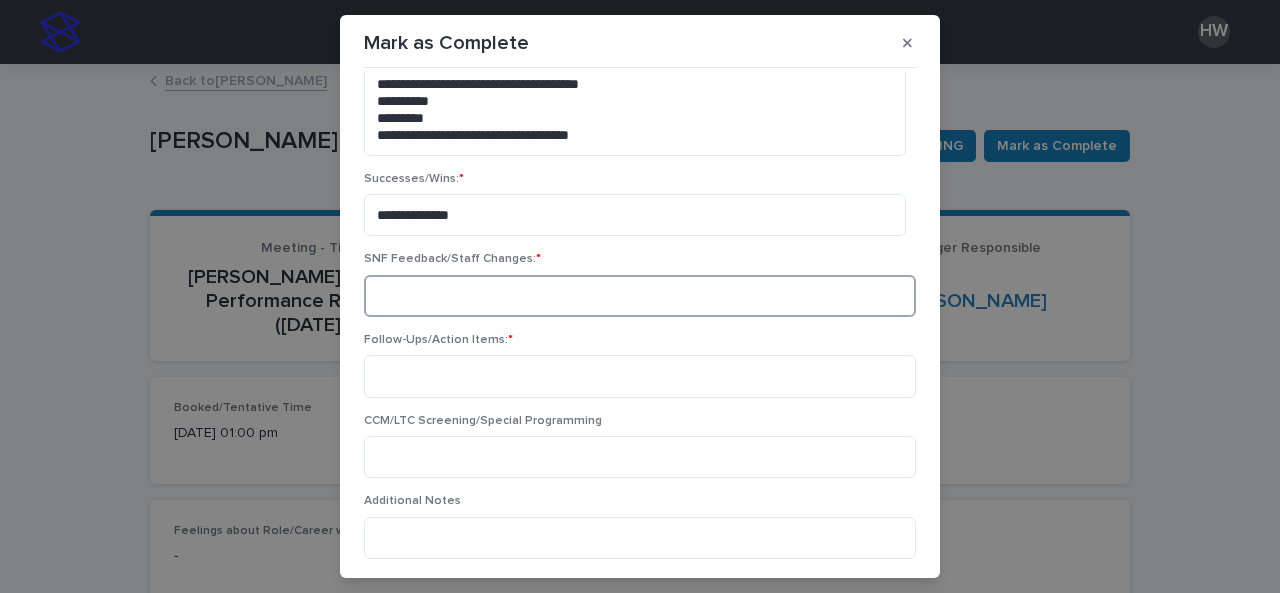 click at bounding box center [640, 296] 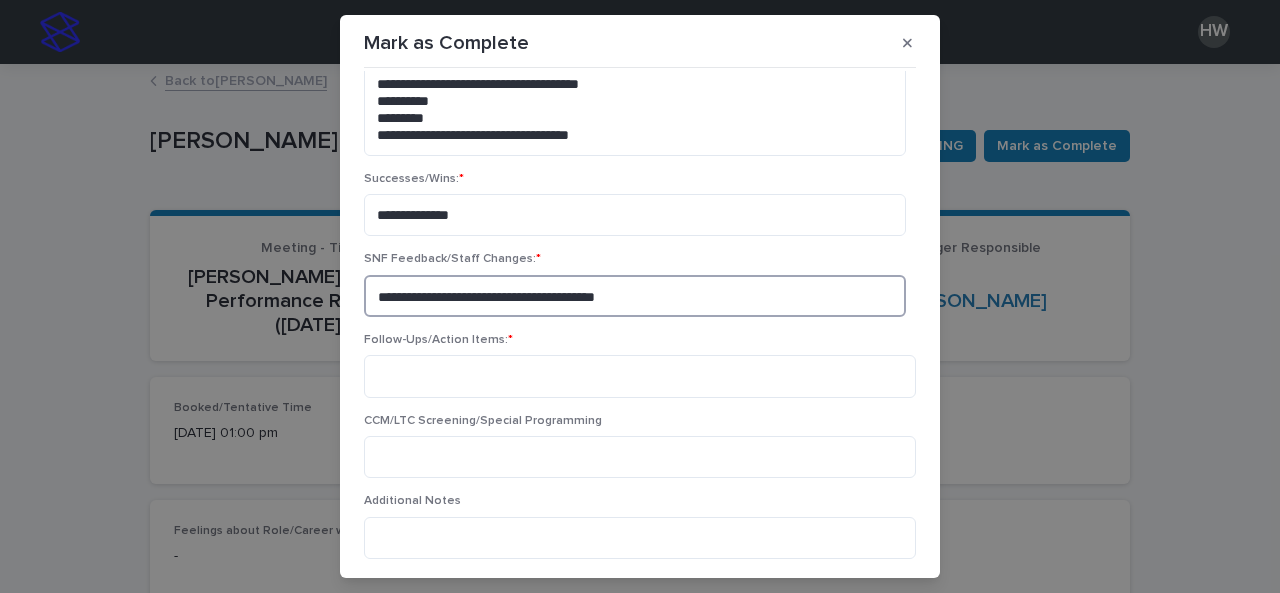 type on "**********" 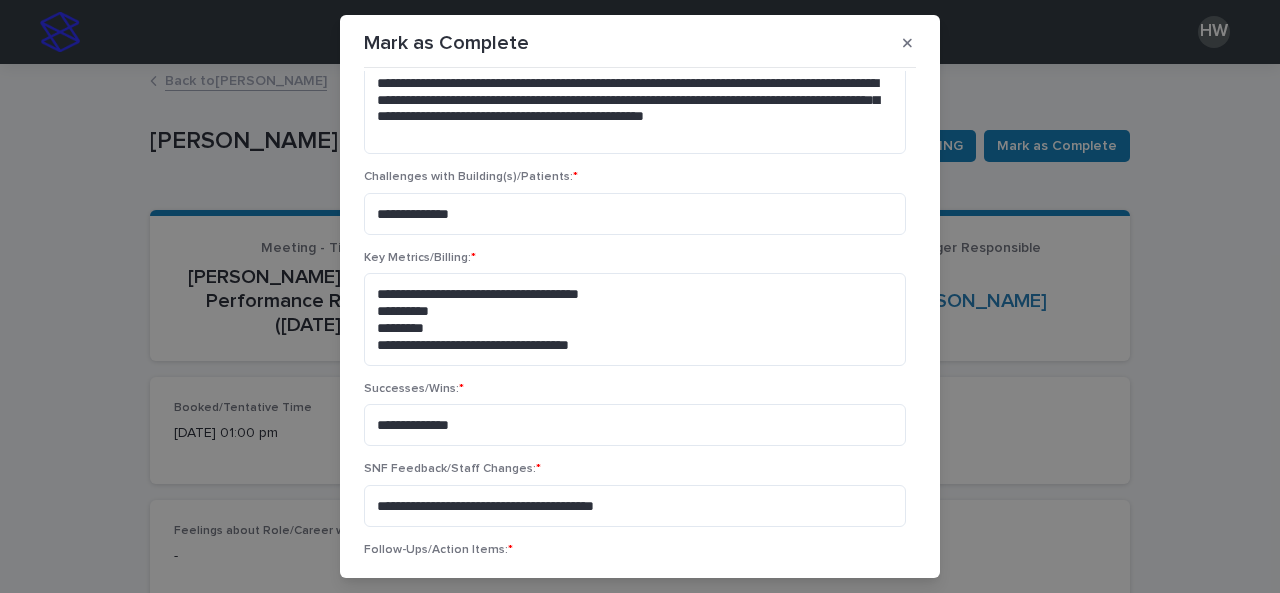 scroll, scrollTop: 179, scrollLeft: 0, axis: vertical 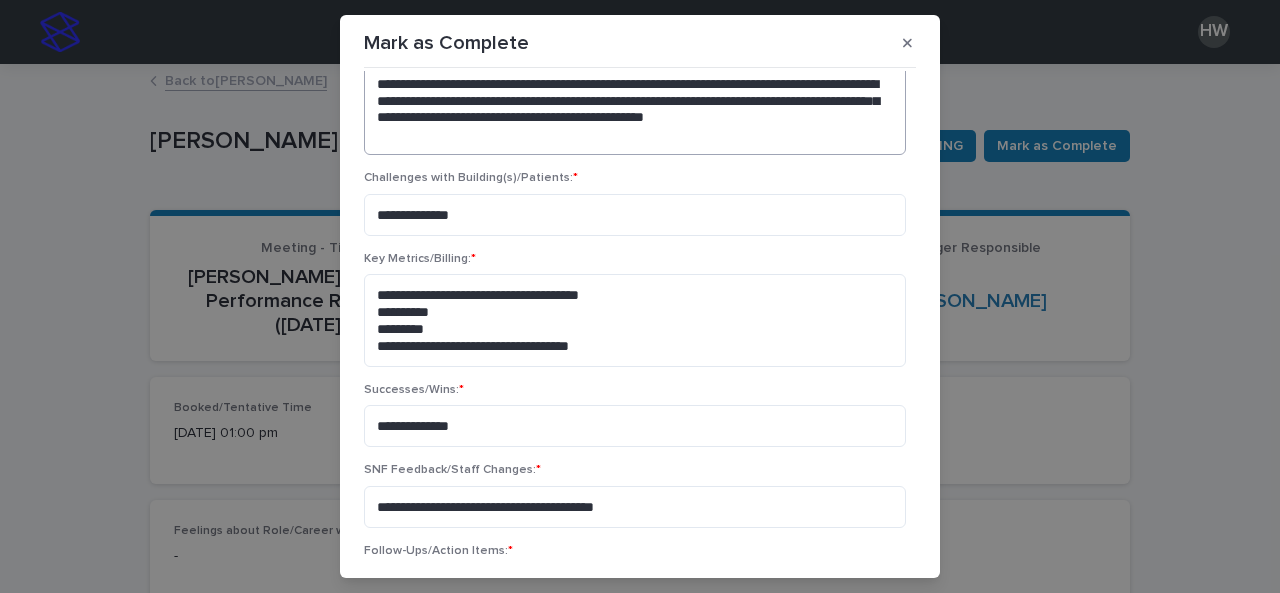 type on "**********" 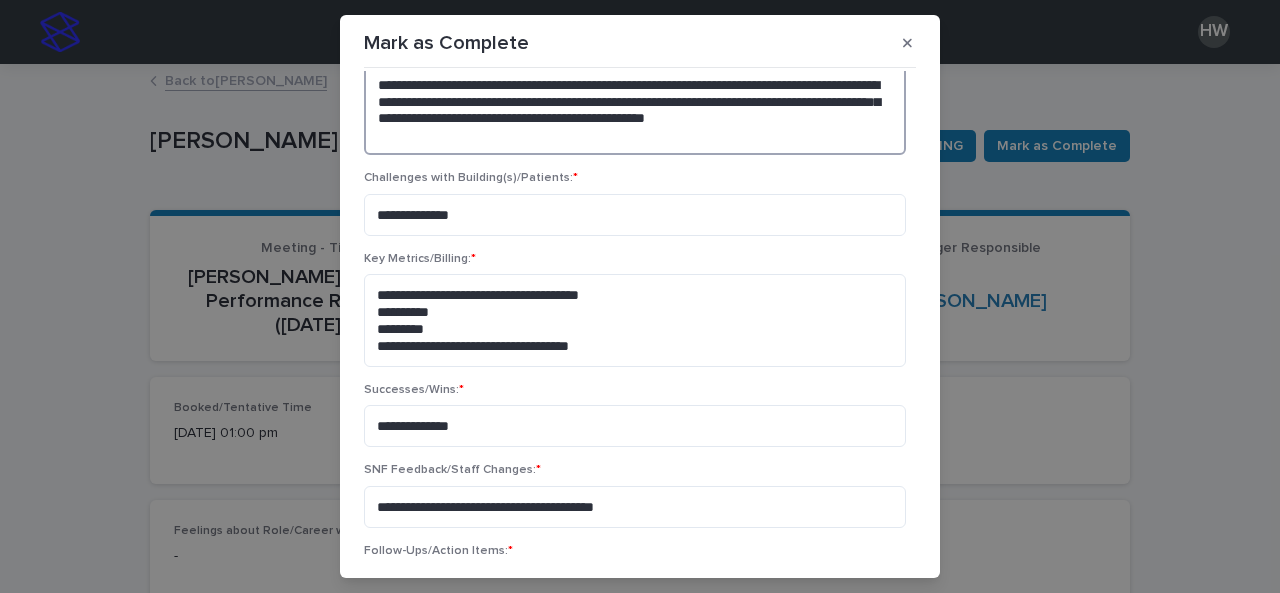 scroll, scrollTop: 180, scrollLeft: 0, axis: vertical 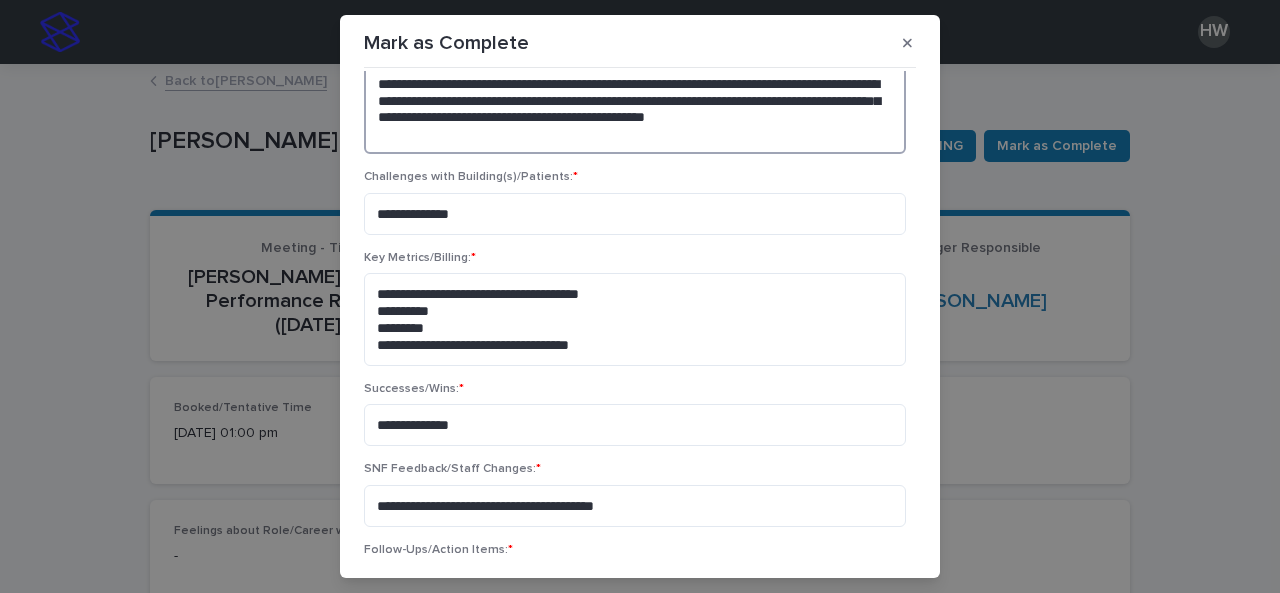 click on "**********" at bounding box center [635, 108] 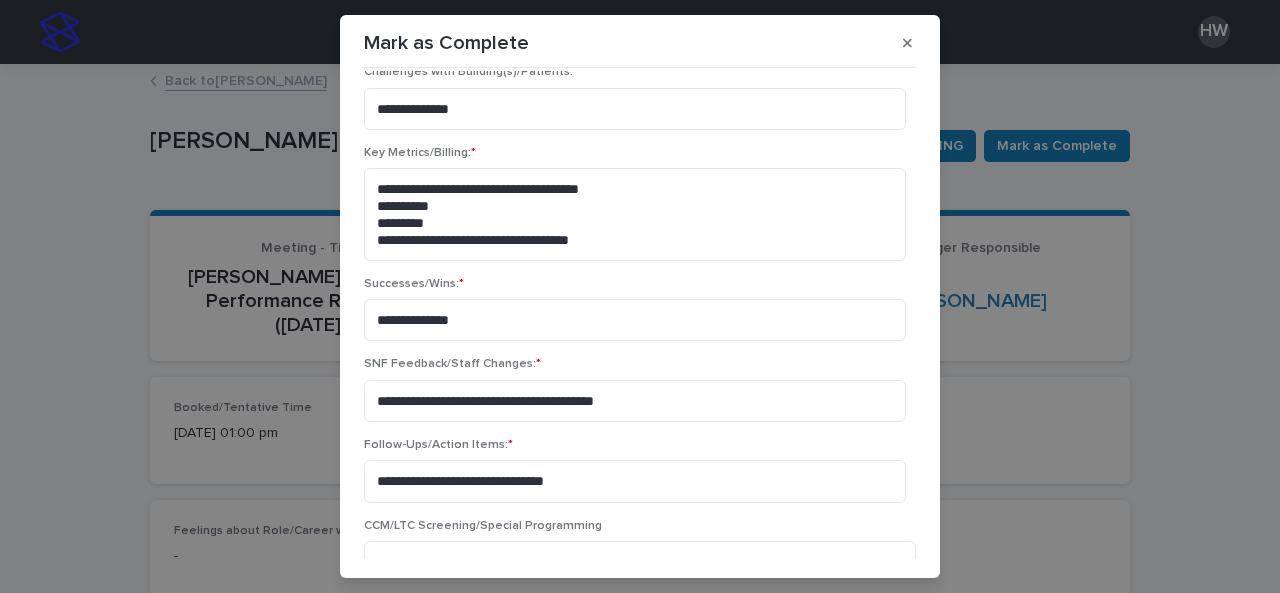 scroll, scrollTop: 286, scrollLeft: 0, axis: vertical 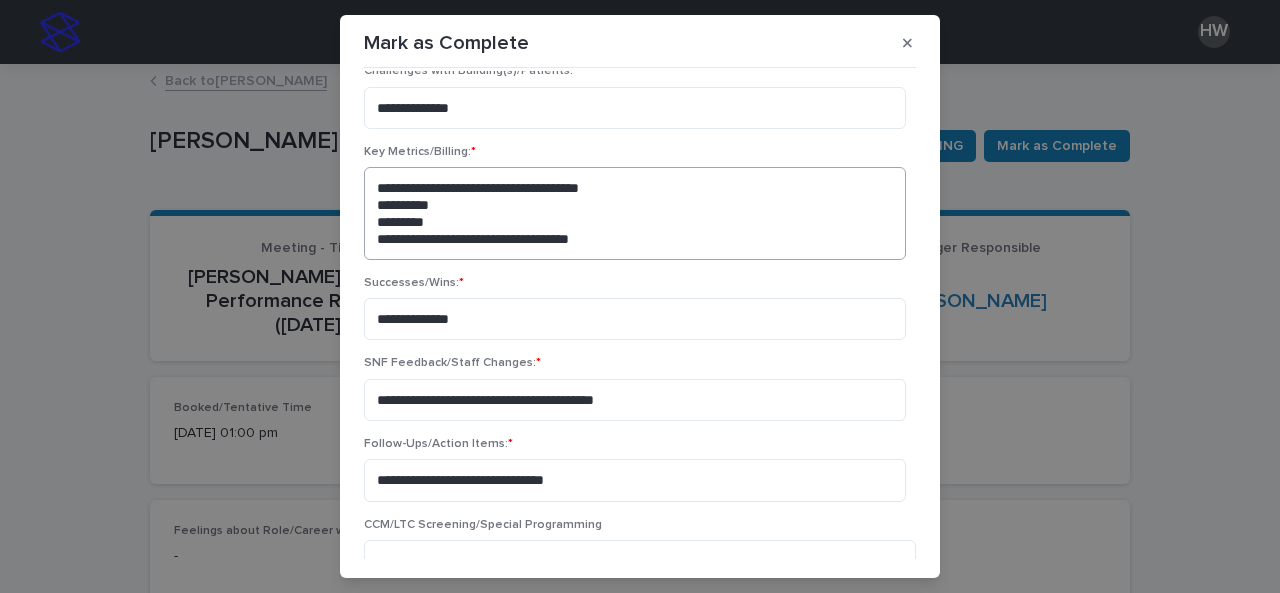 type on "**********" 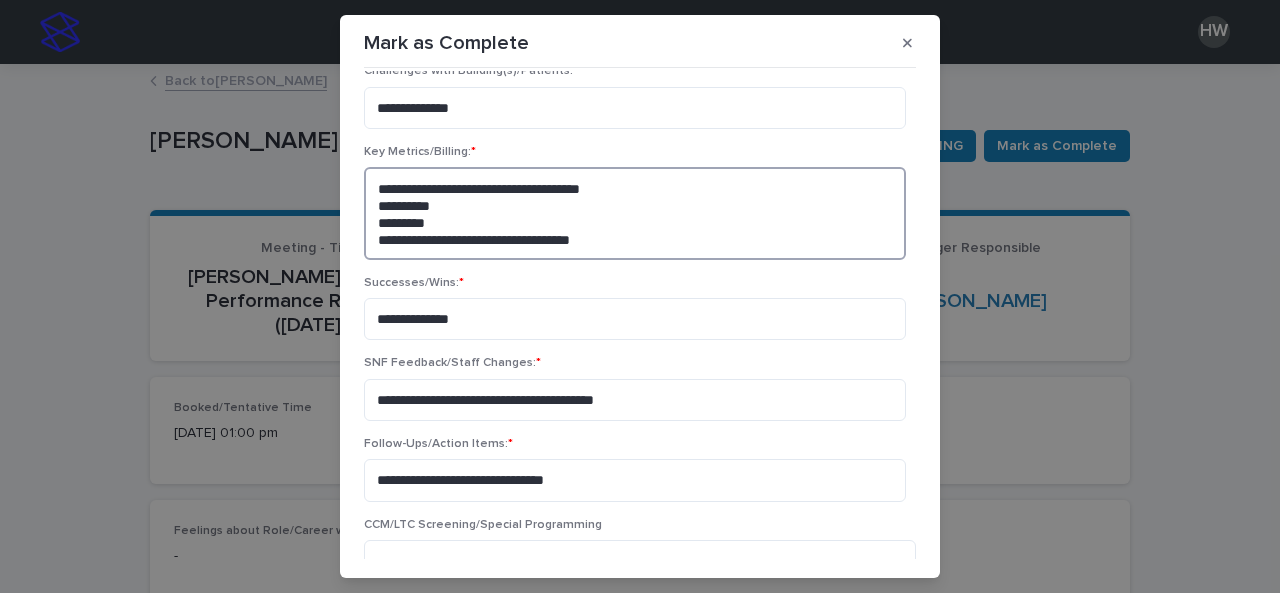 click on "**********" at bounding box center [635, 213] 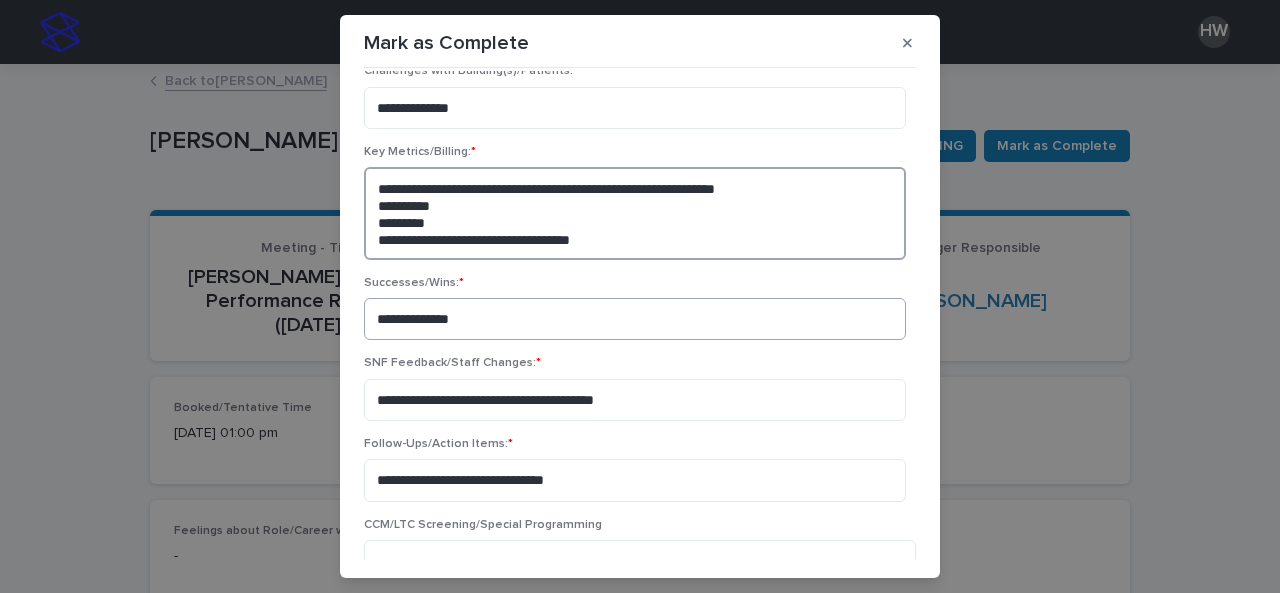 scroll, scrollTop: 470, scrollLeft: 0, axis: vertical 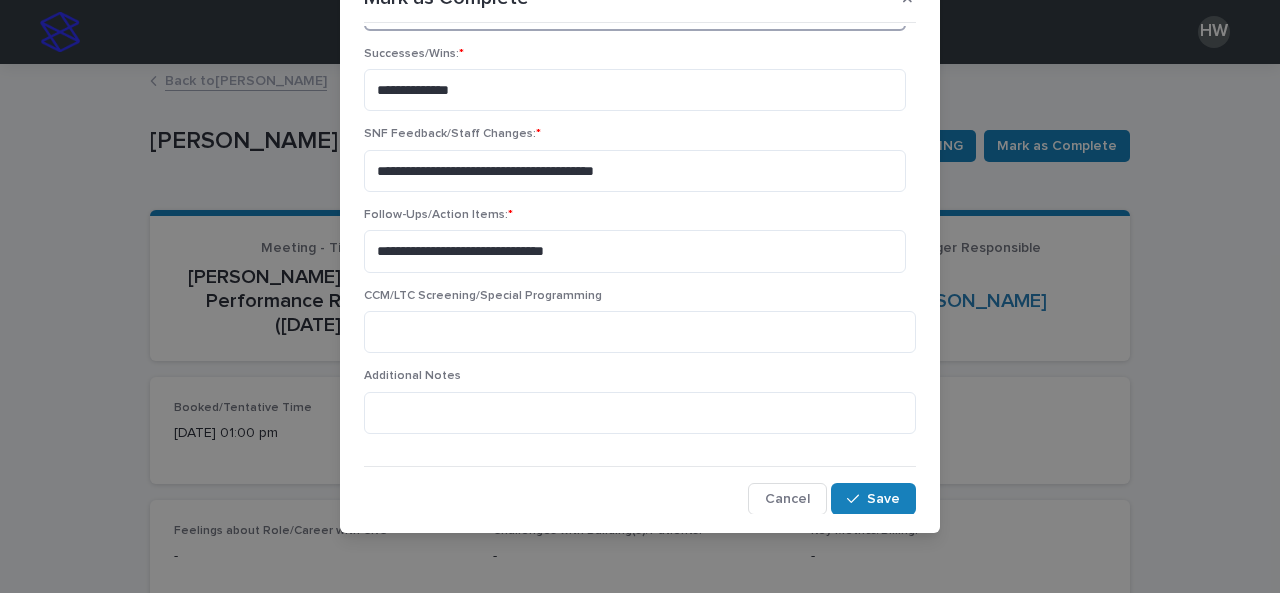 type on "**********" 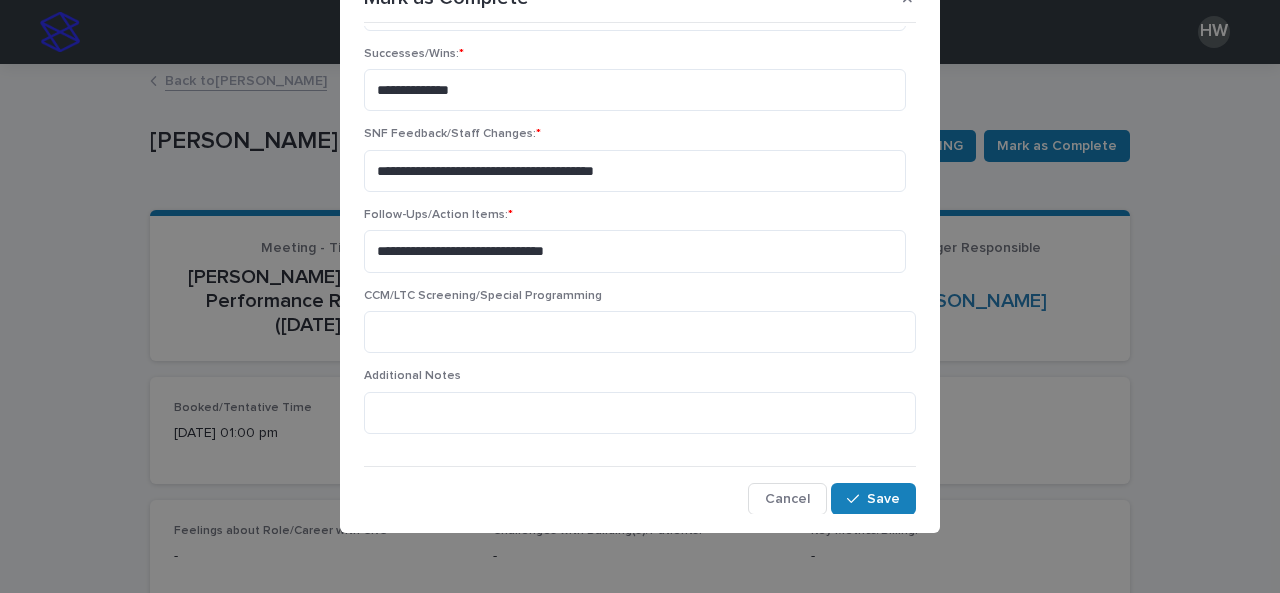 click on "Follow-Ups/Action Items: *" at bounding box center [640, 215] 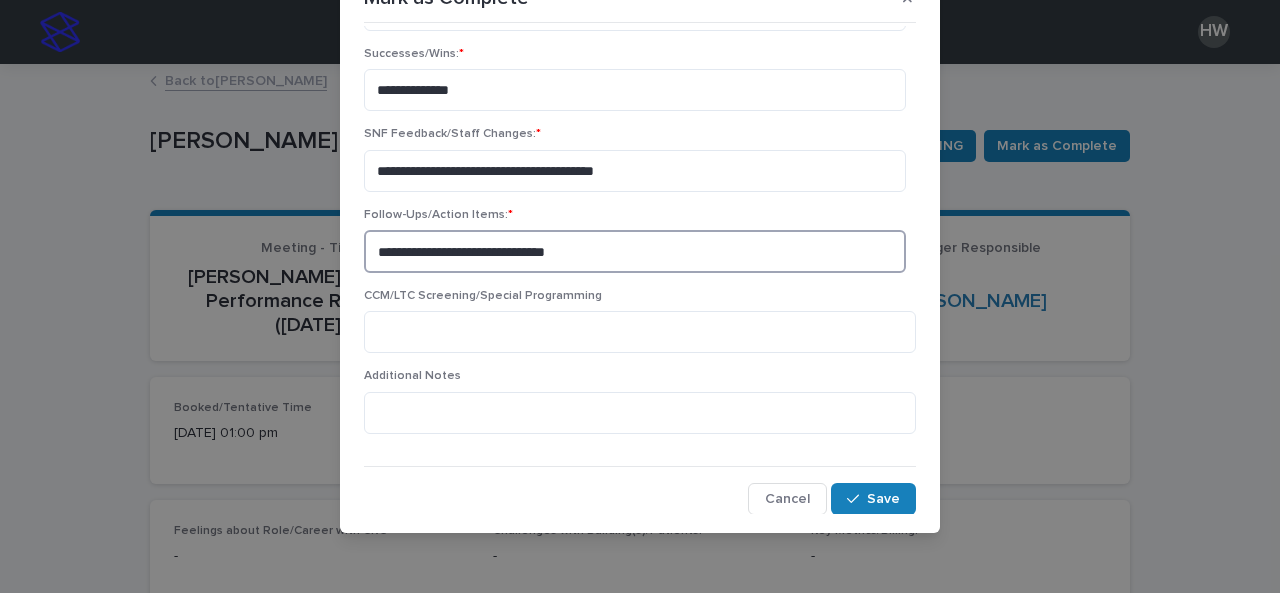 click on "**********" at bounding box center (635, 251) 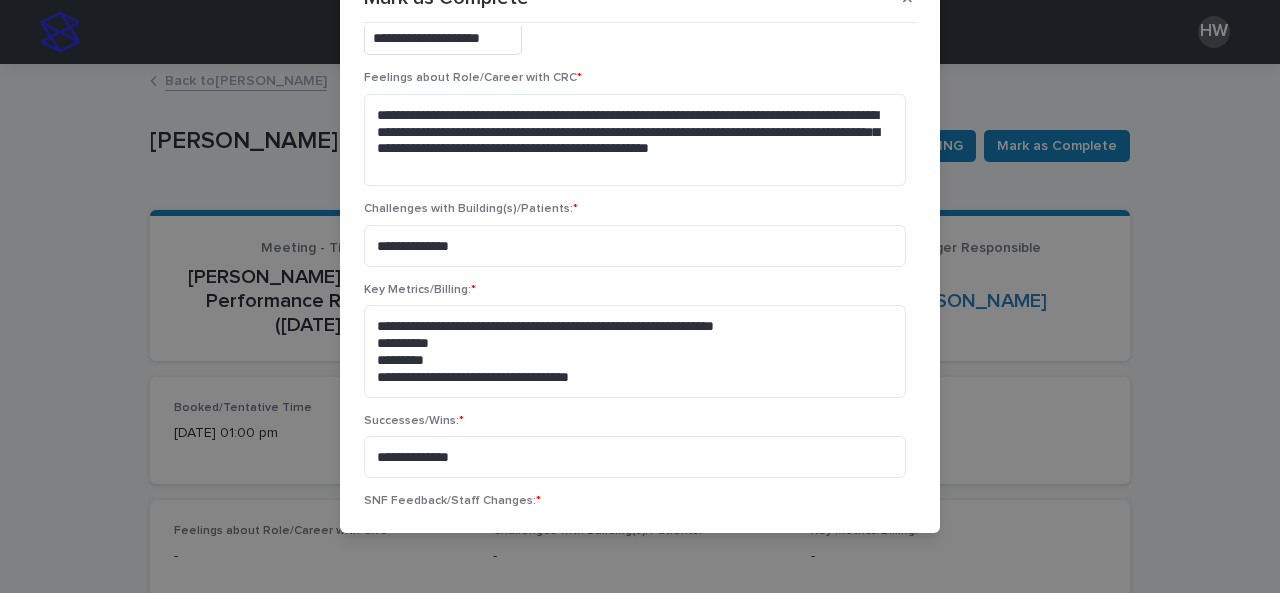 scroll, scrollTop: 0, scrollLeft: 0, axis: both 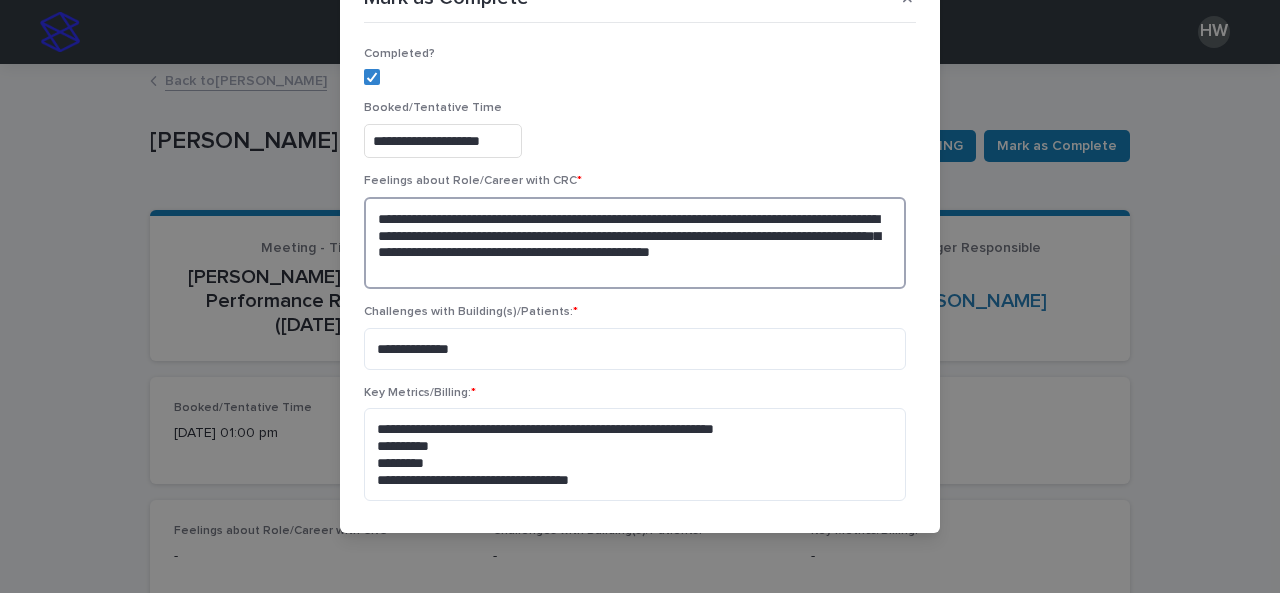 click on "**********" at bounding box center (635, 243) 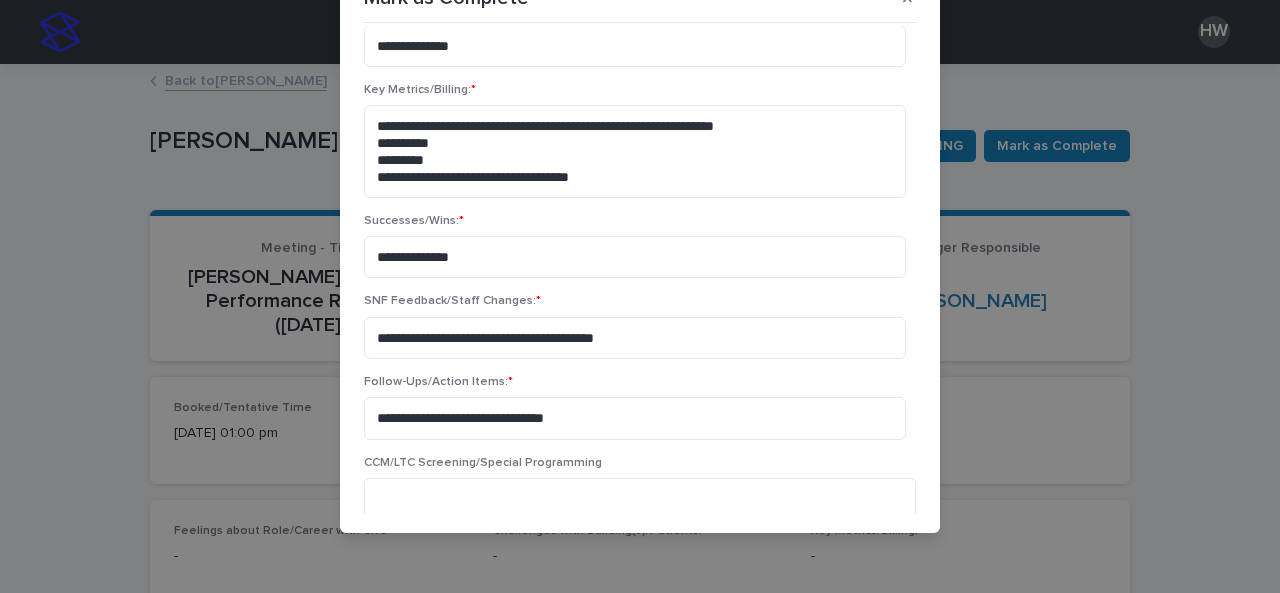 scroll, scrollTop: 291, scrollLeft: 0, axis: vertical 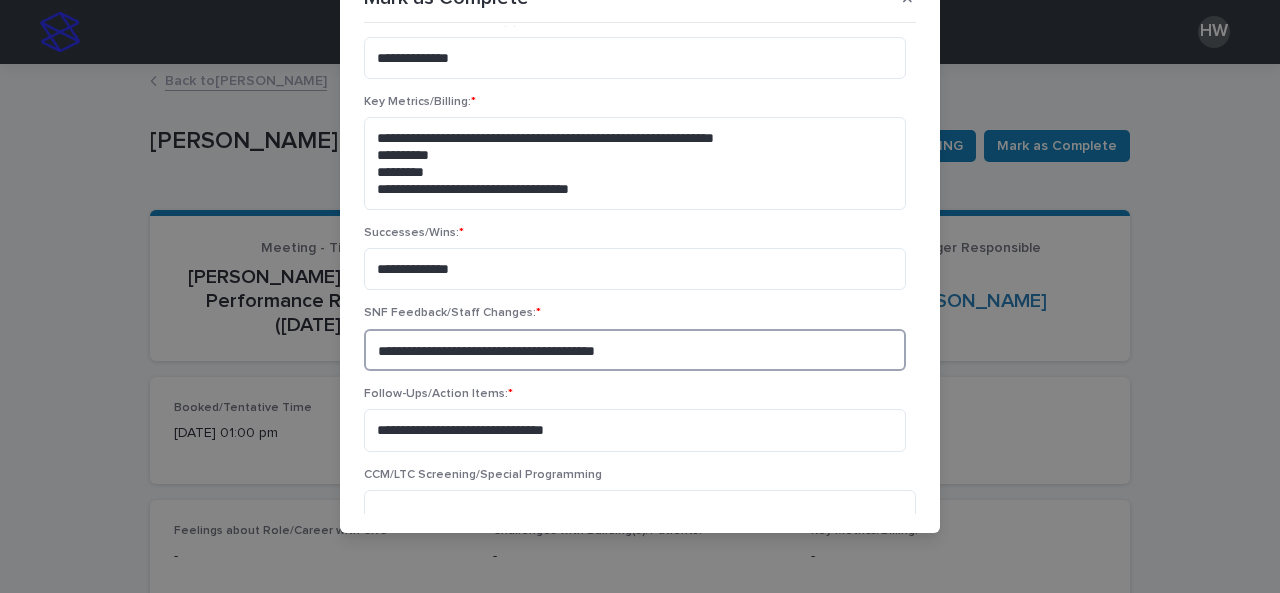 click on "**********" at bounding box center [635, 350] 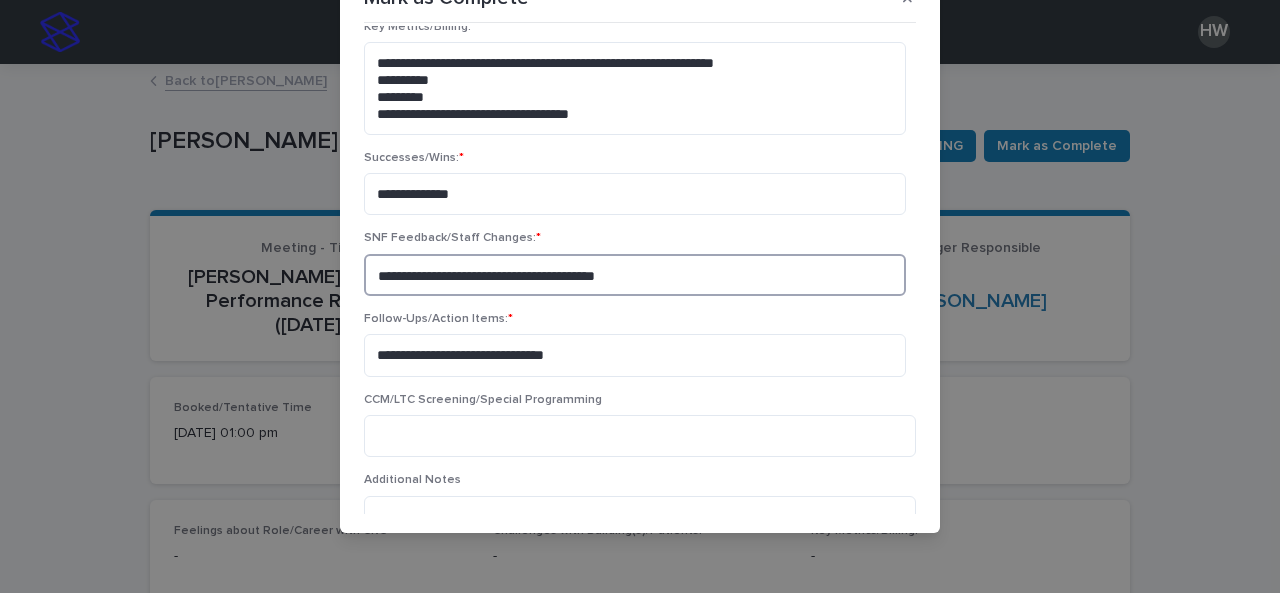 scroll, scrollTop: 470, scrollLeft: 0, axis: vertical 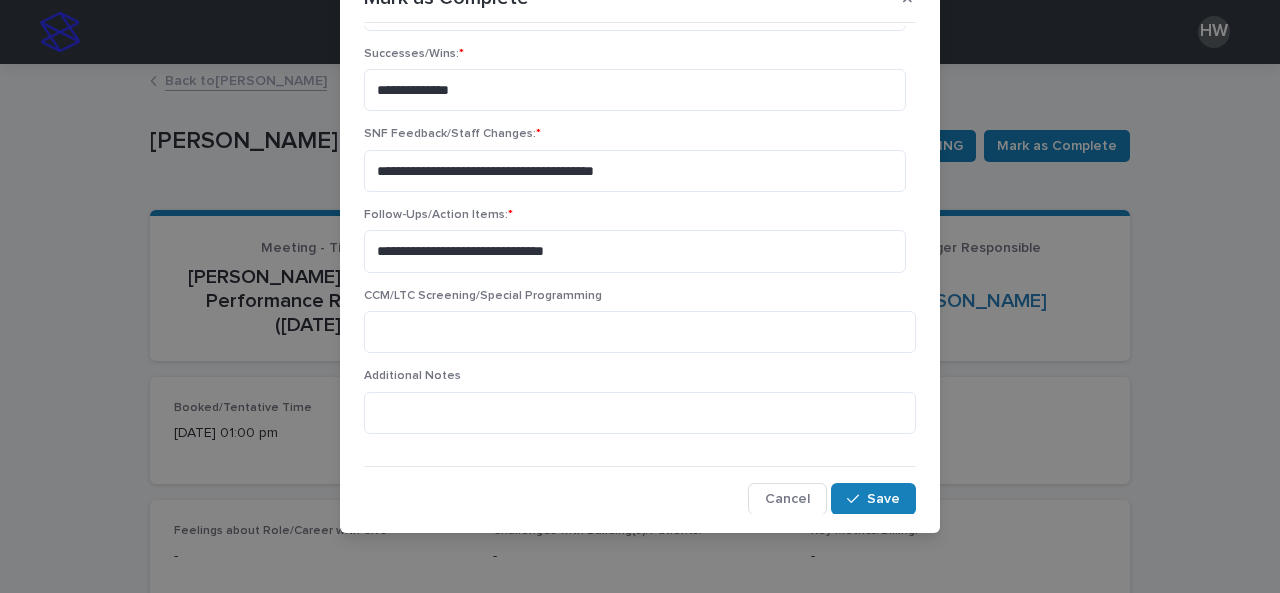 click on "**********" at bounding box center [640, 296] 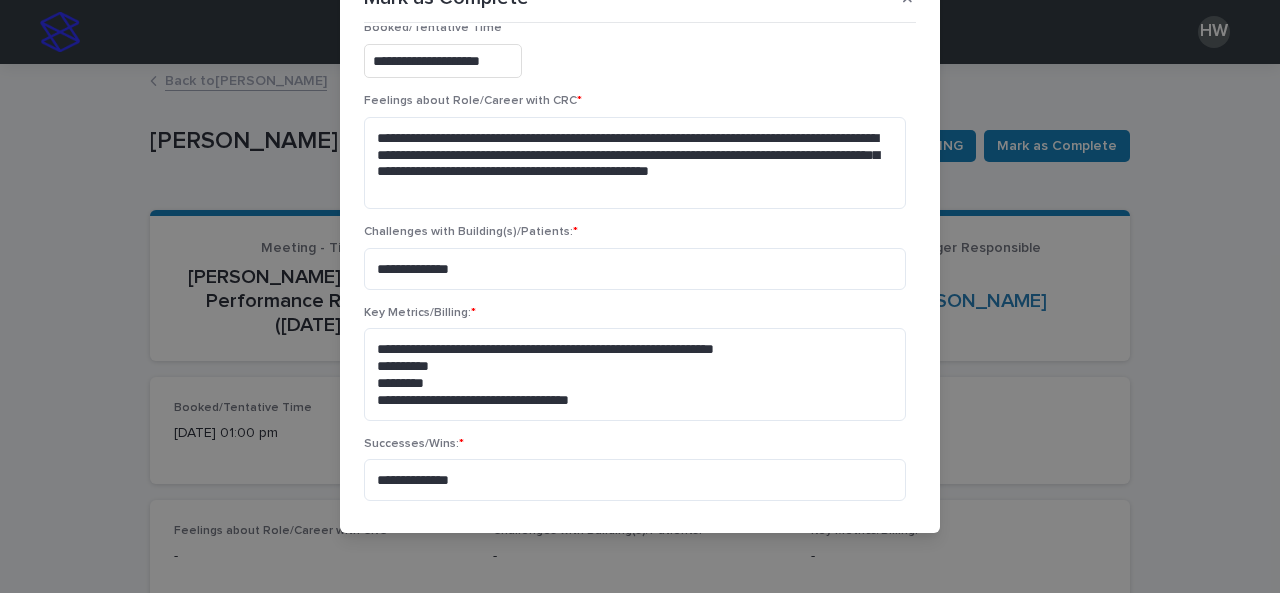 scroll, scrollTop: 0, scrollLeft: 0, axis: both 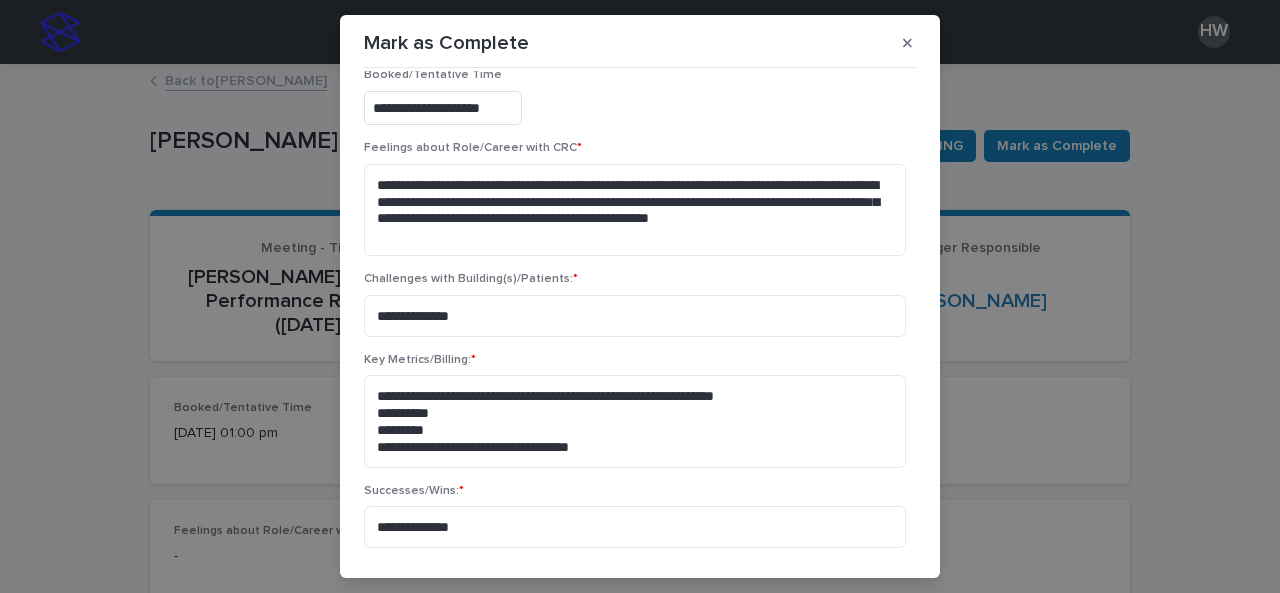 click on "**********" at bounding box center (640, 296) 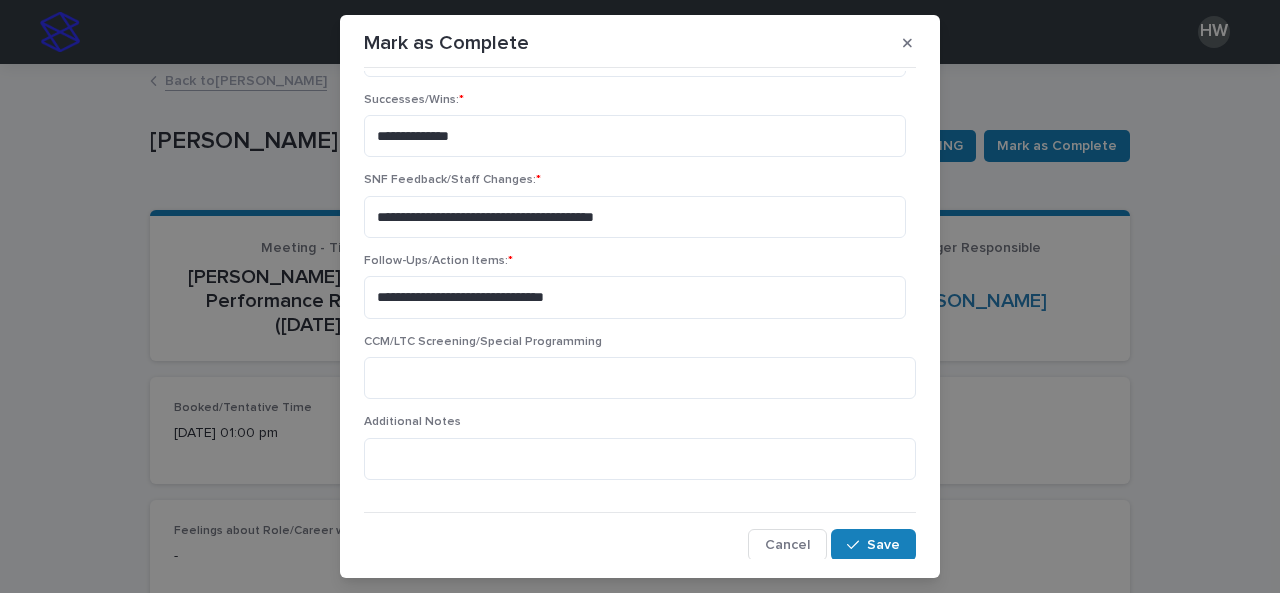 scroll, scrollTop: 470, scrollLeft: 0, axis: vertical 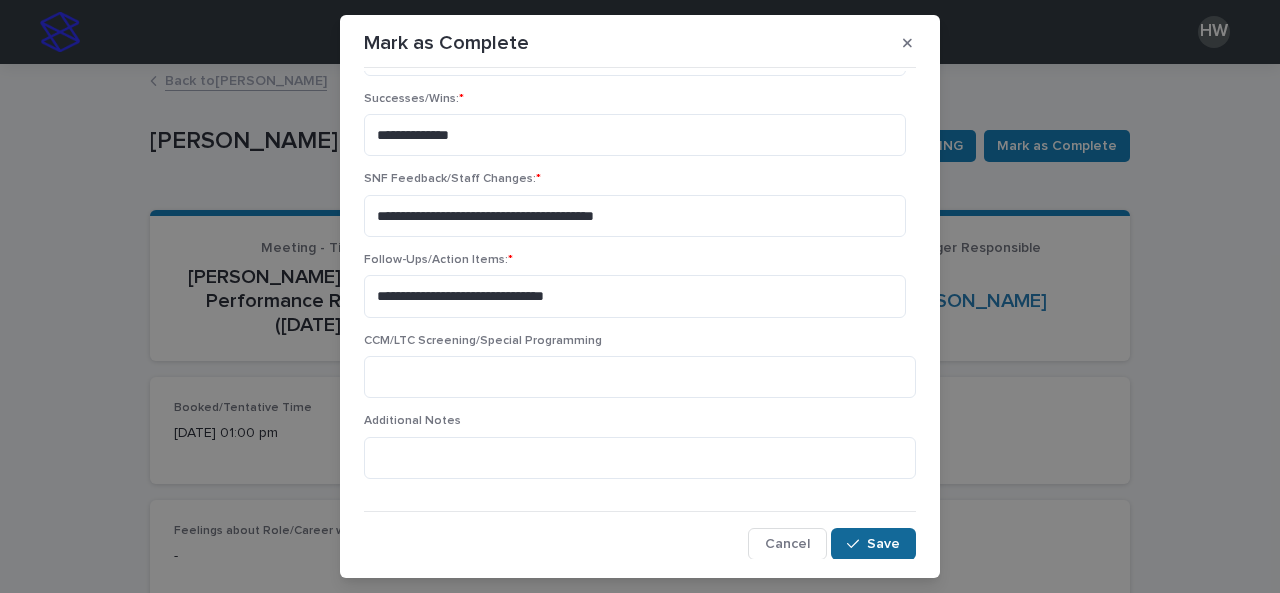 click on "Save" at bounding box center (873, 544) 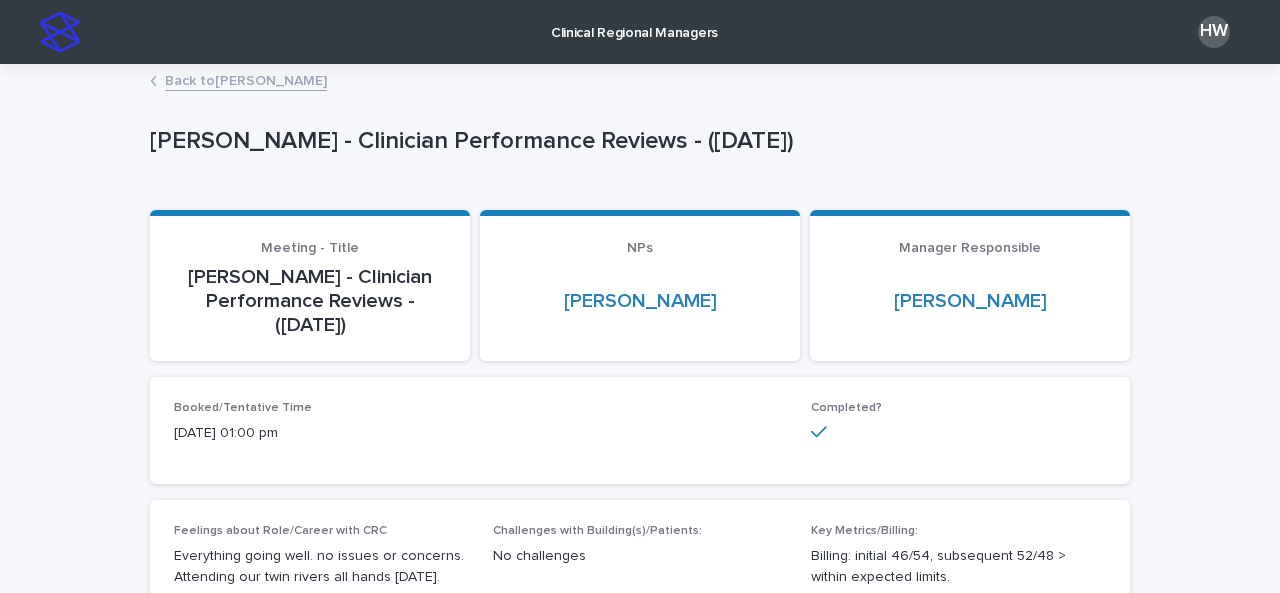 click on "Clinical Regional Managers" at bounding box center [634, 21] 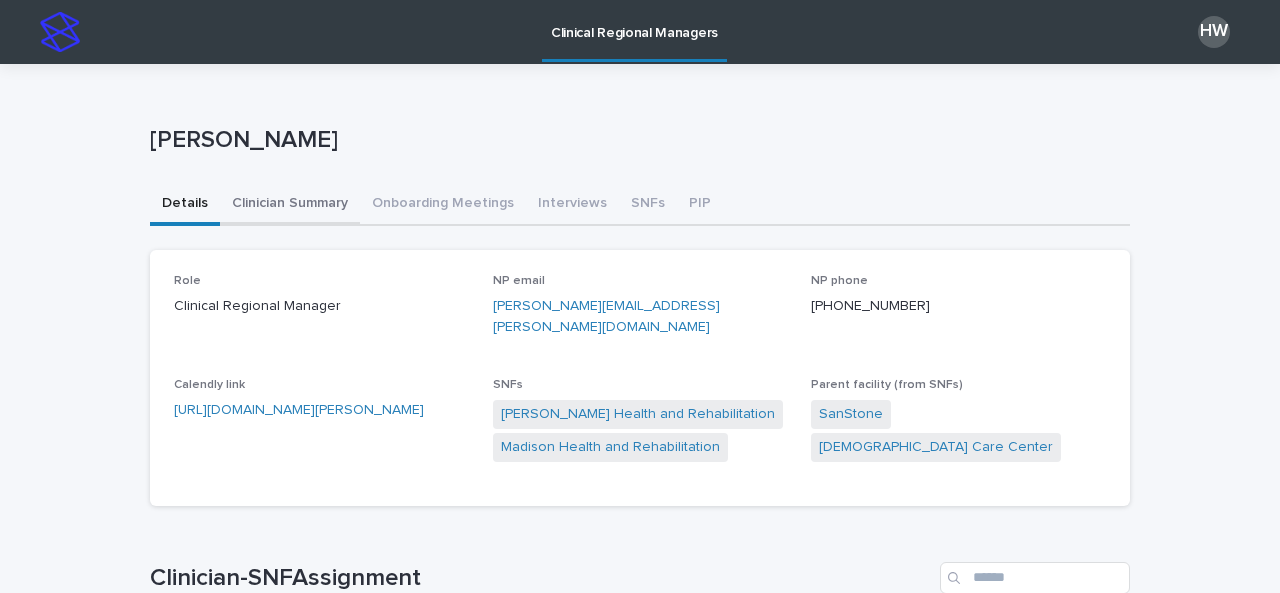 click on "Clinician Summary" at bounding box center [290, 205] 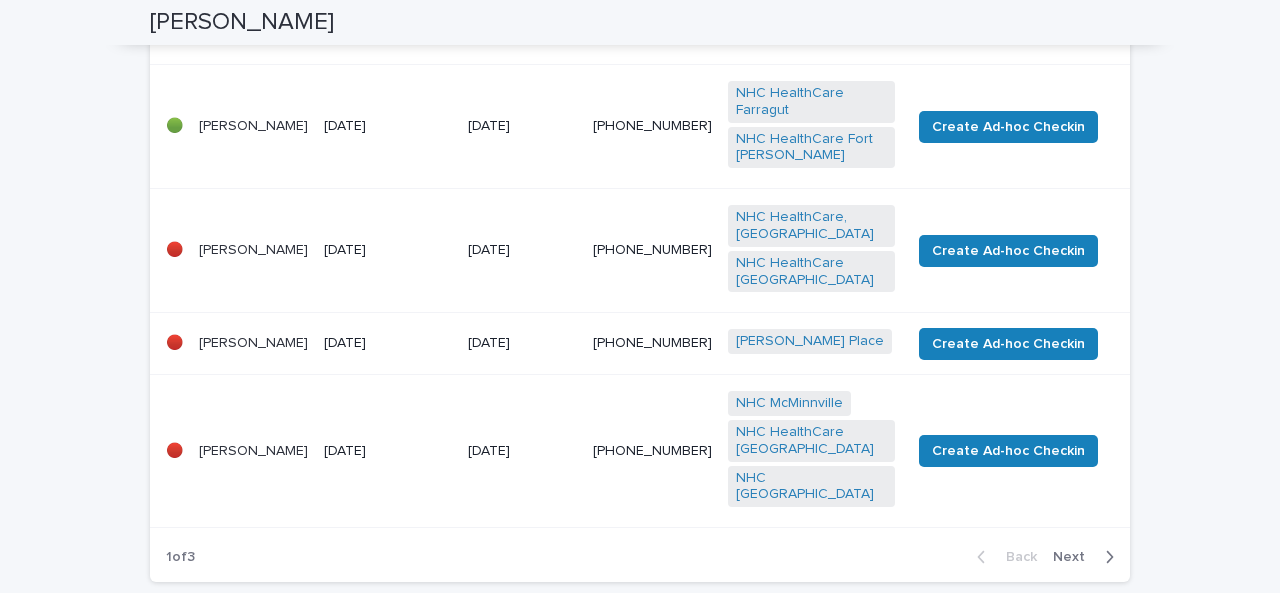 scroll, scrollTop: 1337, scrollLeft: 0, axis: vertical 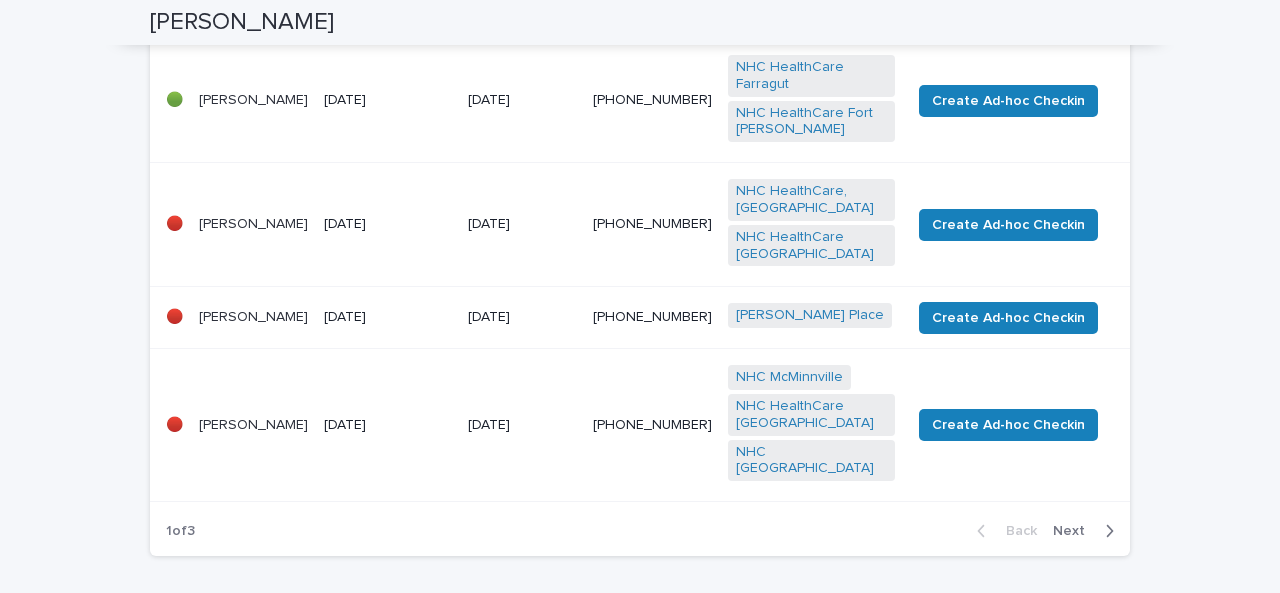 click on "[PERSON_NAME]" at bounding box center (253, 425) 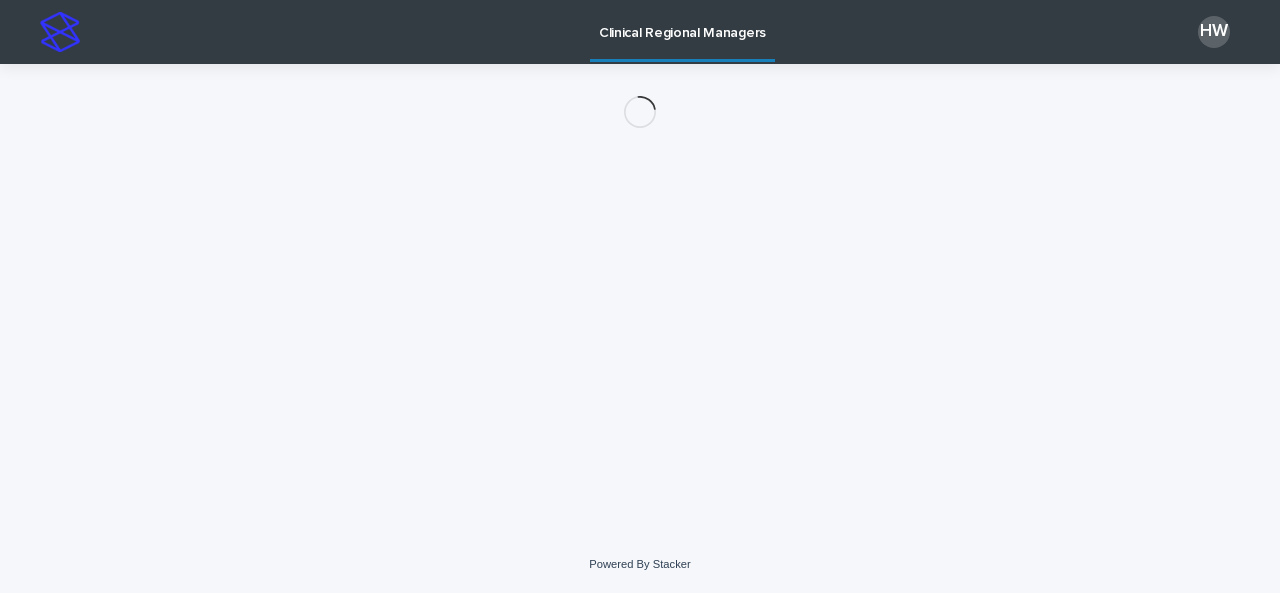 scroll, scrollTop: 0, scrollLeft: 0, axis: both 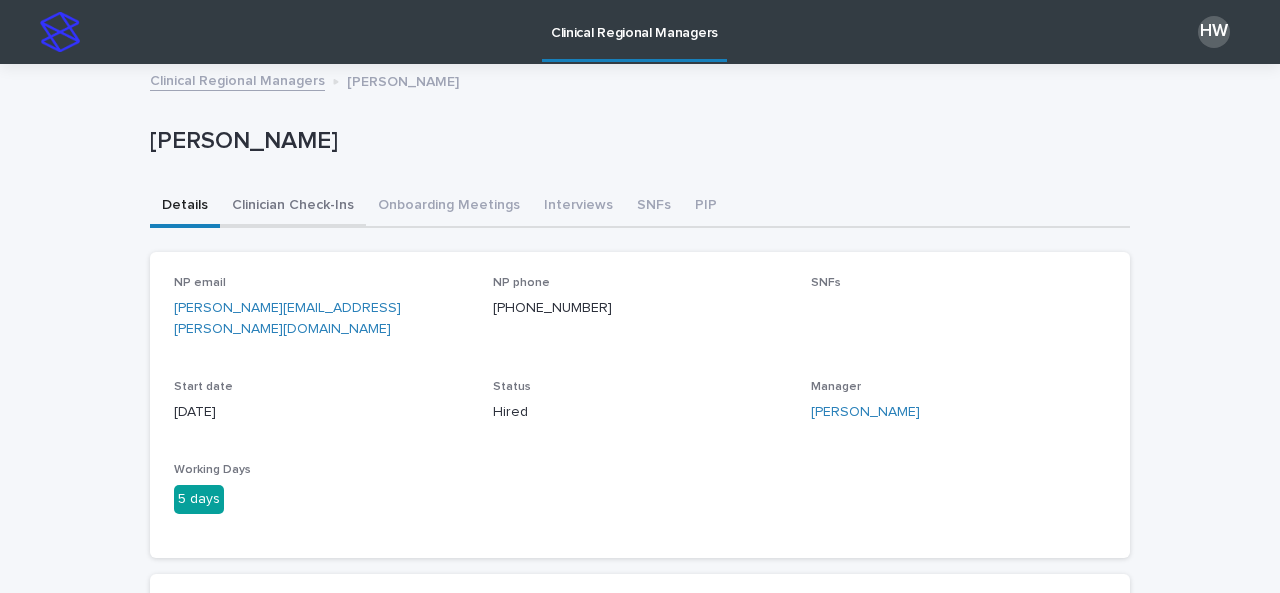 click on "Clinician Check-Ins" at bounding box center (293, 207) 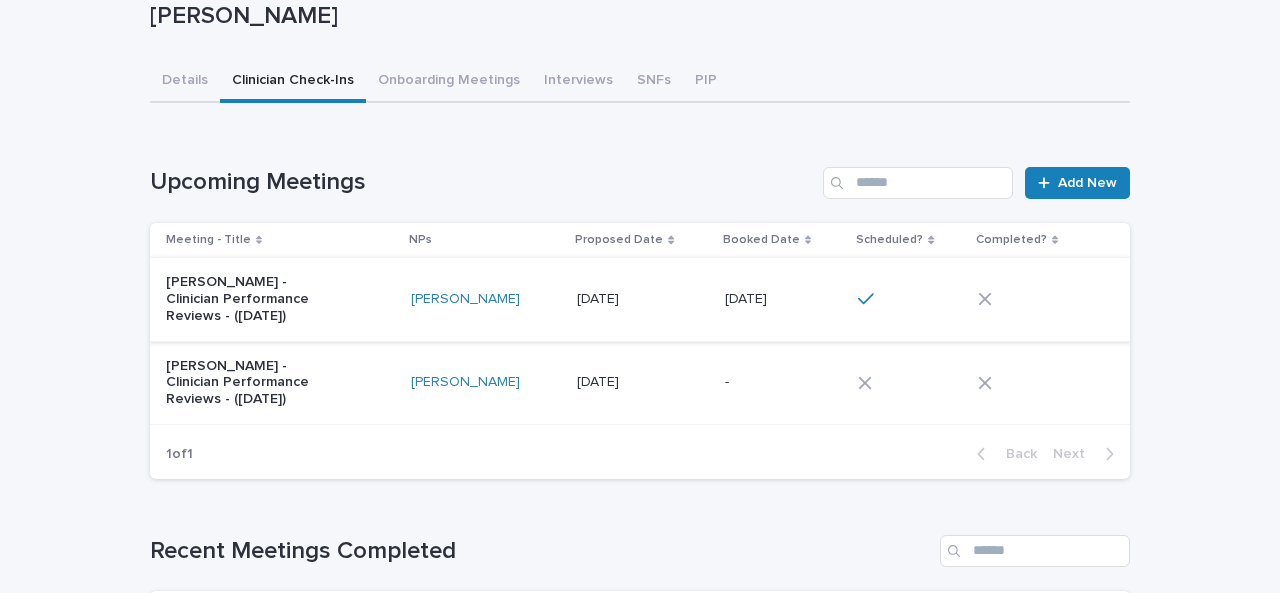 scroll, scrollTop: 126, scrollLeft: 0, axis: vertical 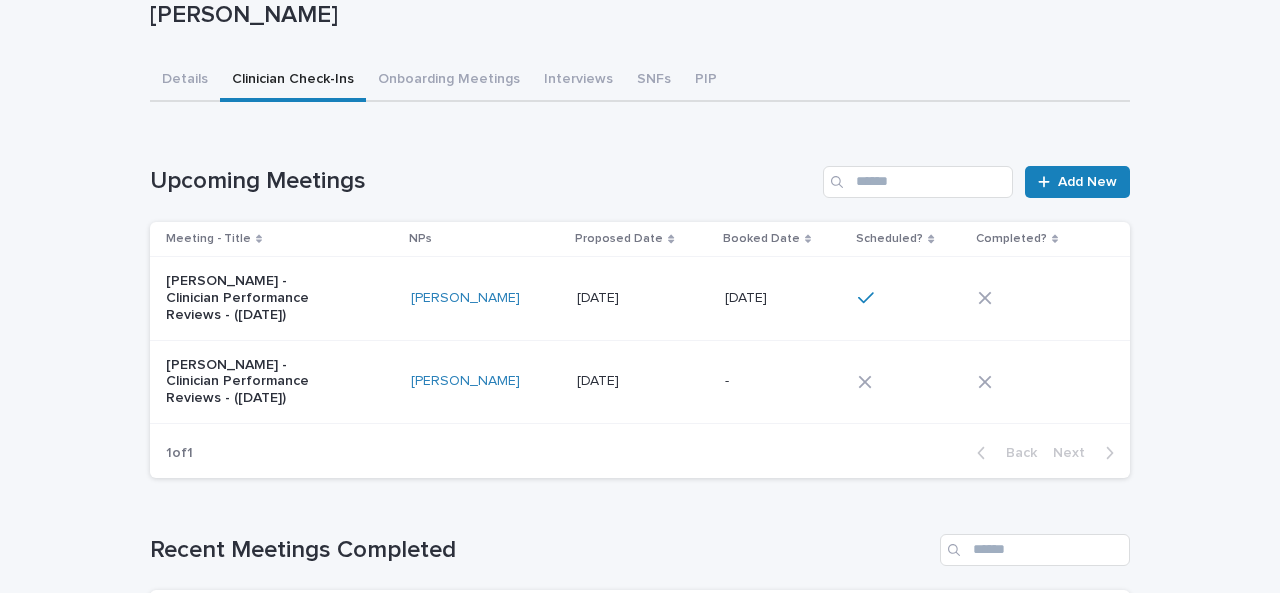click on "[PERSON_NAME] - Clinician Performance Reviews - ([DATE])" at bounding box center [280, 298] 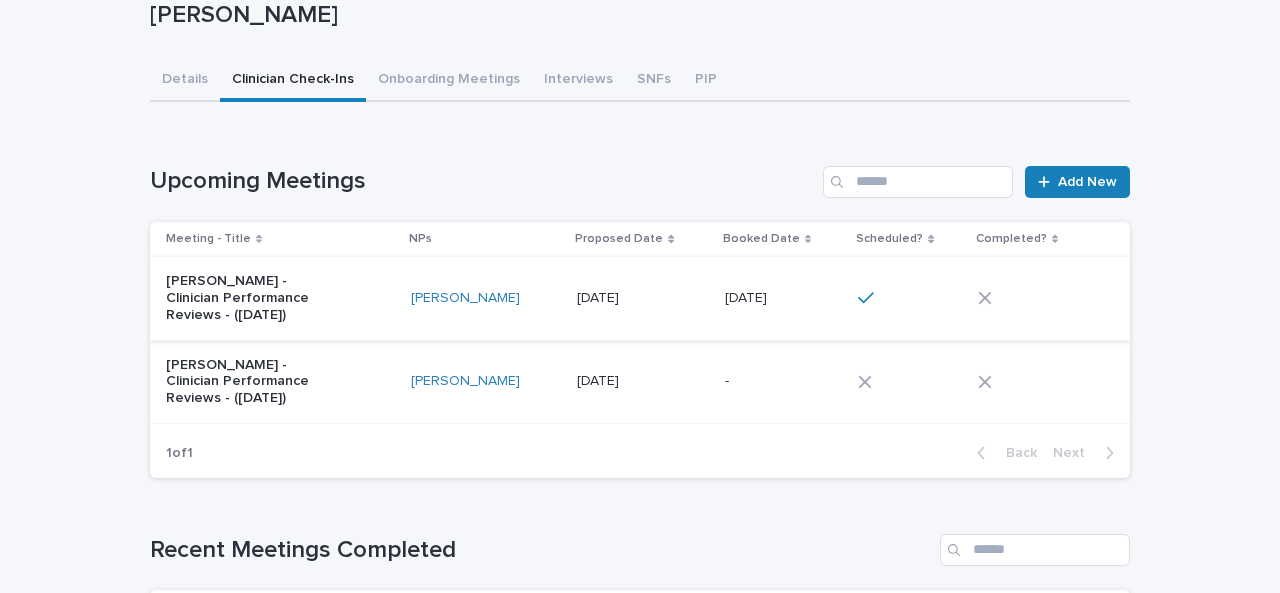scroll, scrollTop: 0, scrollLeft: 0, axis: both 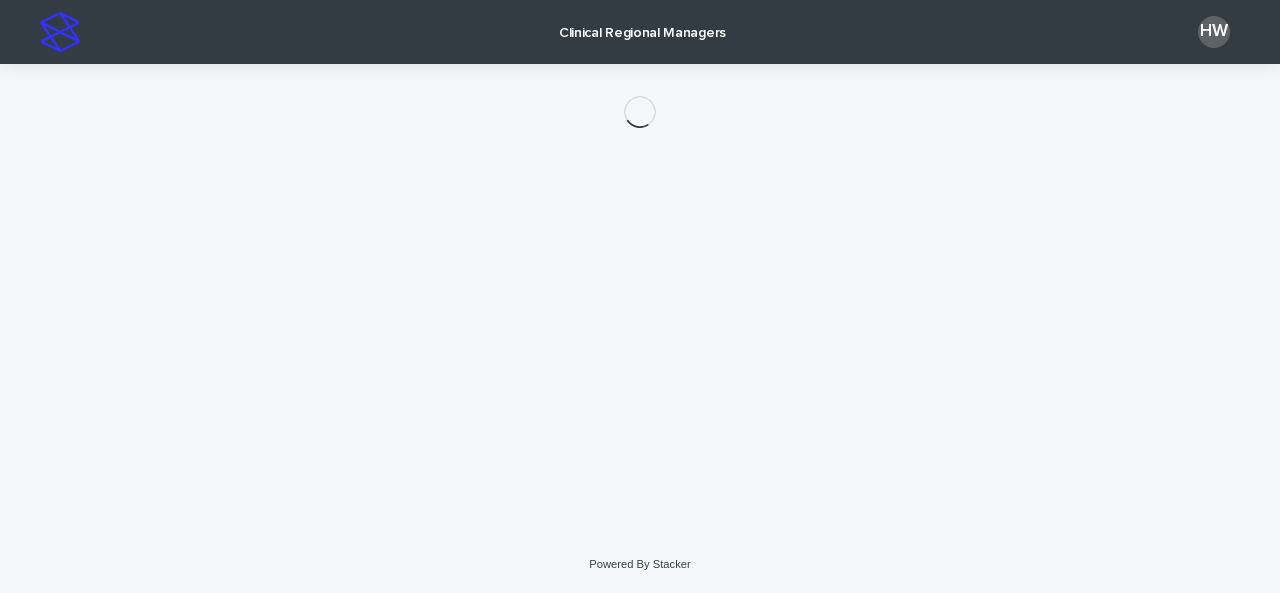 click on "Loading... Saving… Loading... Saving…" at bounding box center [640, 275] 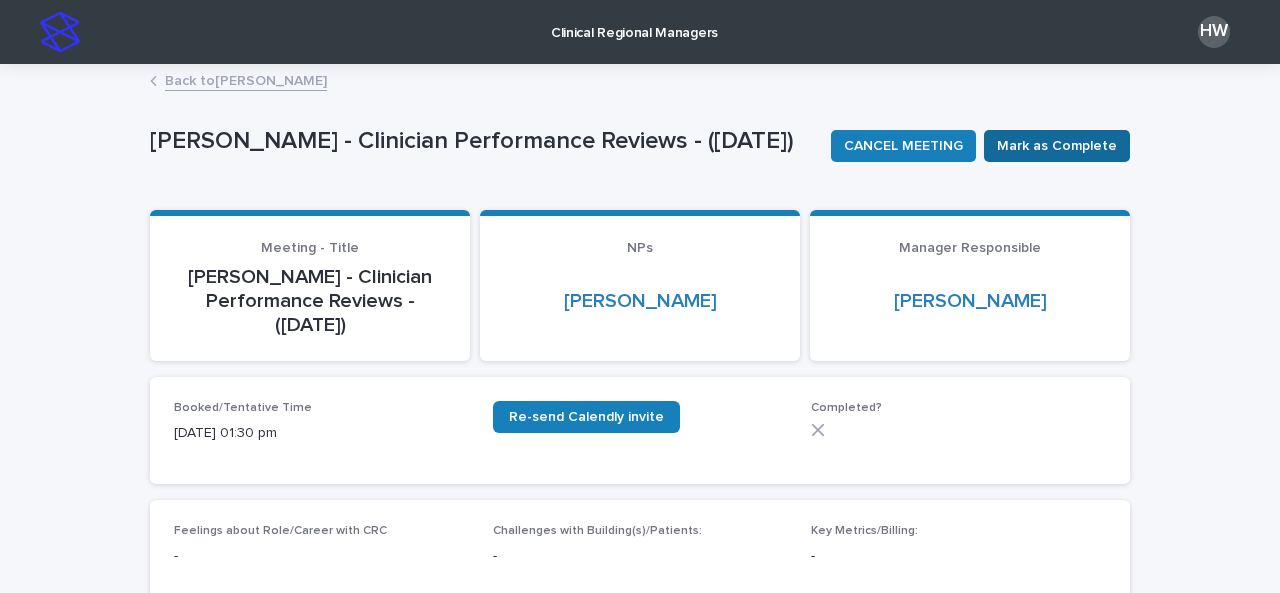 click on "Mark as Complete" at bounding box center (1057, 146) 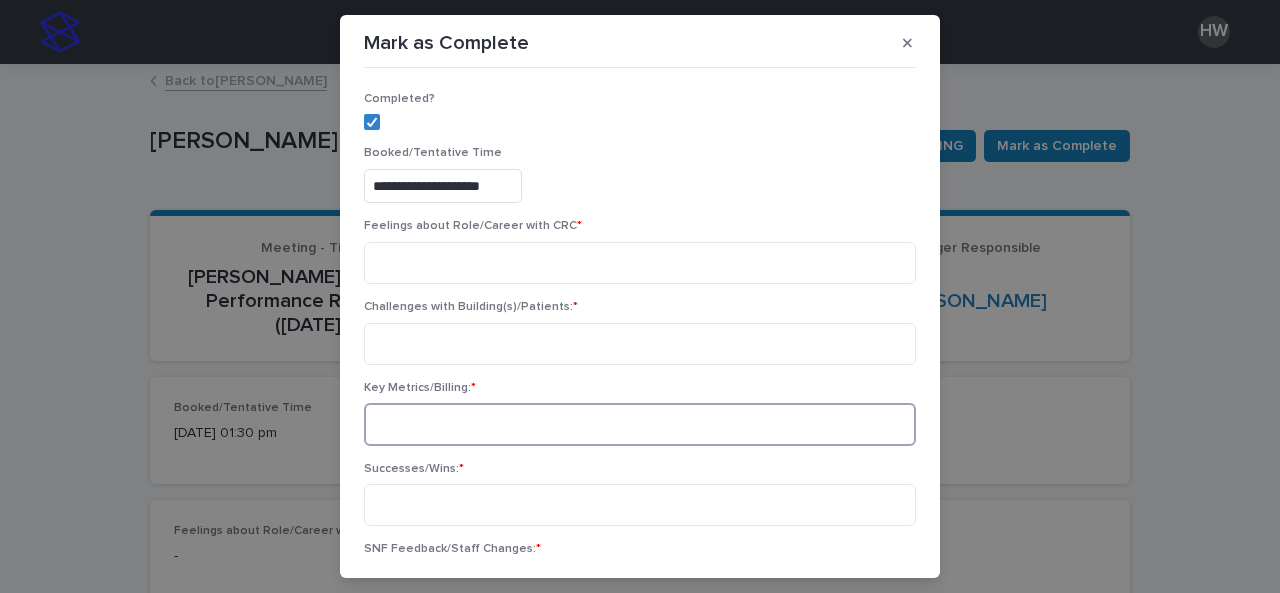 click at bounding box center (640, 424) 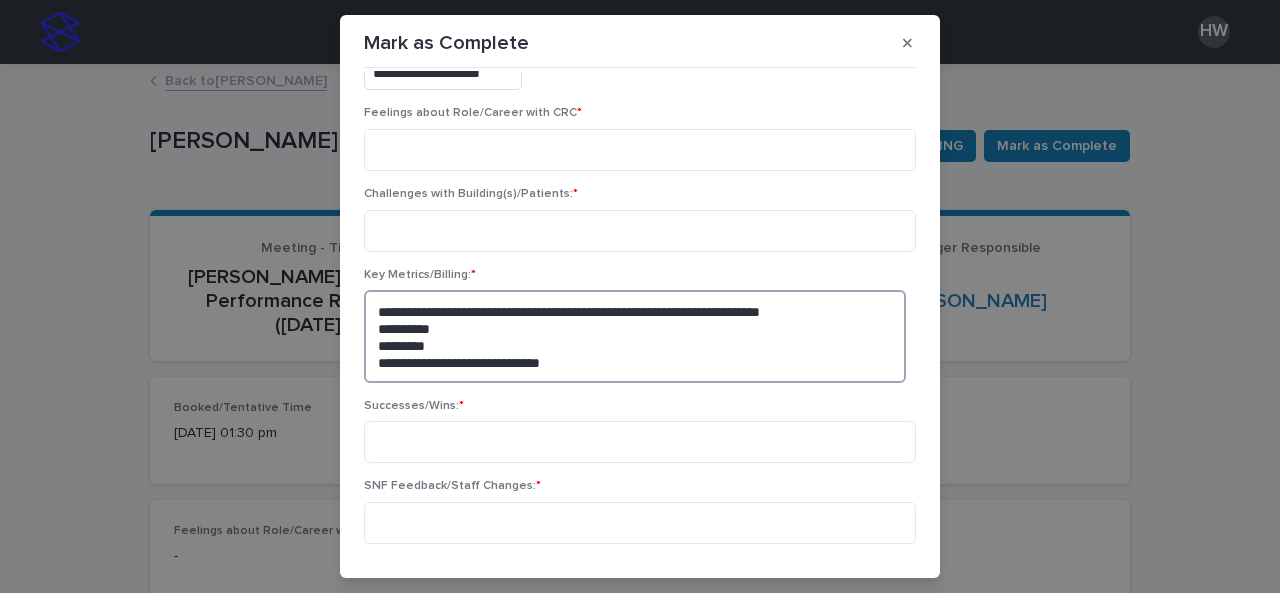 scroll, scrollTop: 114, scrollLeft: 0, axis: vertical 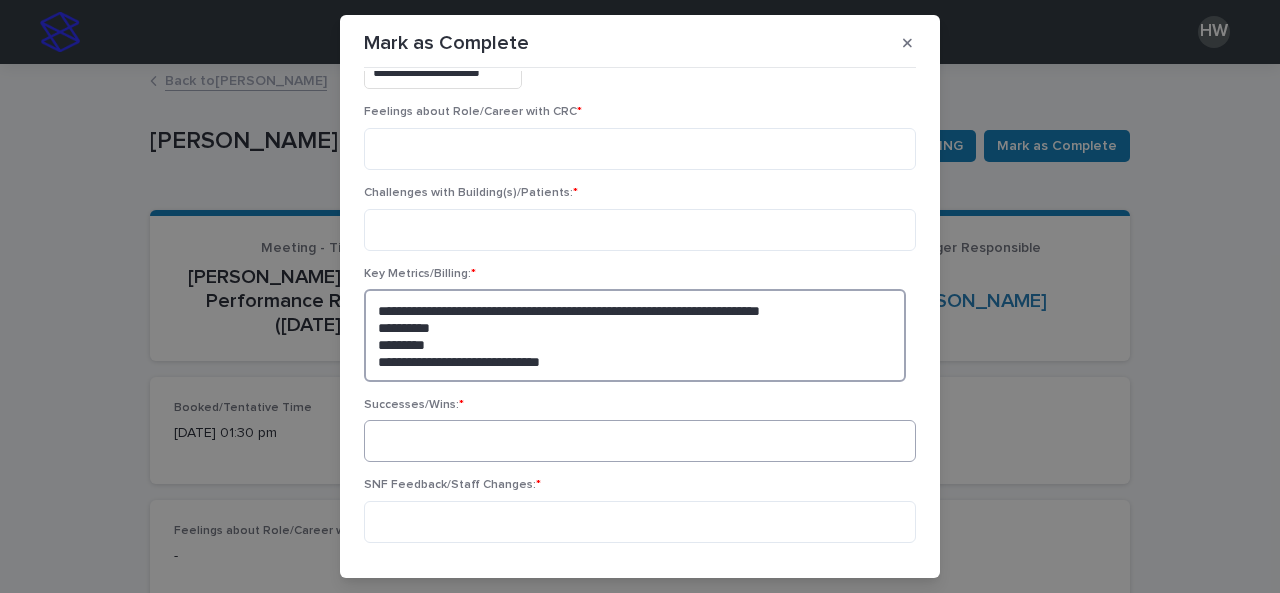 type on "**********" 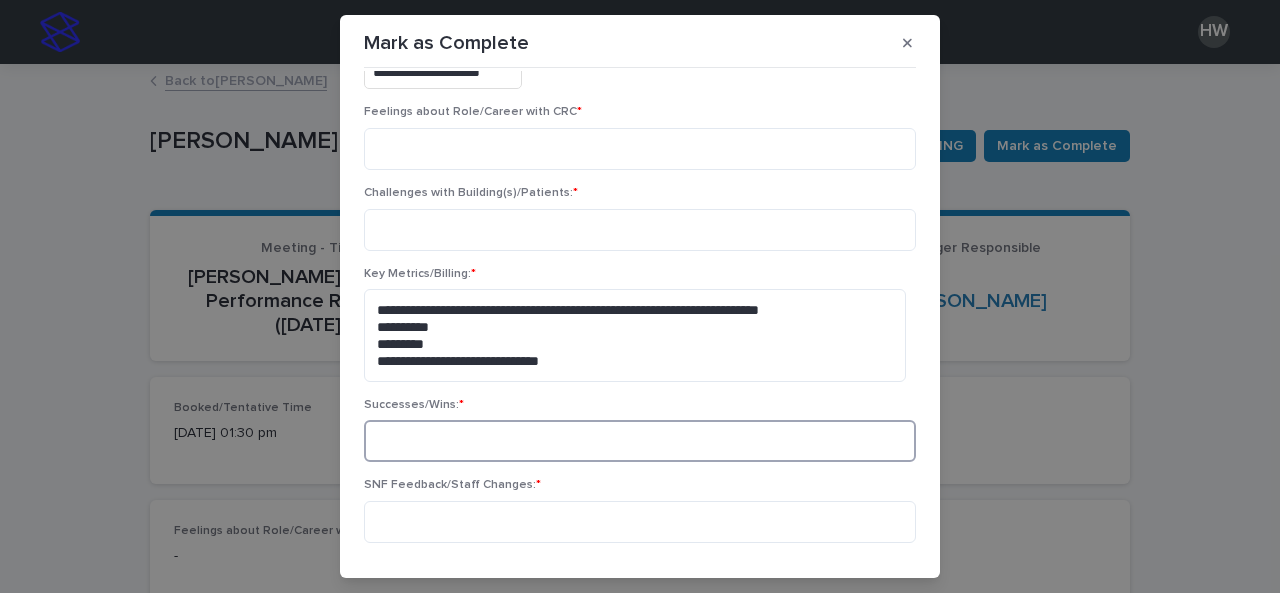 click at bounding box center (640, 441) 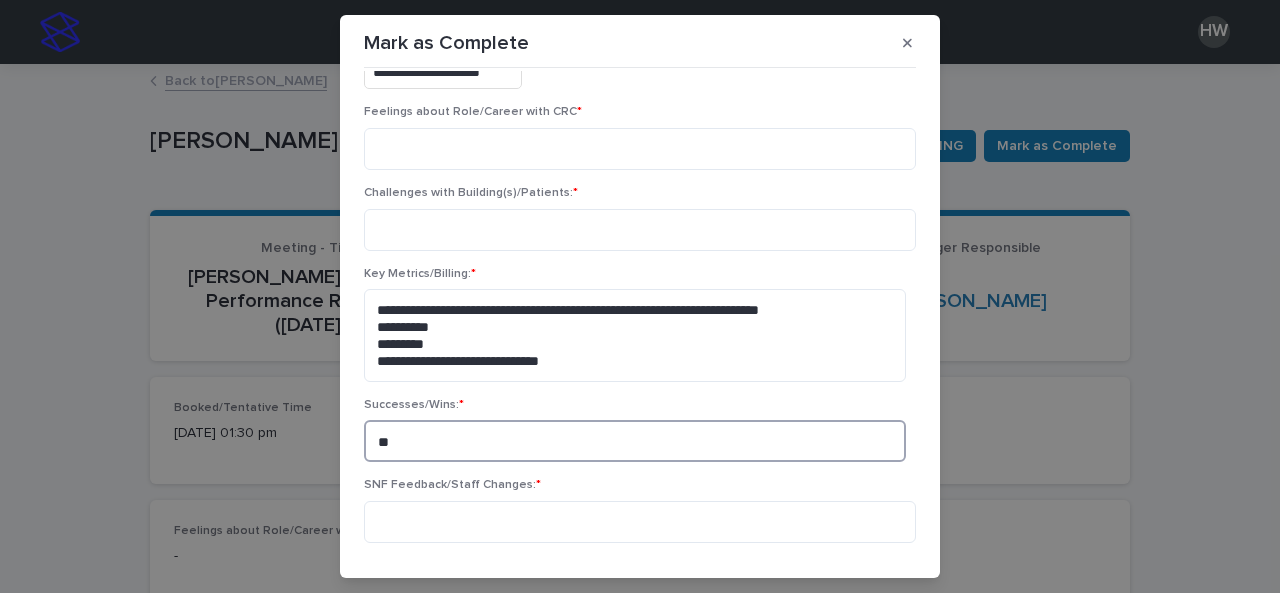 type on "*" 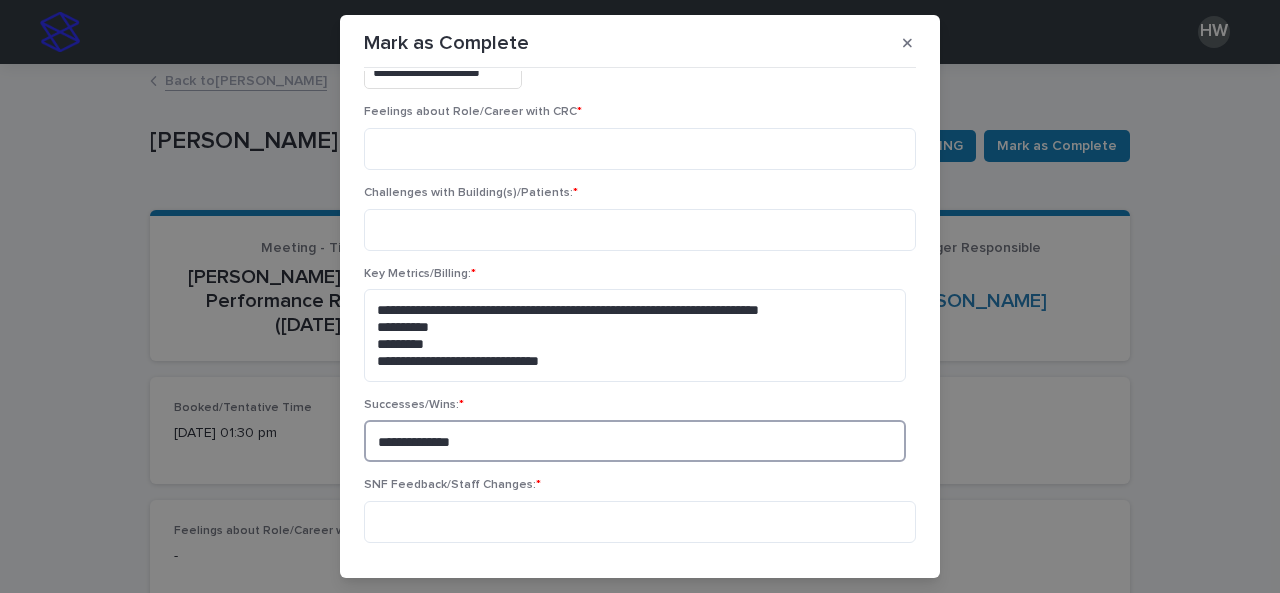 type on "**********" 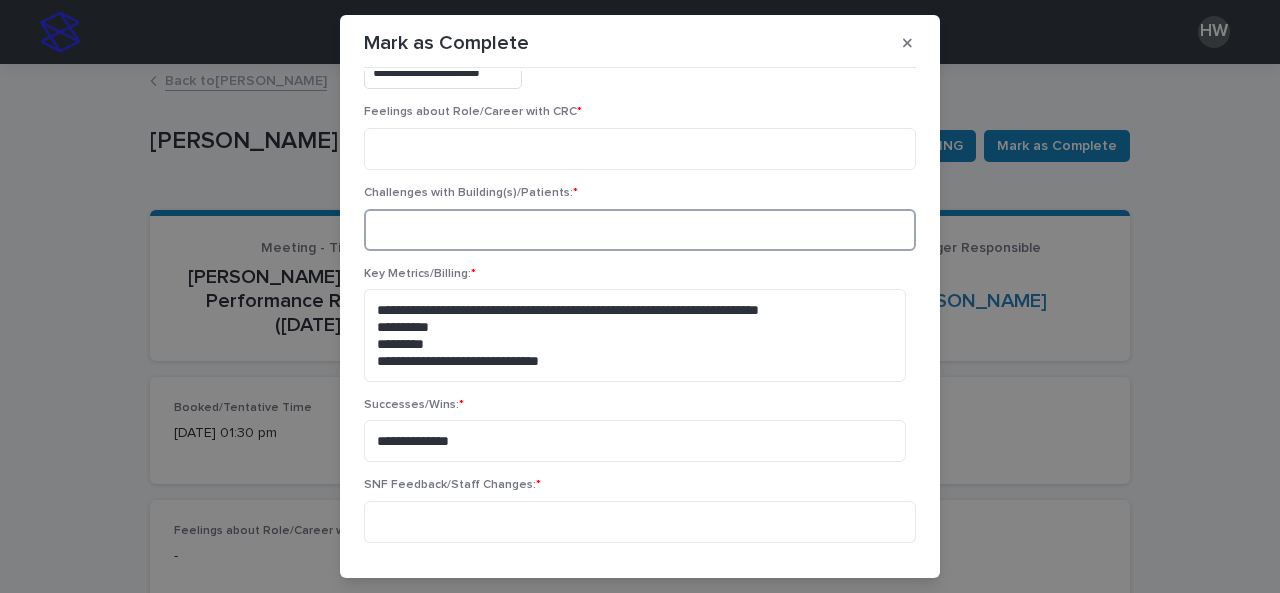 click at bounding box center (640, 230) 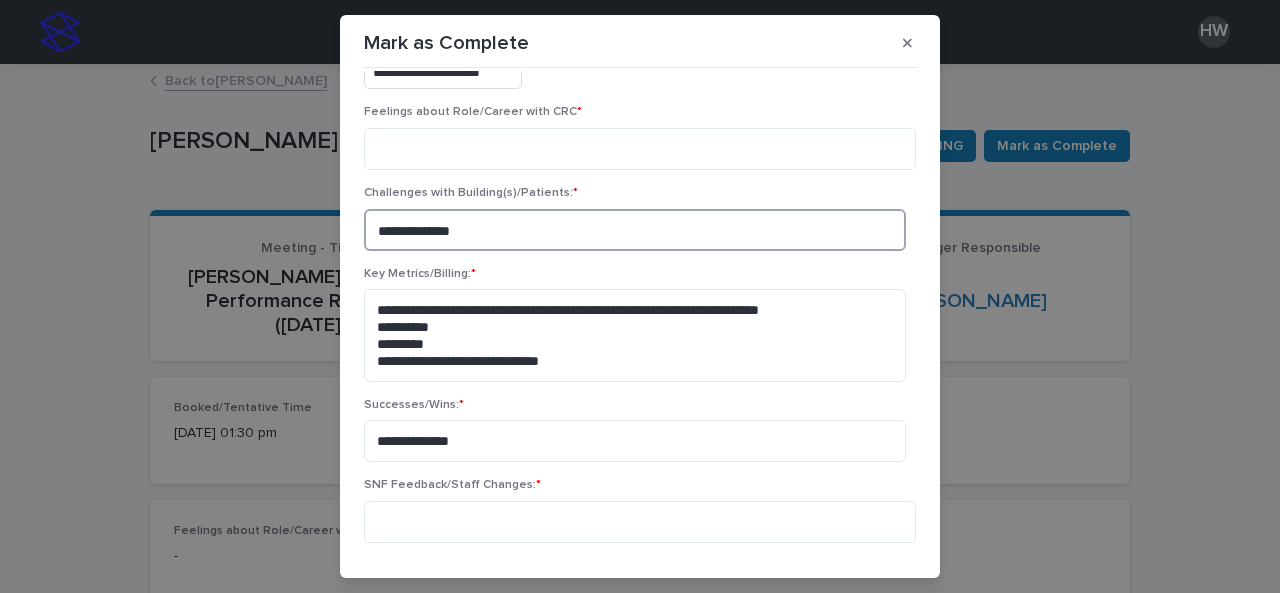 scroll, scrollTop: 42, scrollLeft: 0, axis: vertical 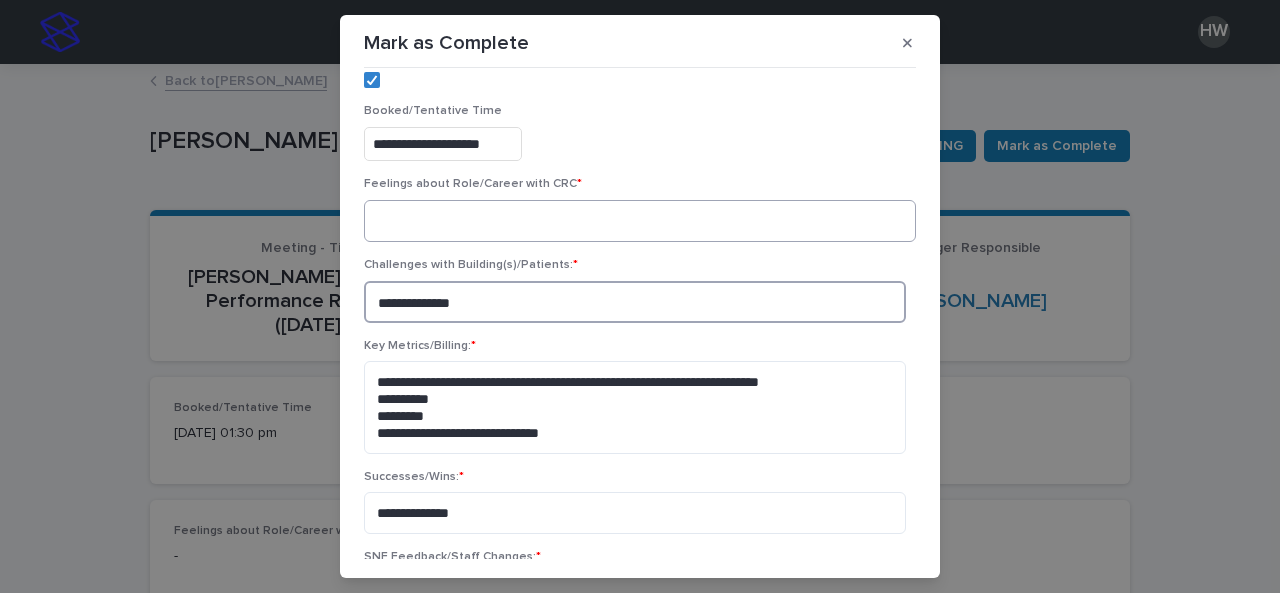 type on "**********" 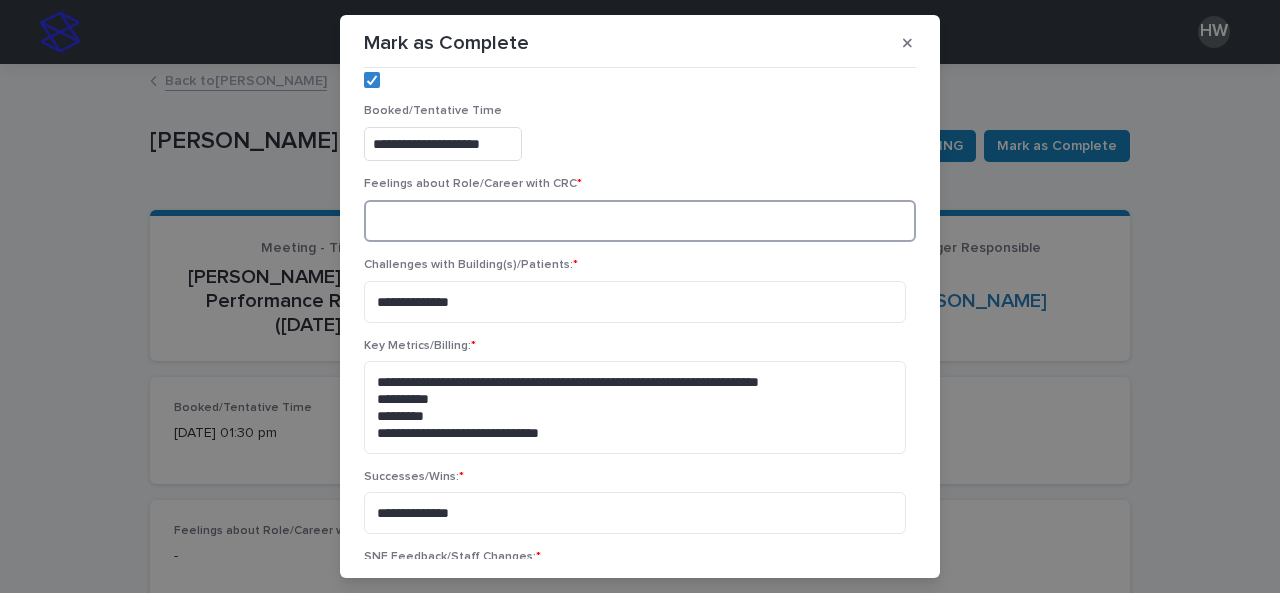 click at bounding box center [640, 221] 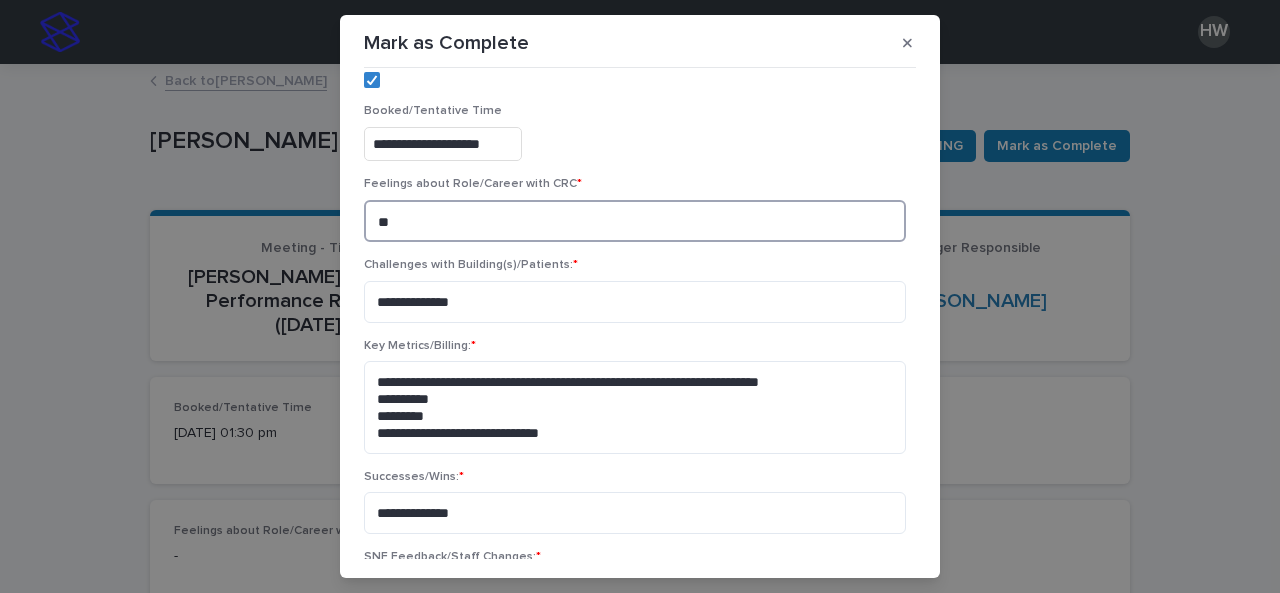 type on "*" 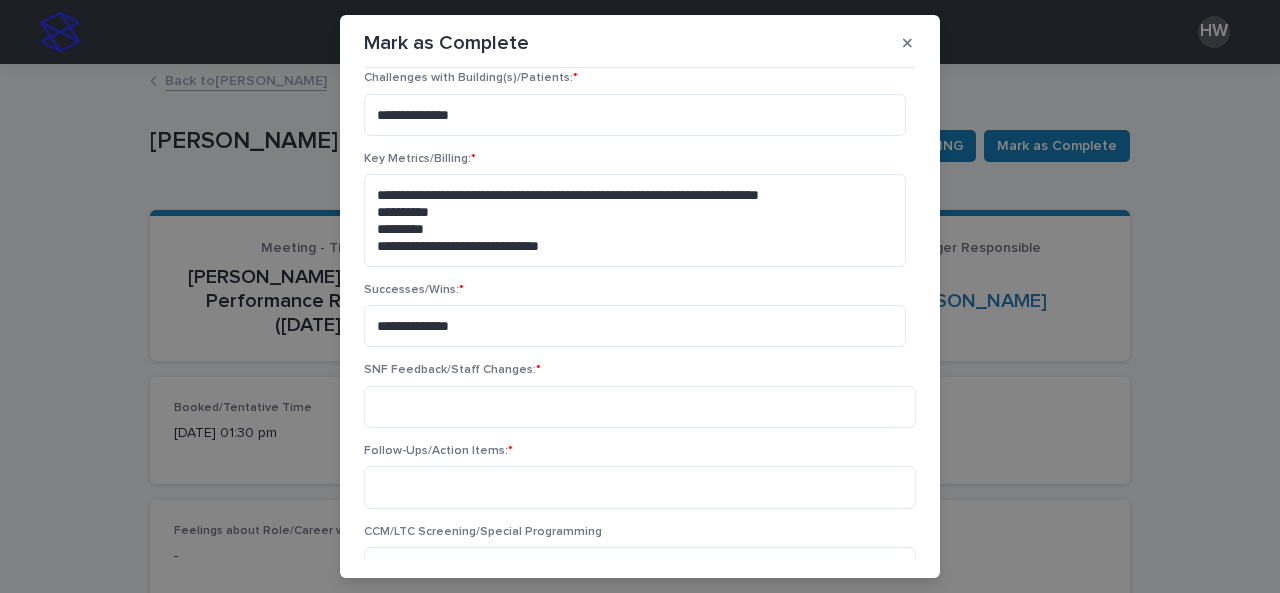 scroll, scrollTop: 250, scrollLeft: 0, axis: vertical 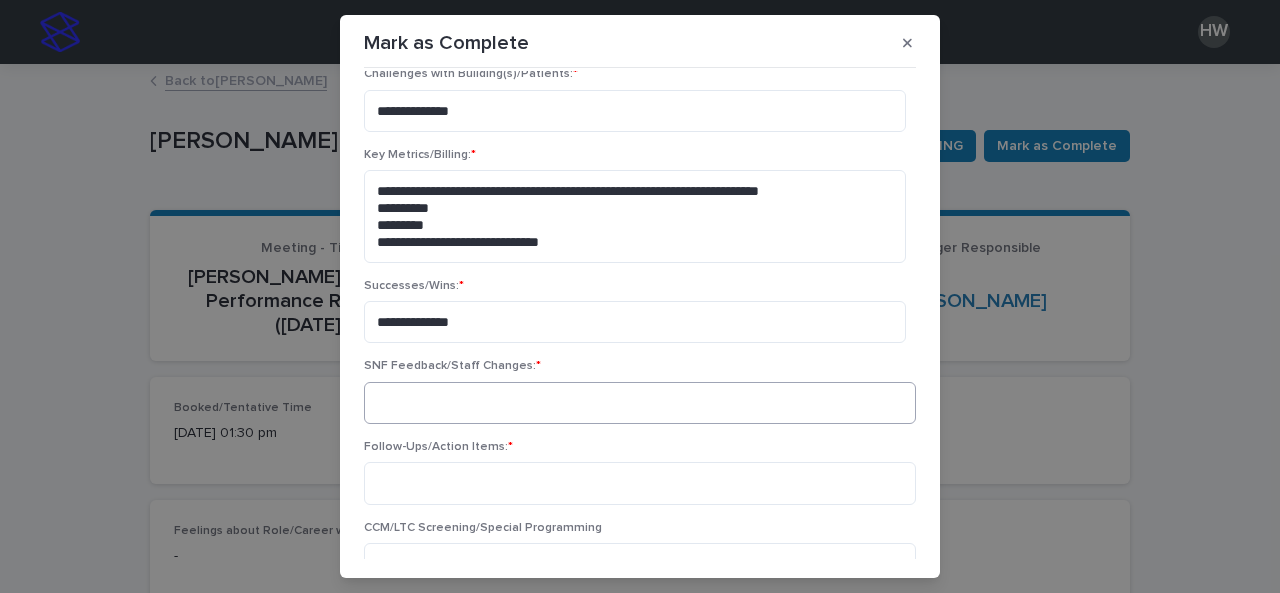 type on "**********" 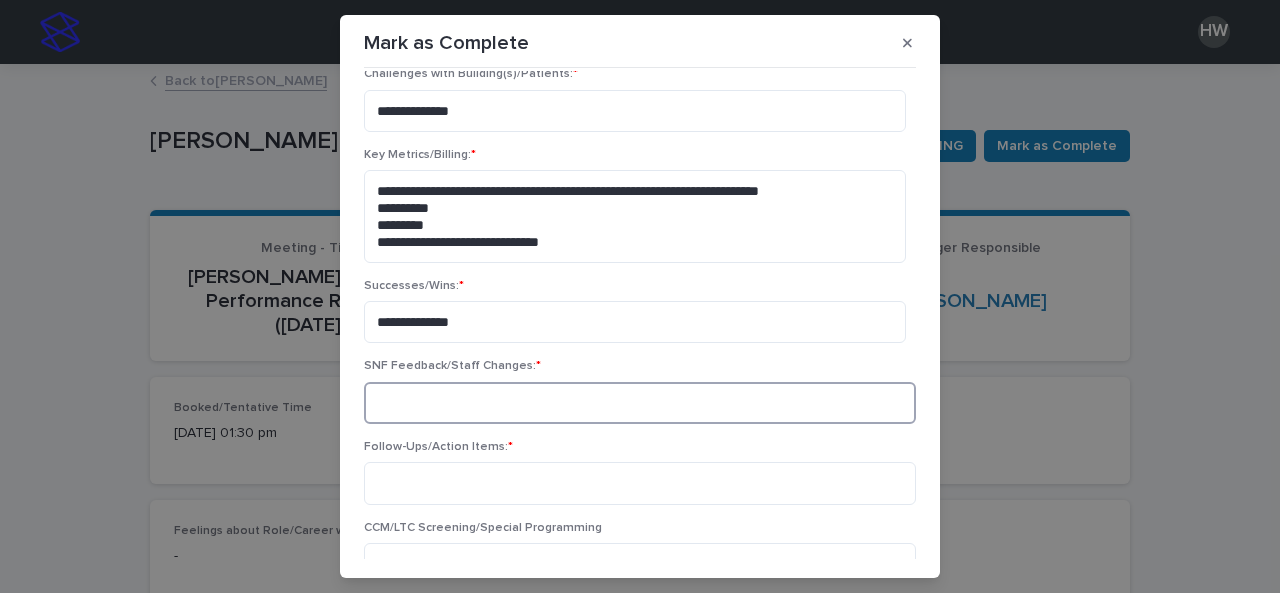 click at bounding box center [640, 403] 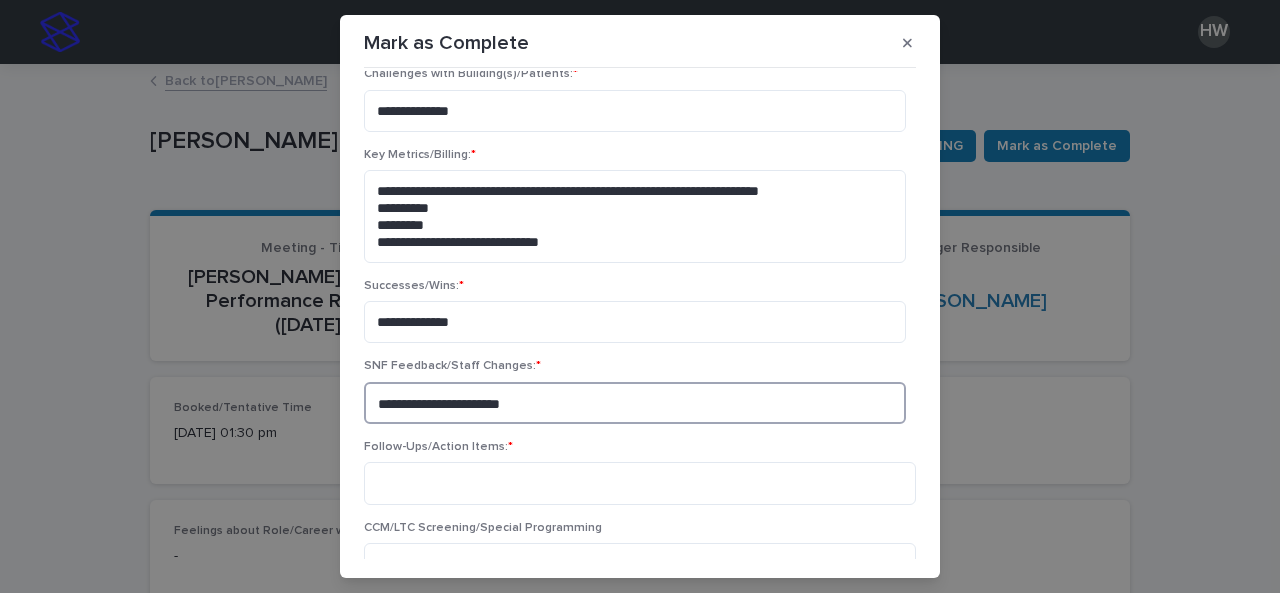 type on "**********" 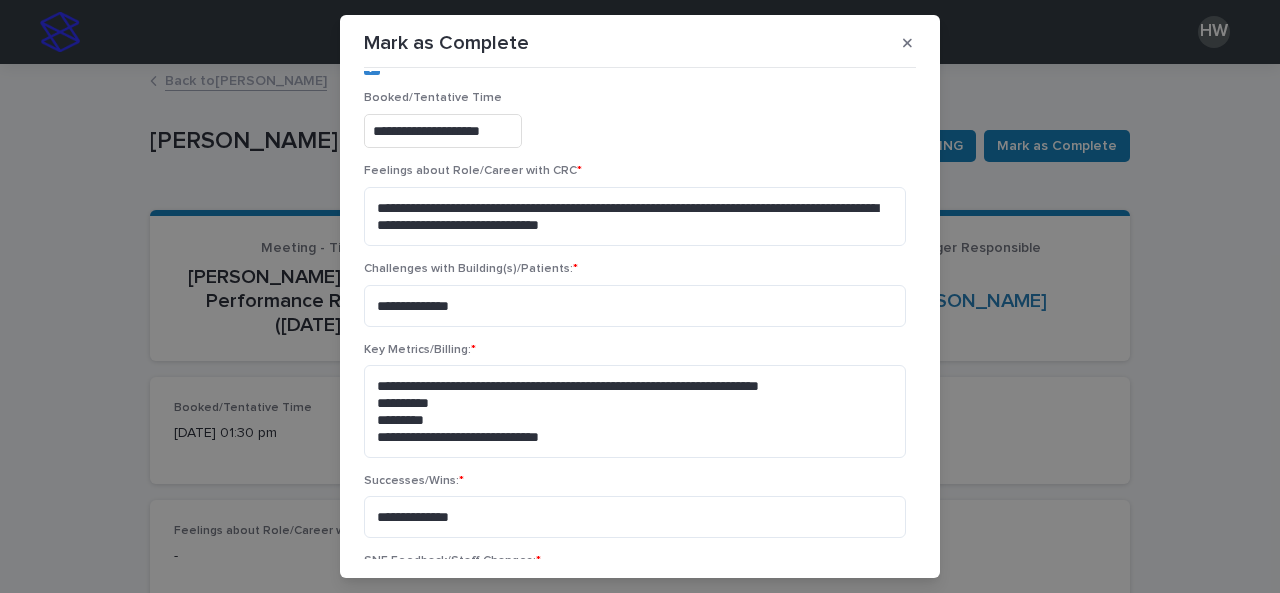 scroll, scrollTop: 54, scrollLeft: 0, axis: vertical 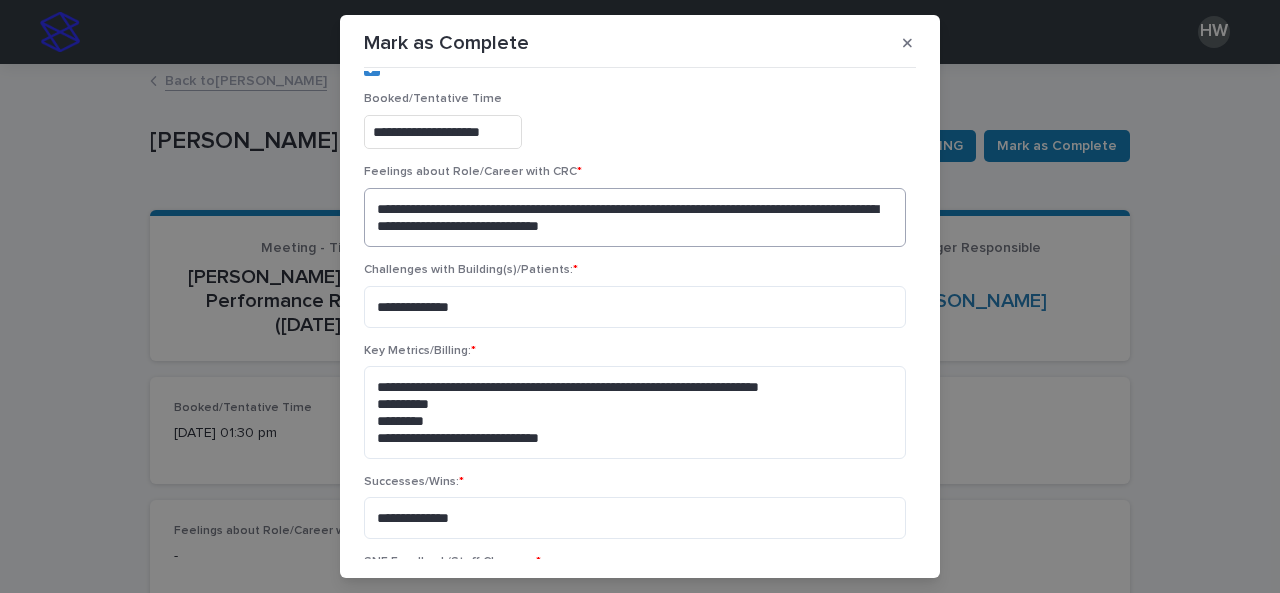 type on "**********" 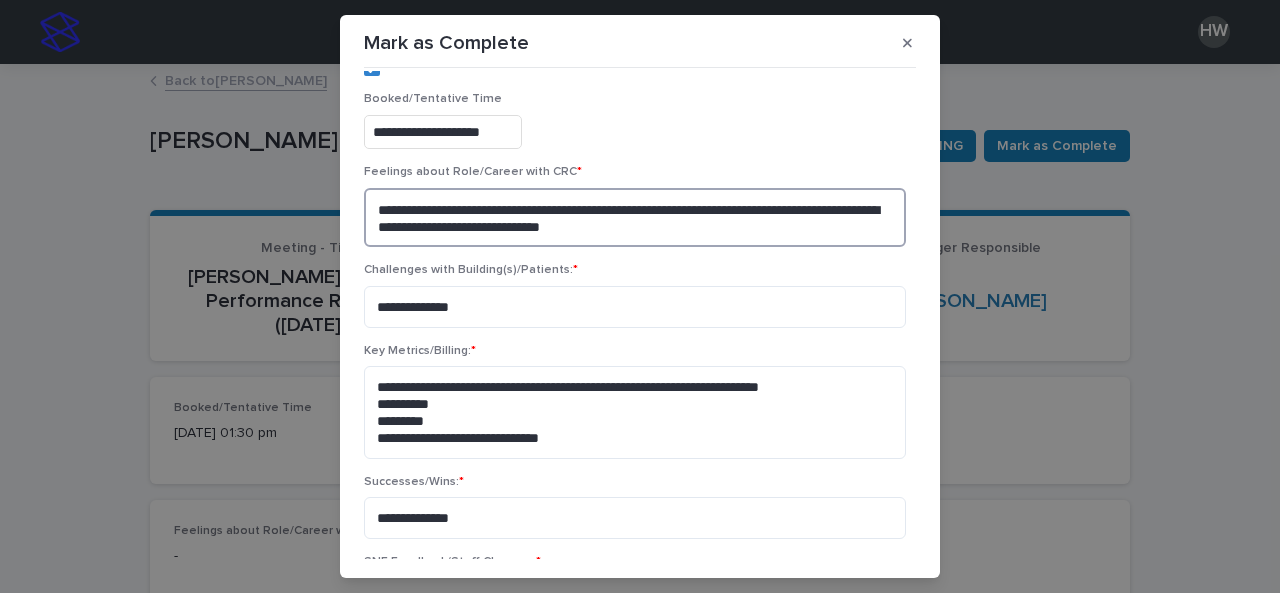 click on "**********" at bounding box center [635, 217] 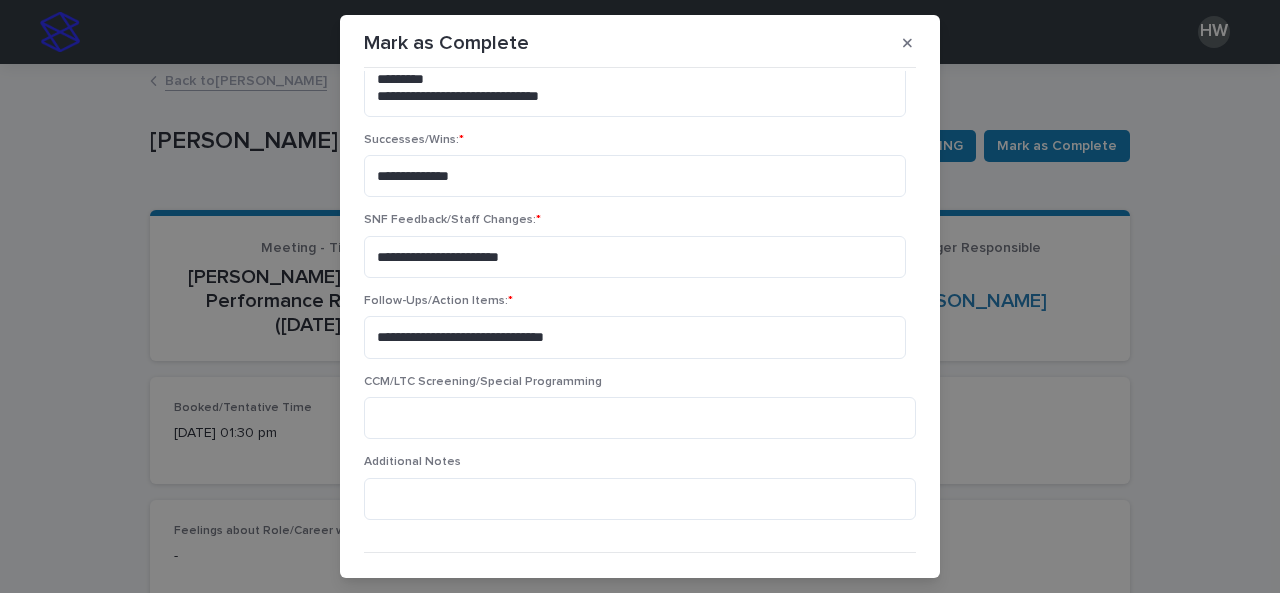 scroll, scrollTop: 437, scrollLeft: 0, axis: vertical 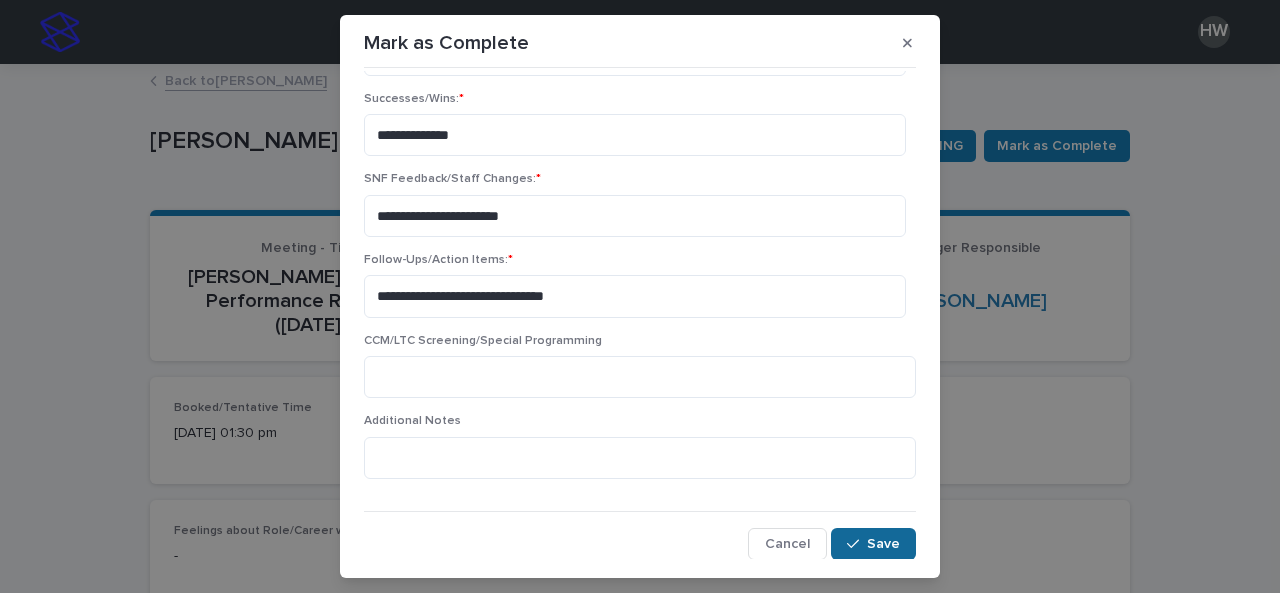 type on "**********" 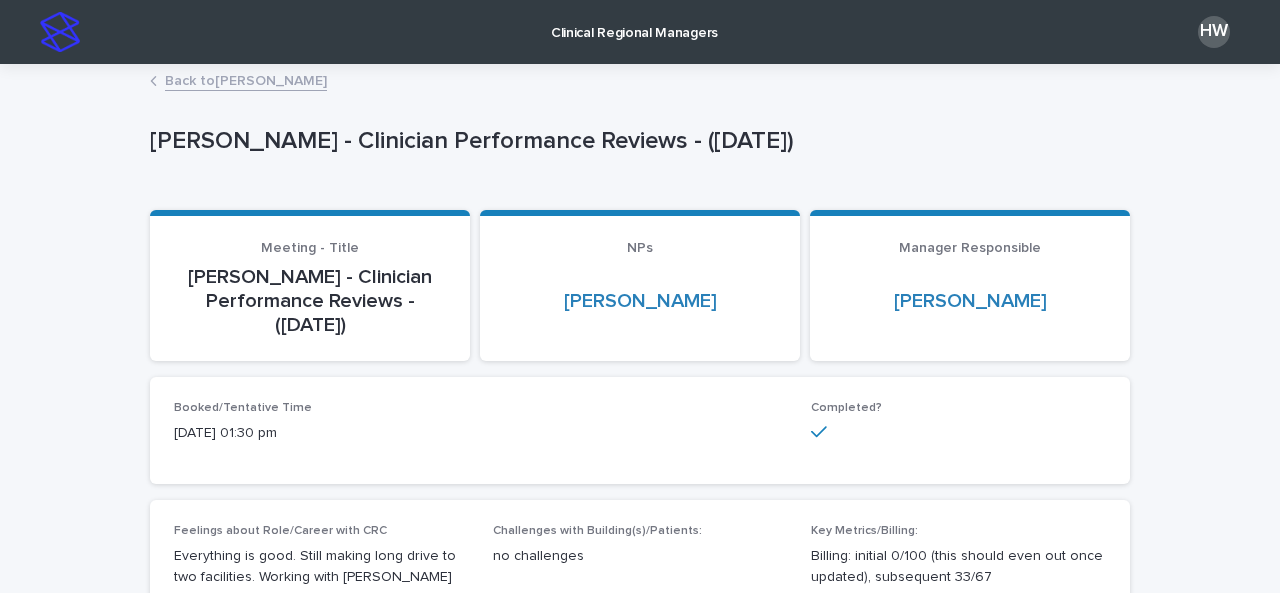 scroll, scrollTop: 0, scrollLeft: 0, axis: both 